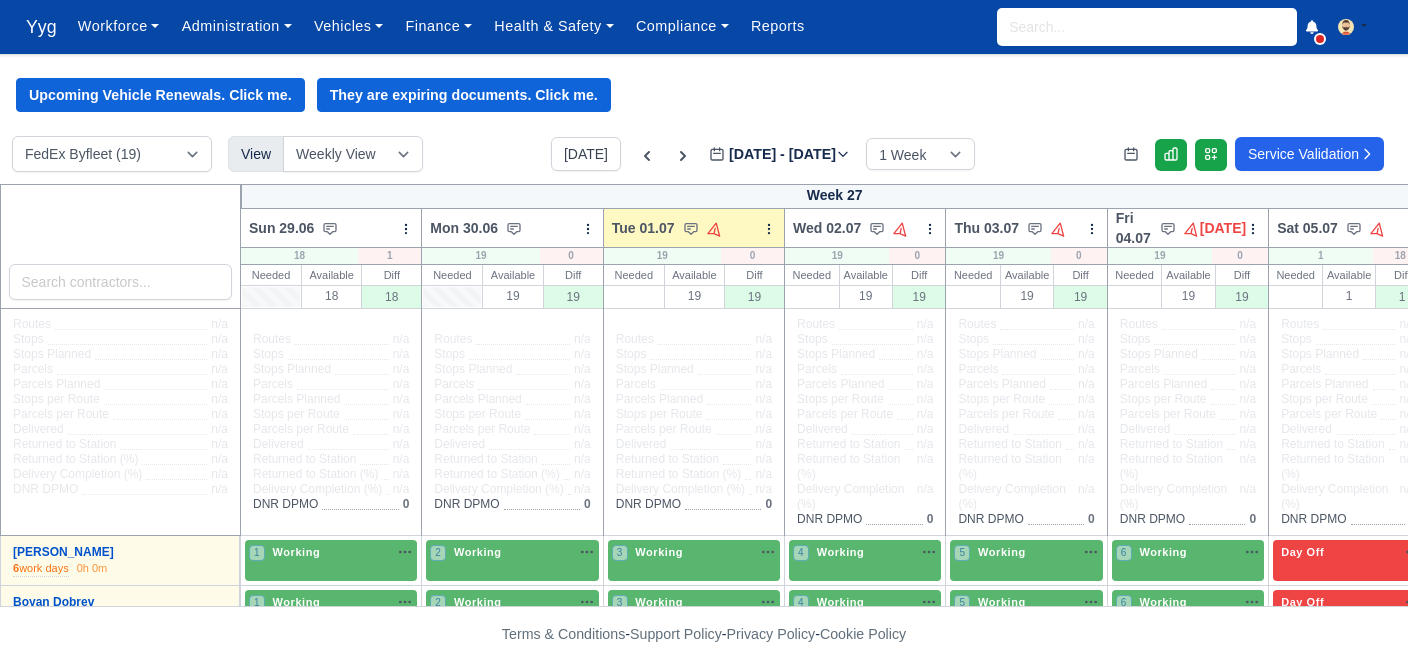 scroll, scrollTop: 0, scrollLeft: 0, axis: both 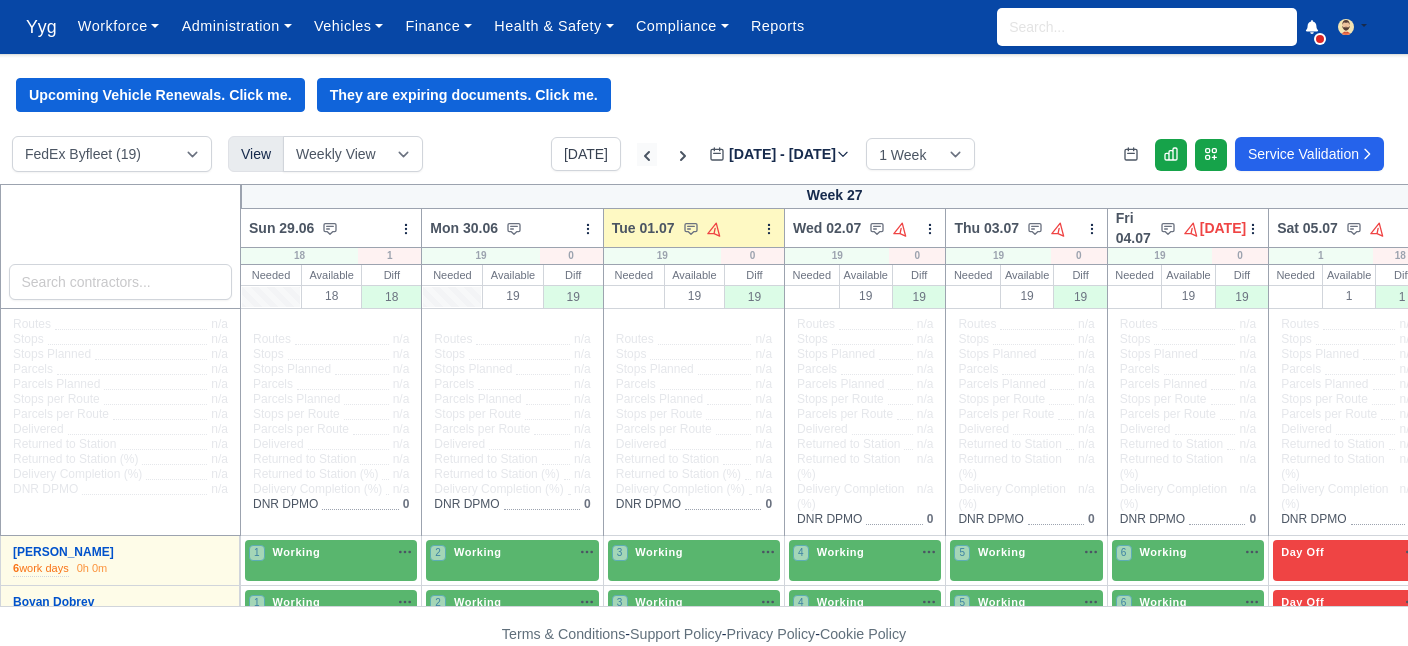 click 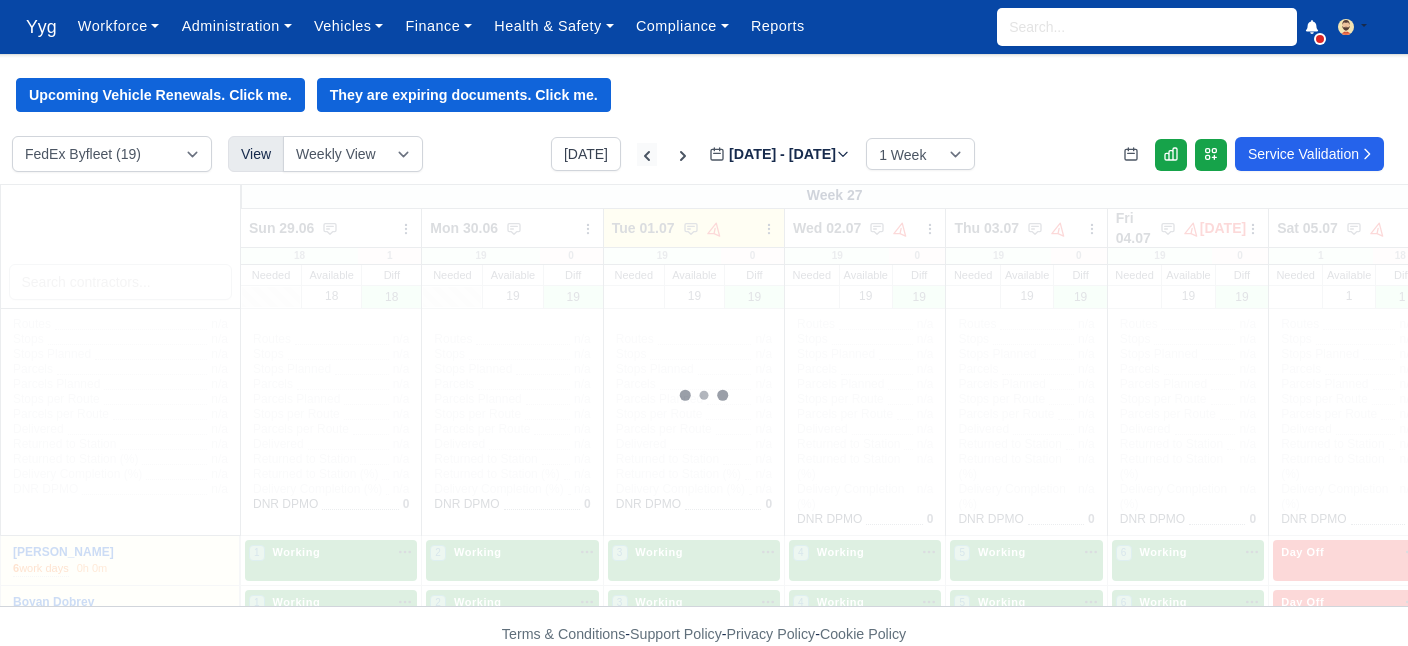 type on "2025-06-24" 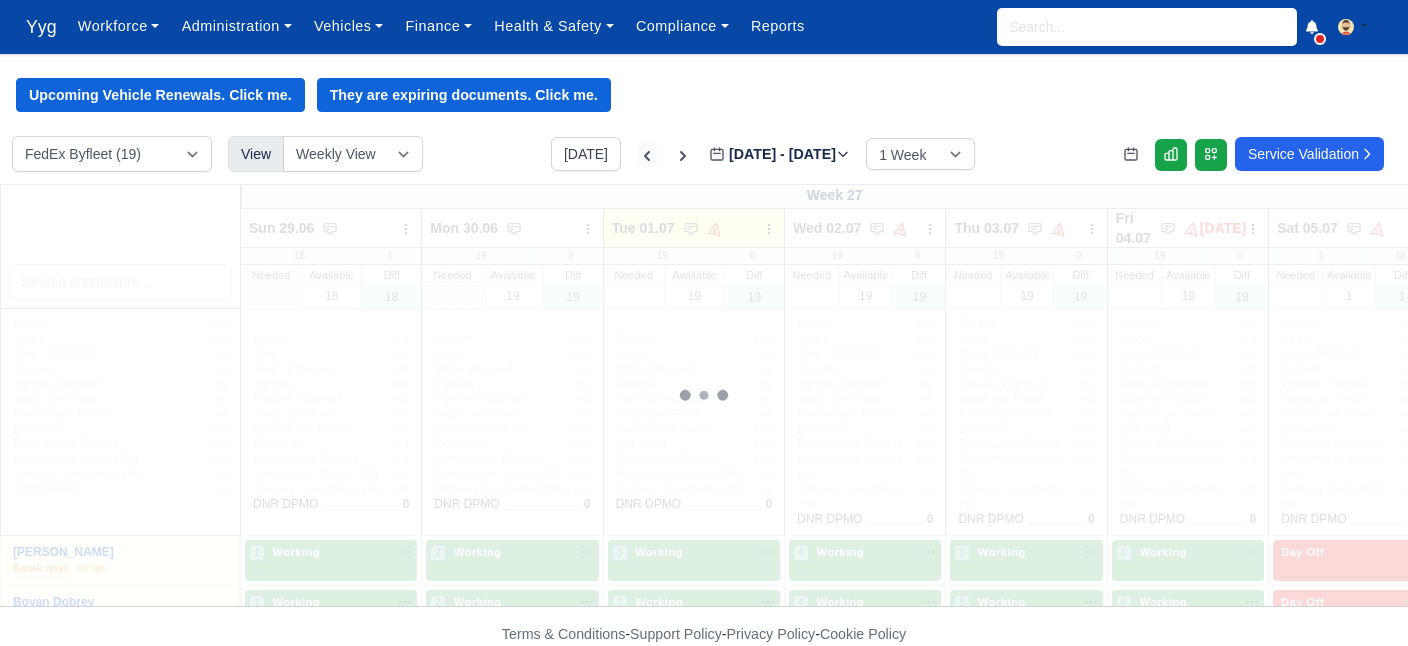 type 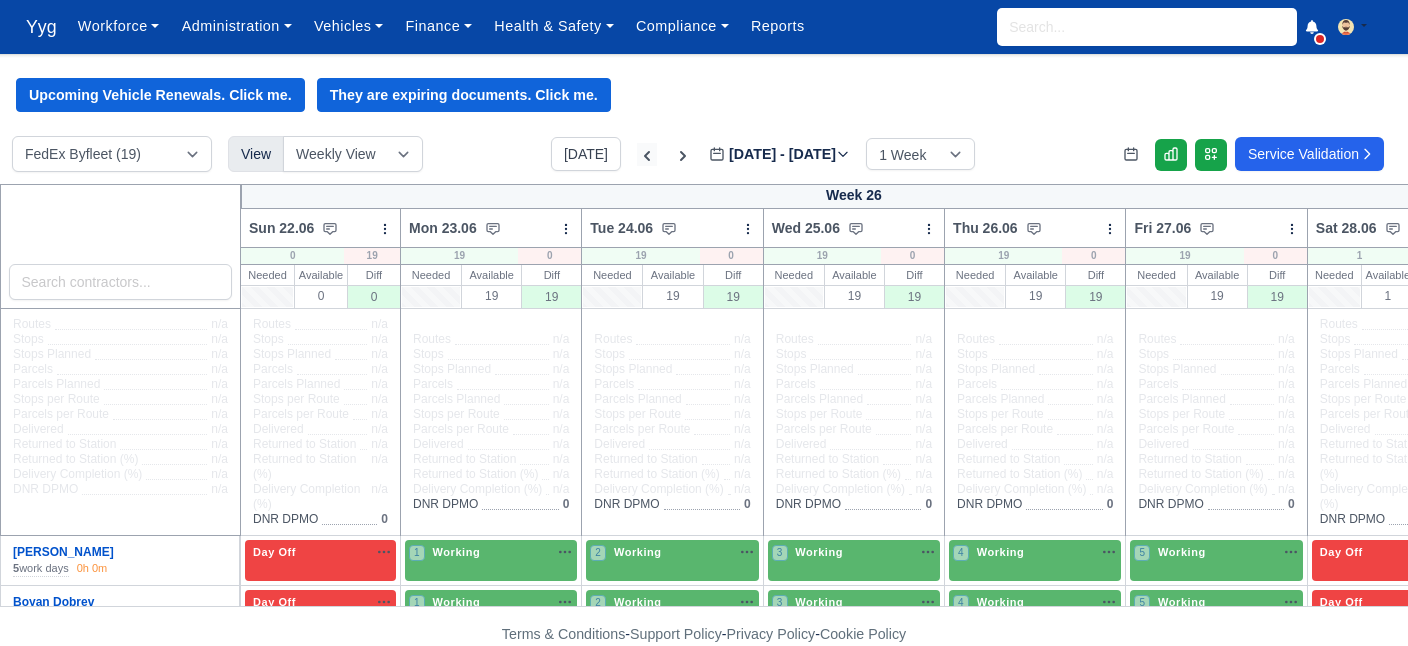 click 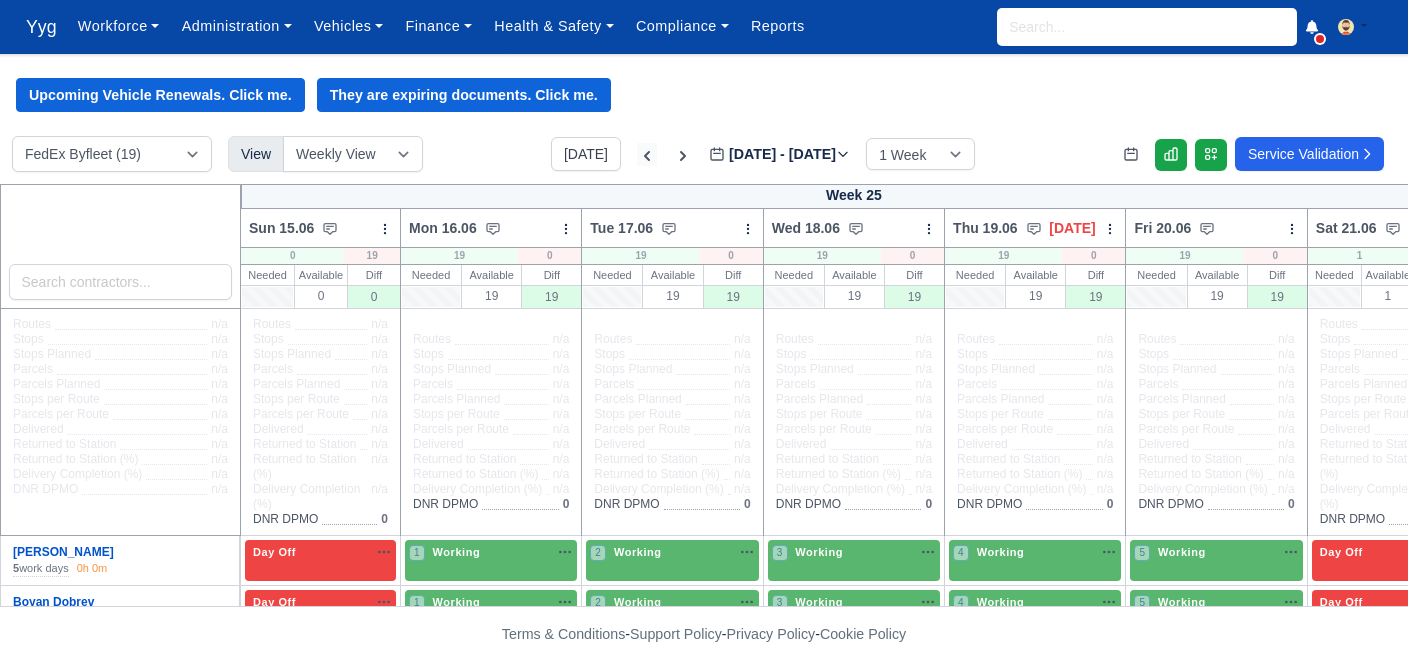 type on "2025-06-17" 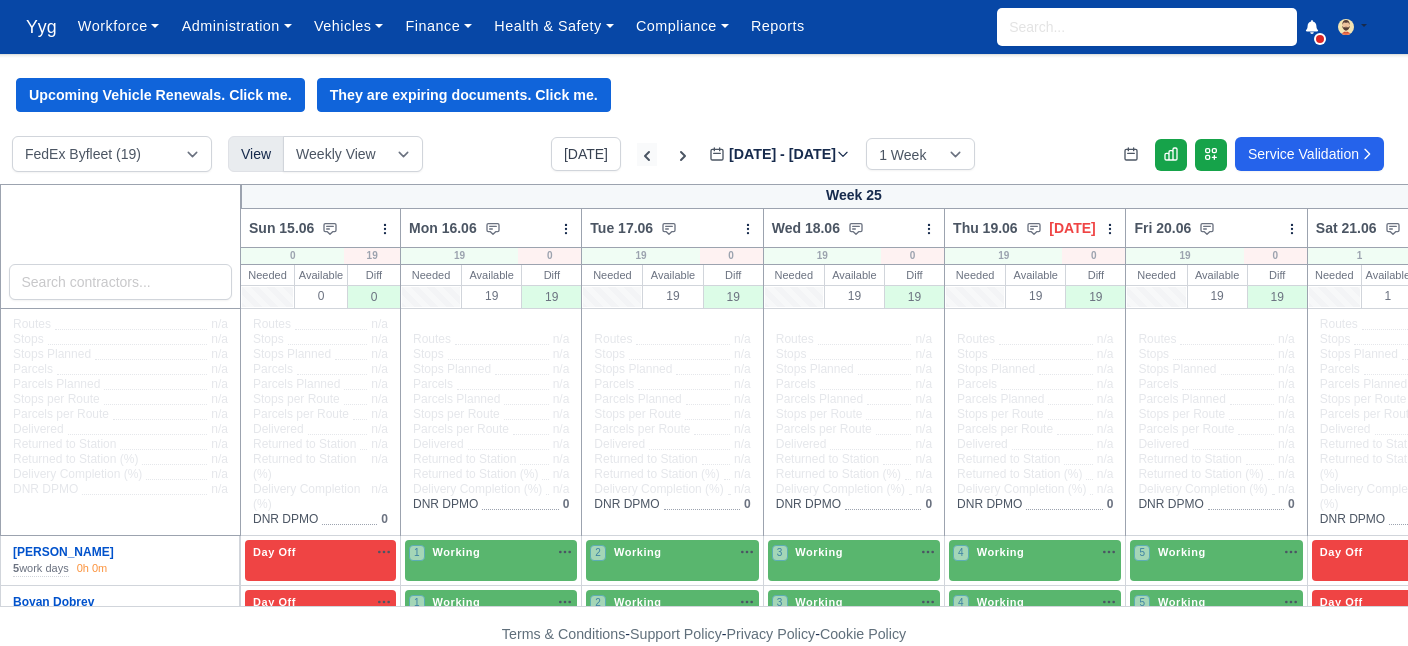 type 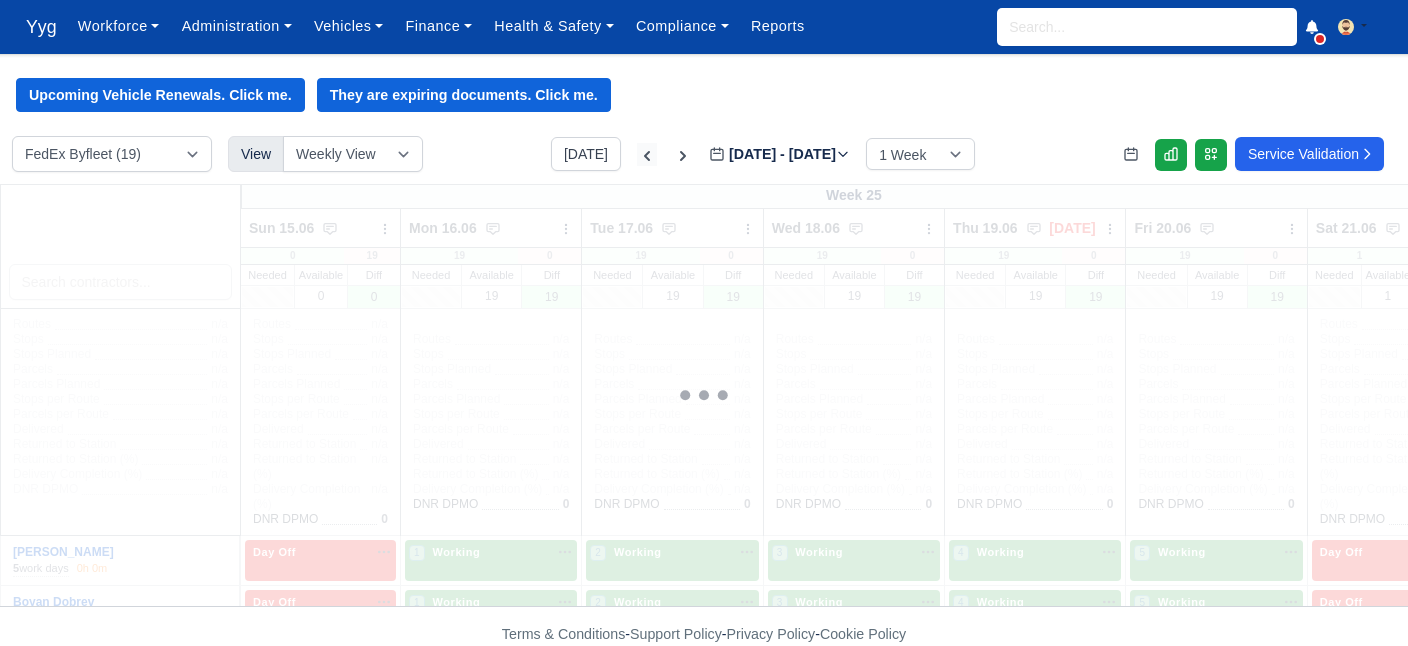 type on "2025-06-10" 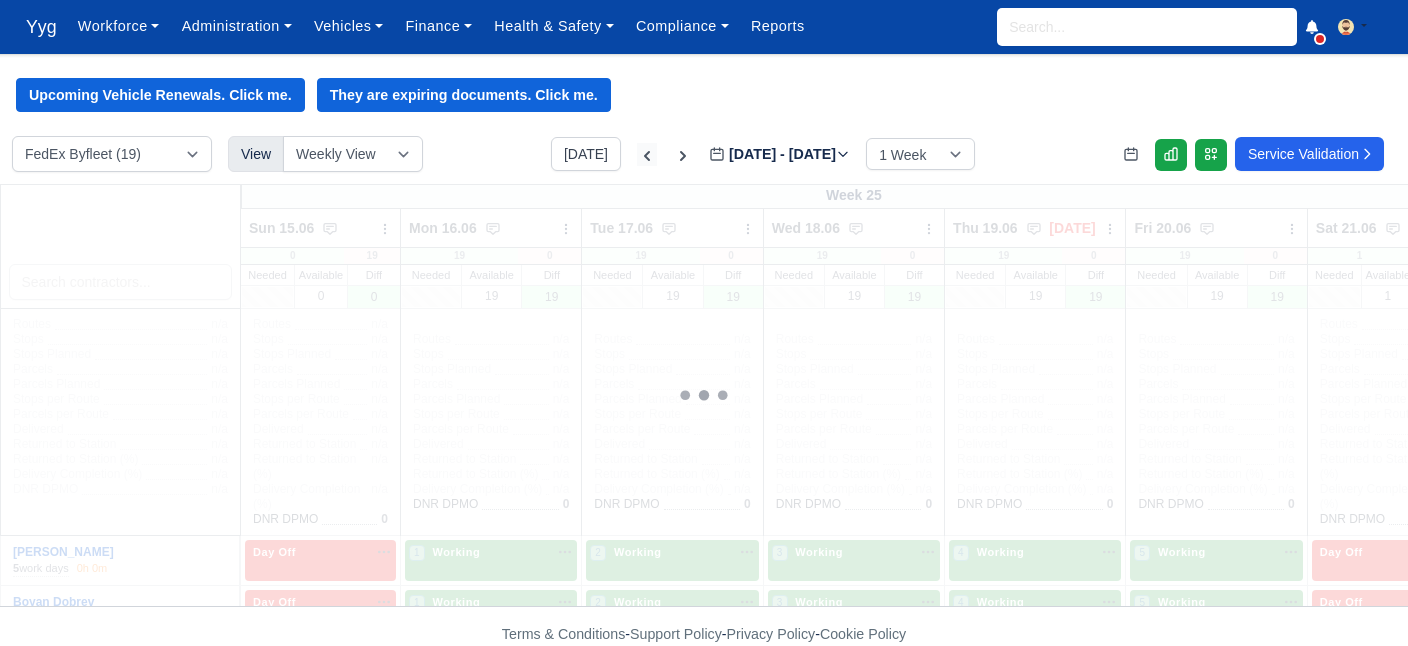 type 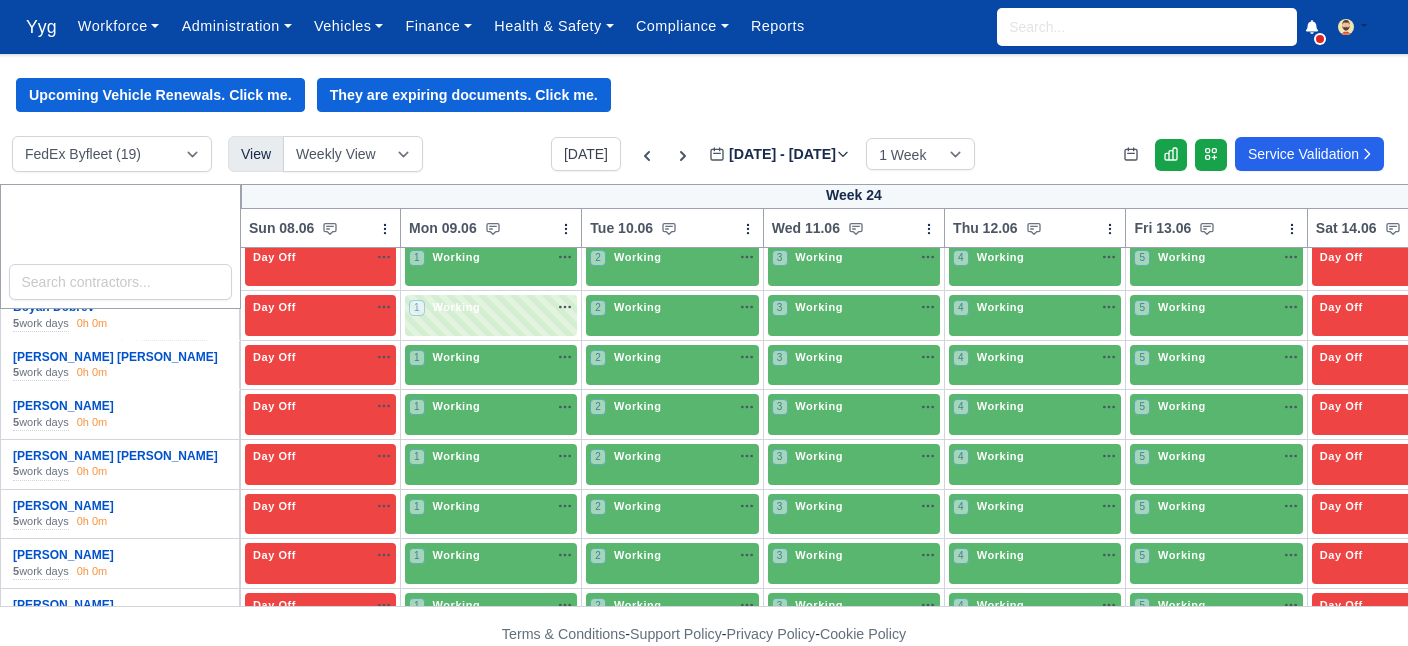 scroll, scrollTop: 297, scrollLeft: 0, axis: vertical 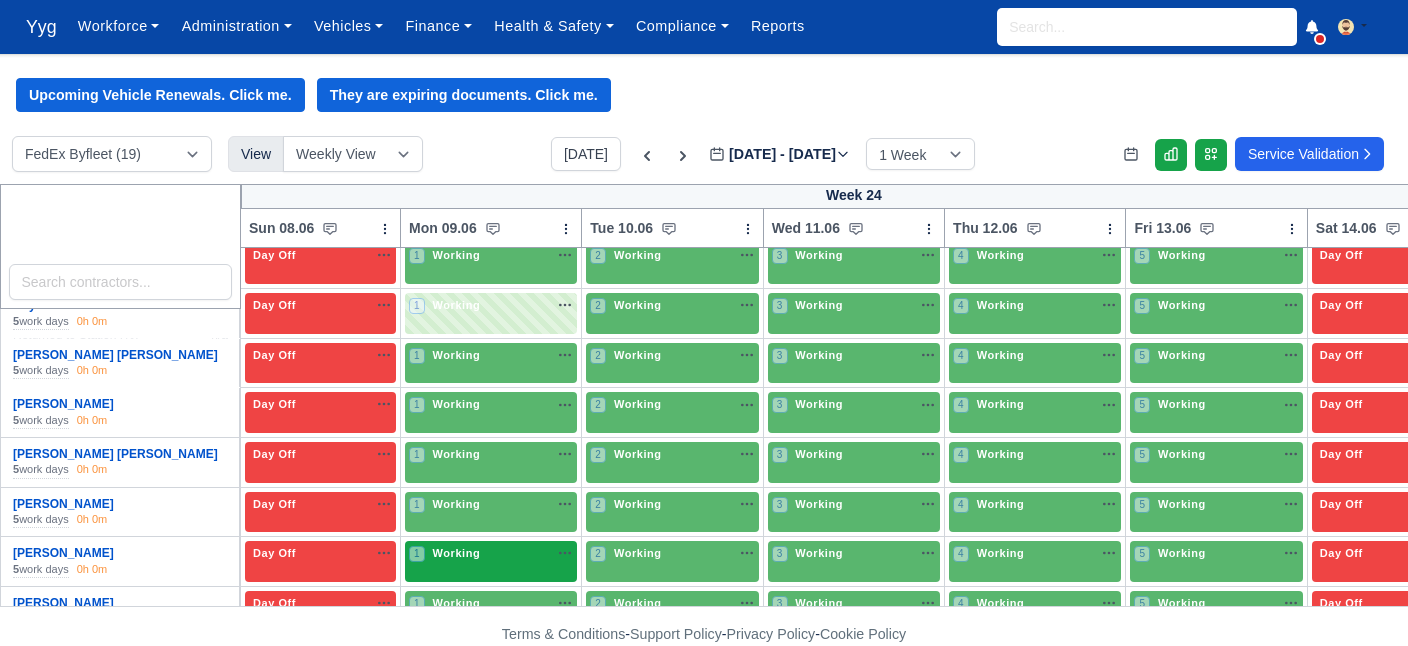 click on "1
Working" at bounding box center (491, 561) 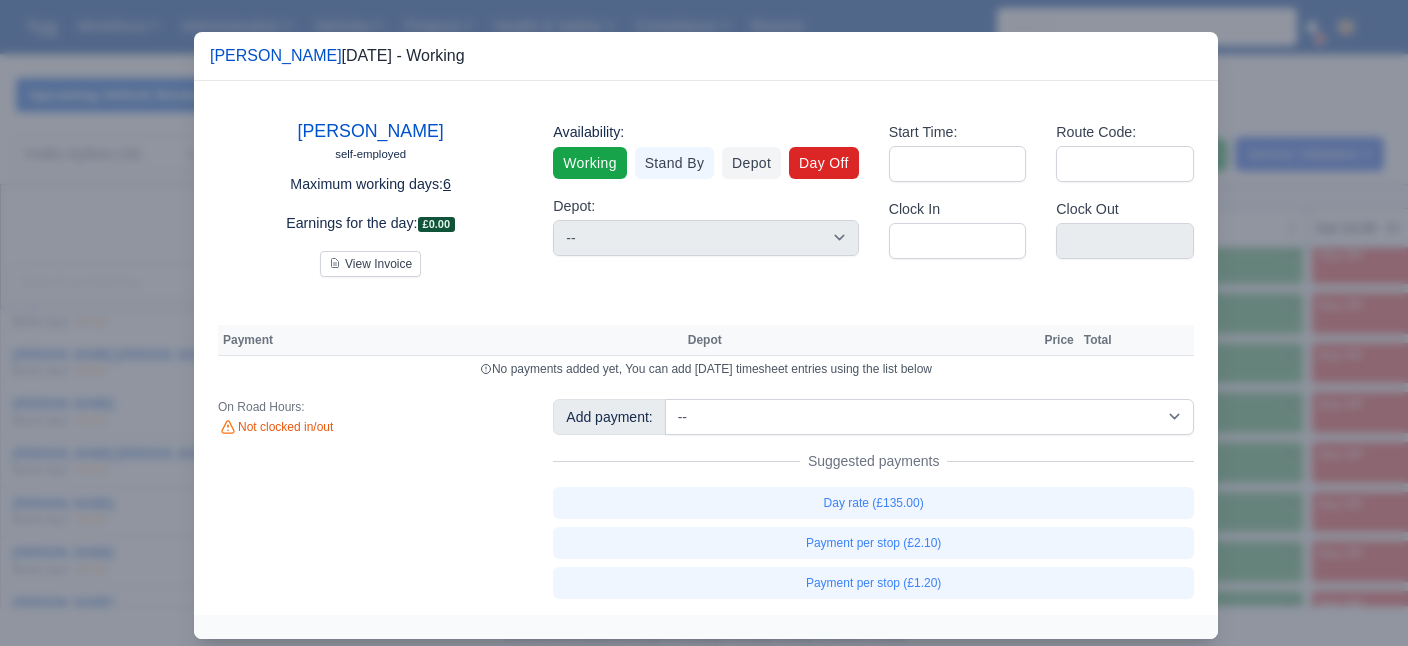 click on "Day
Off" at bounding box center (824, 163) 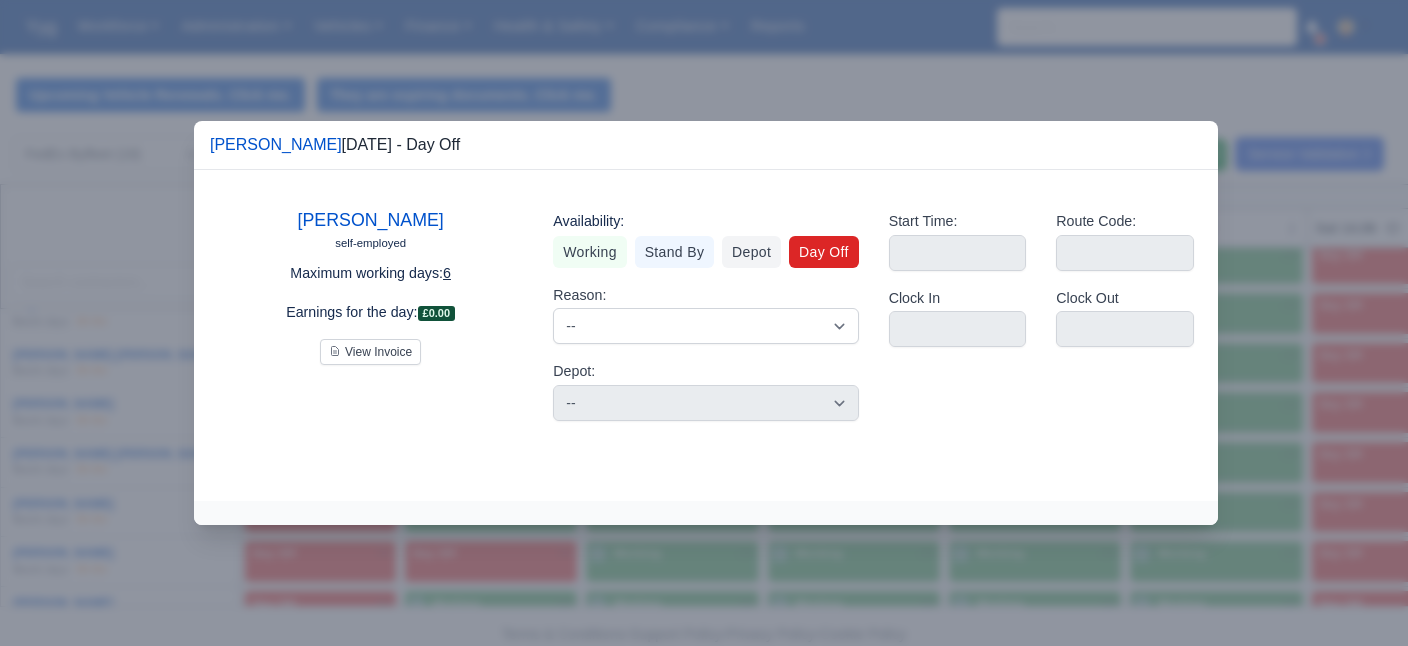 type 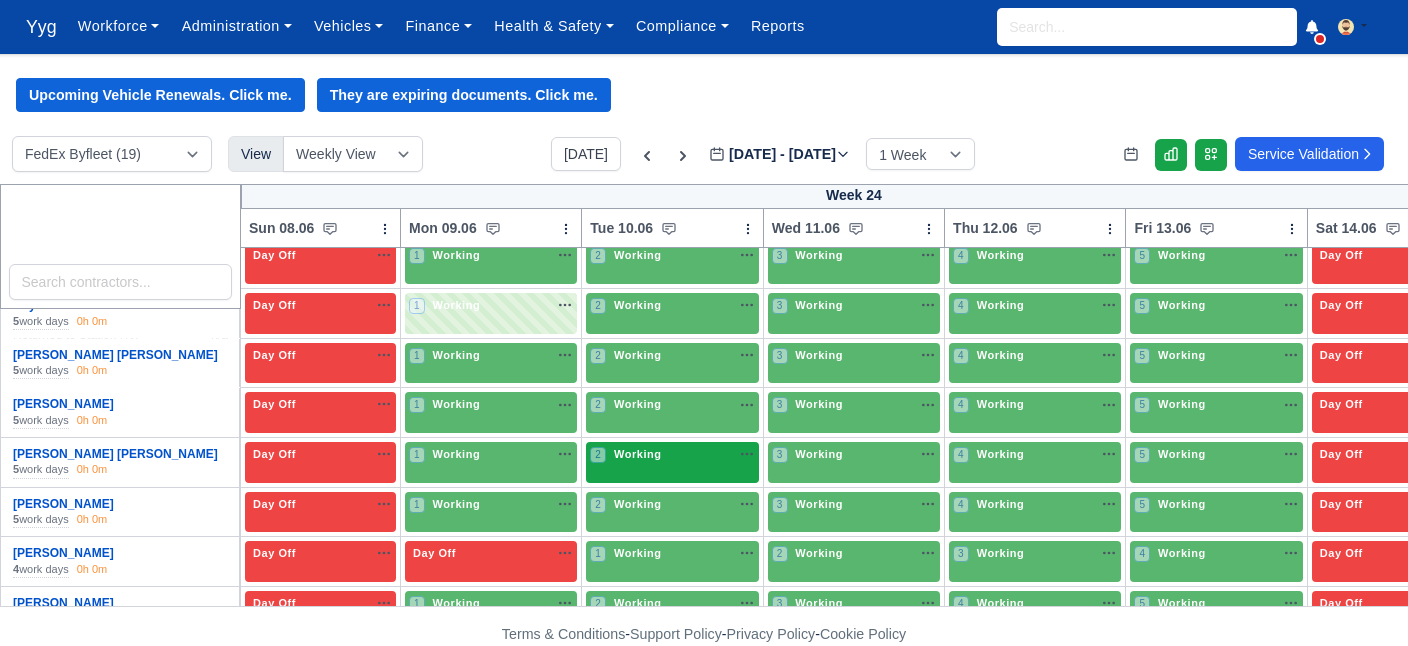 click on "2
Working
na" at bounding box center [672, 456] 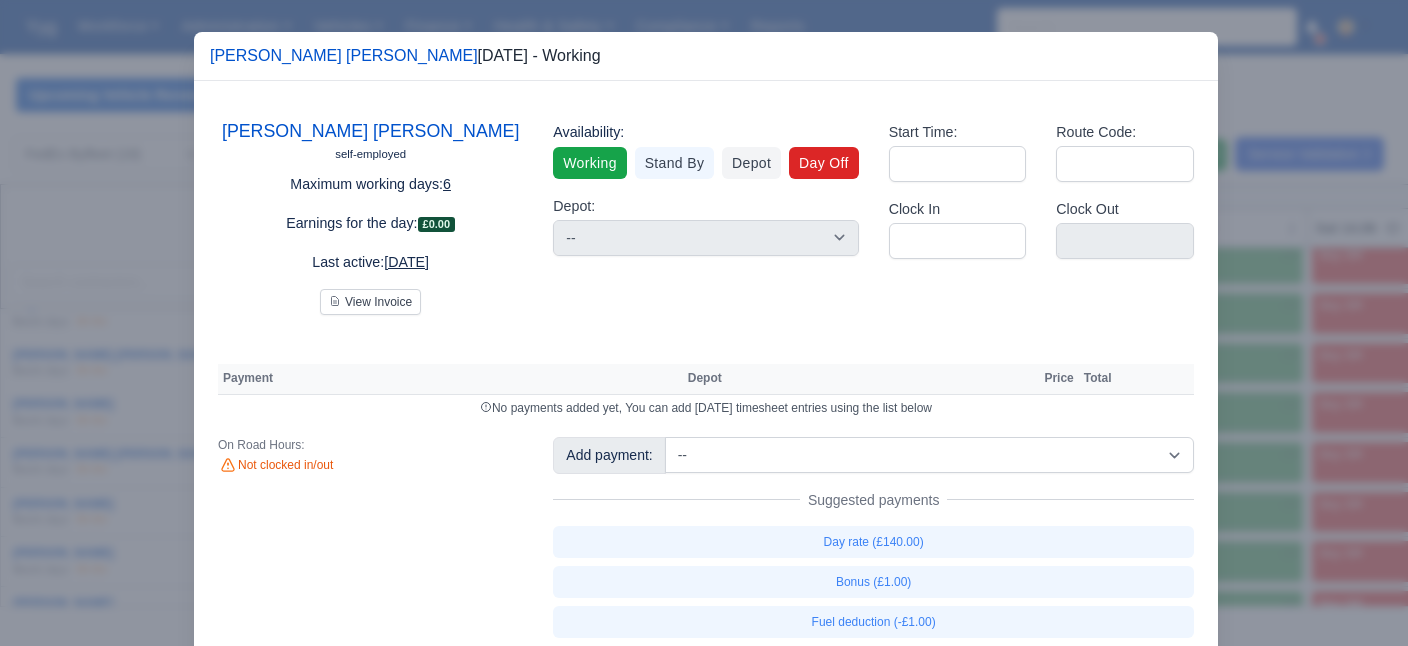 click on "Day
Off" at bounding box center (824, 163) 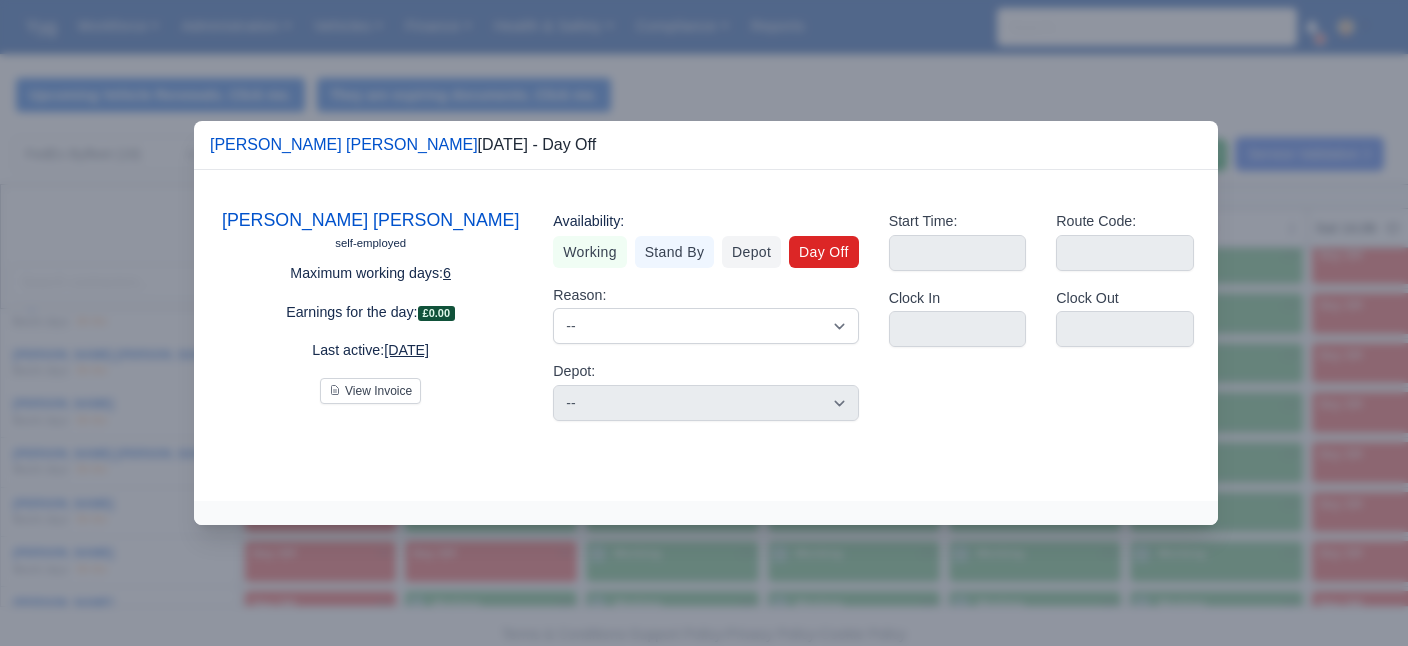 type 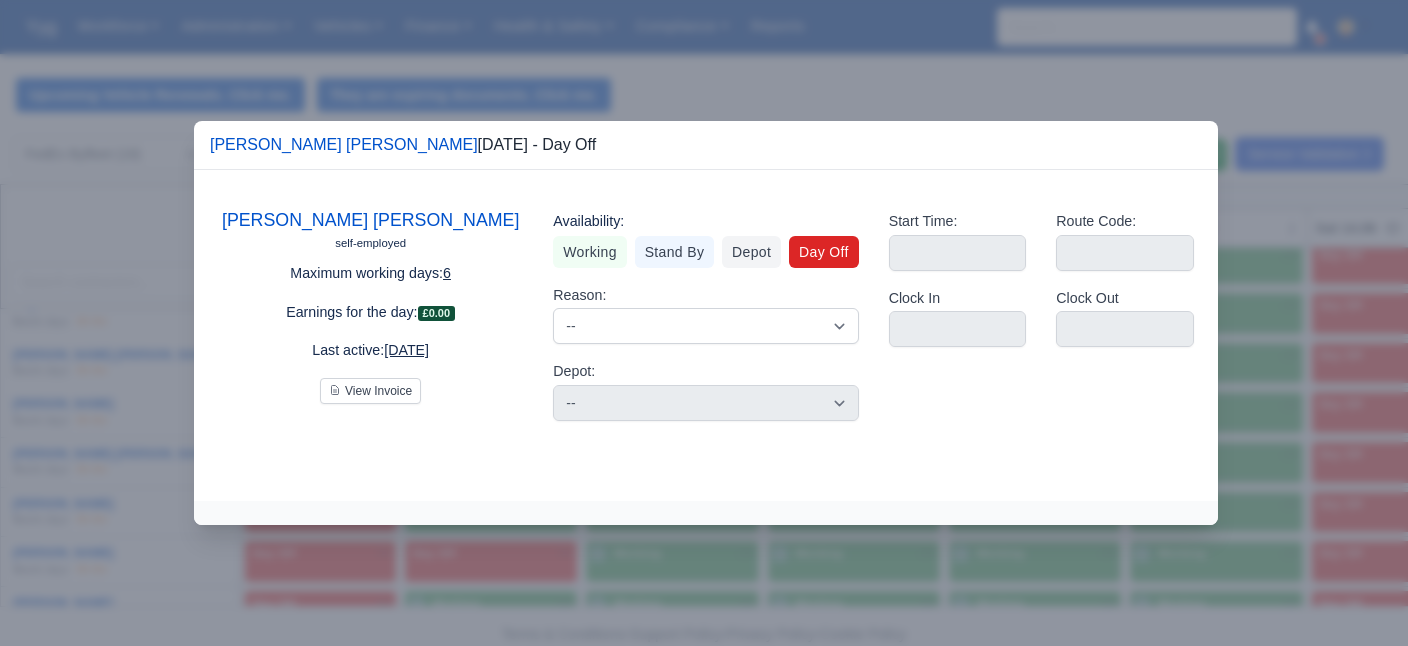 click on "Day
Off" at bounding box center [824, 252] 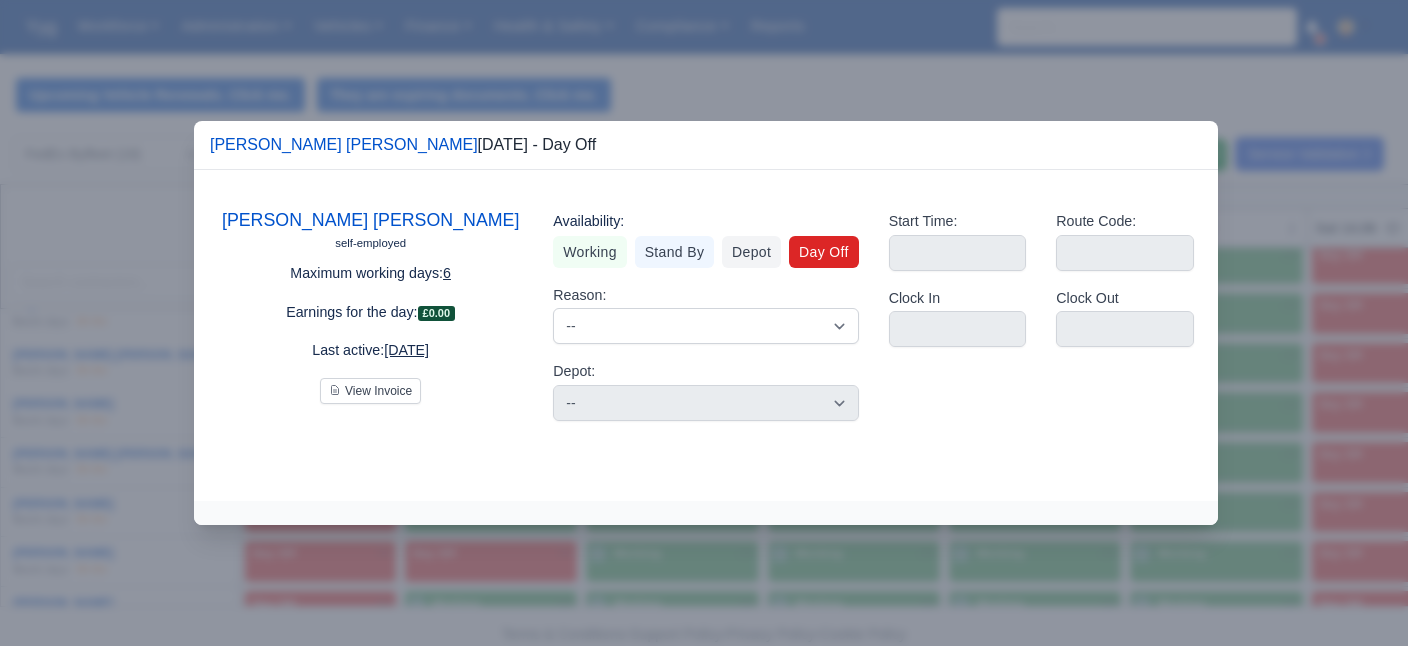 type 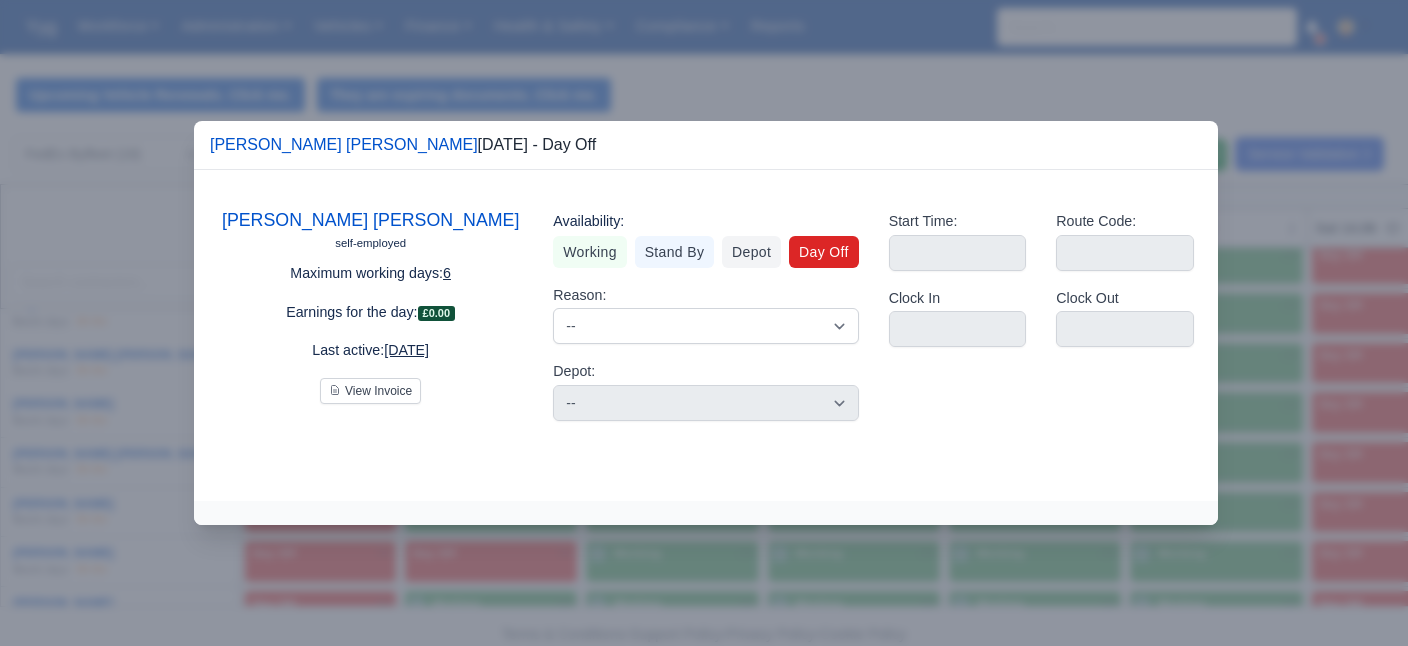 click at bounding box center [704, 323] 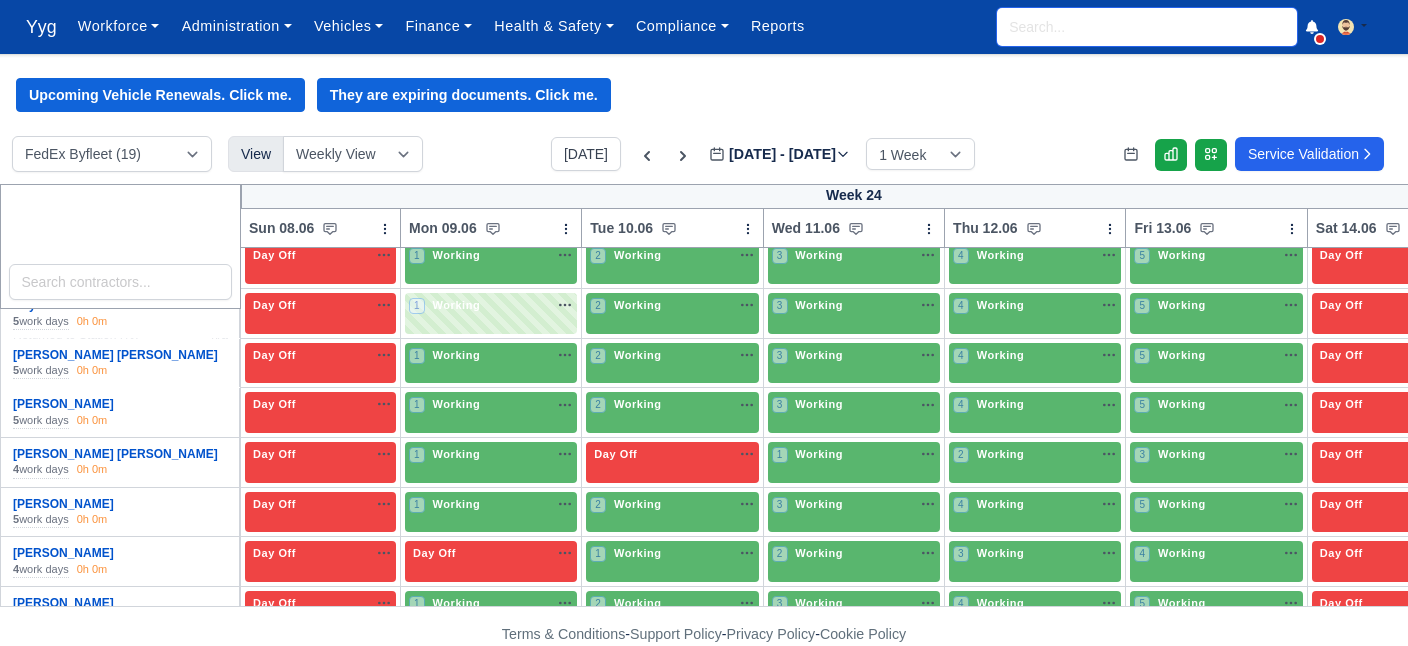 click at bounding box center [1147, 27] 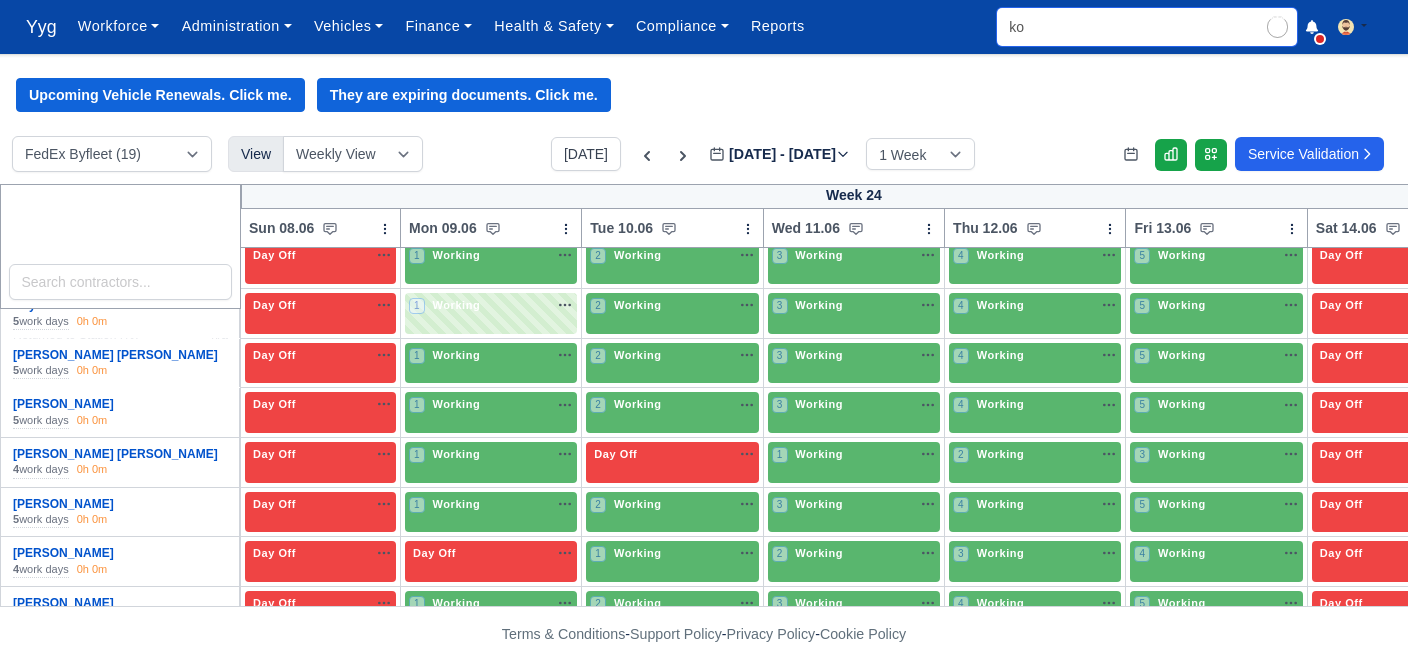 type on "kon" 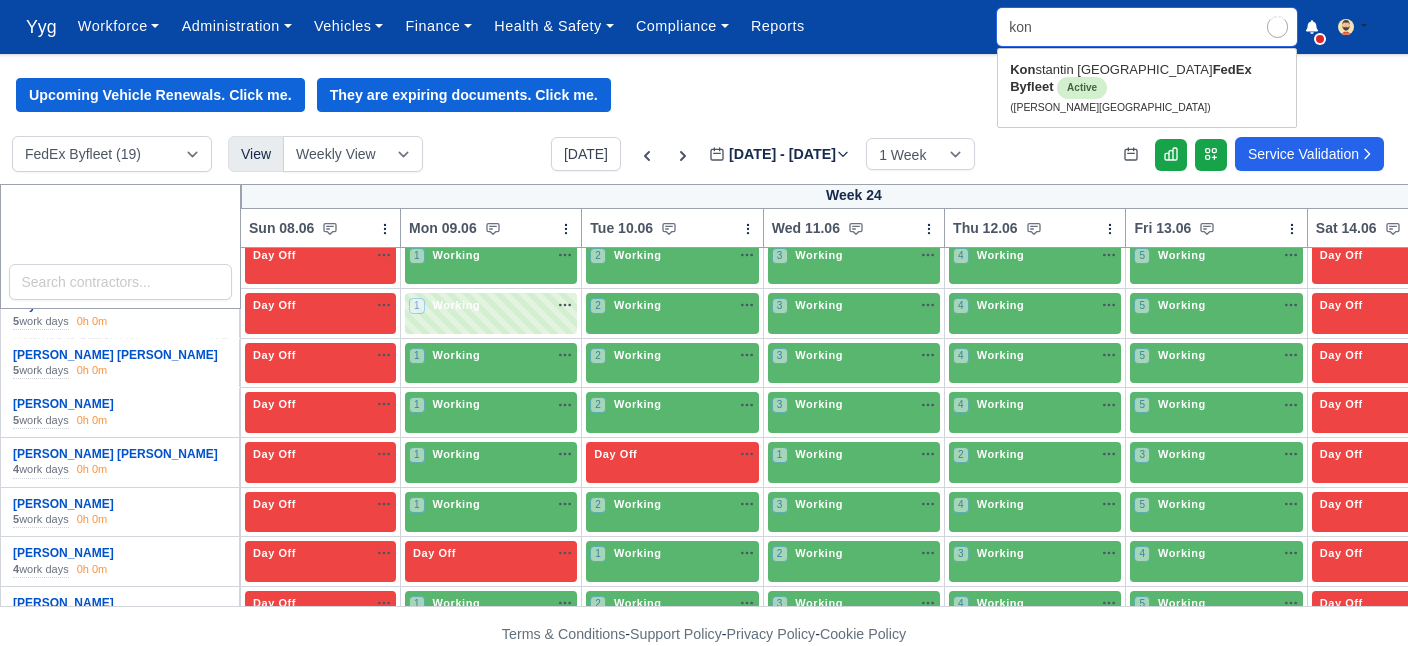 type on "konstantin Zhelyazkov" 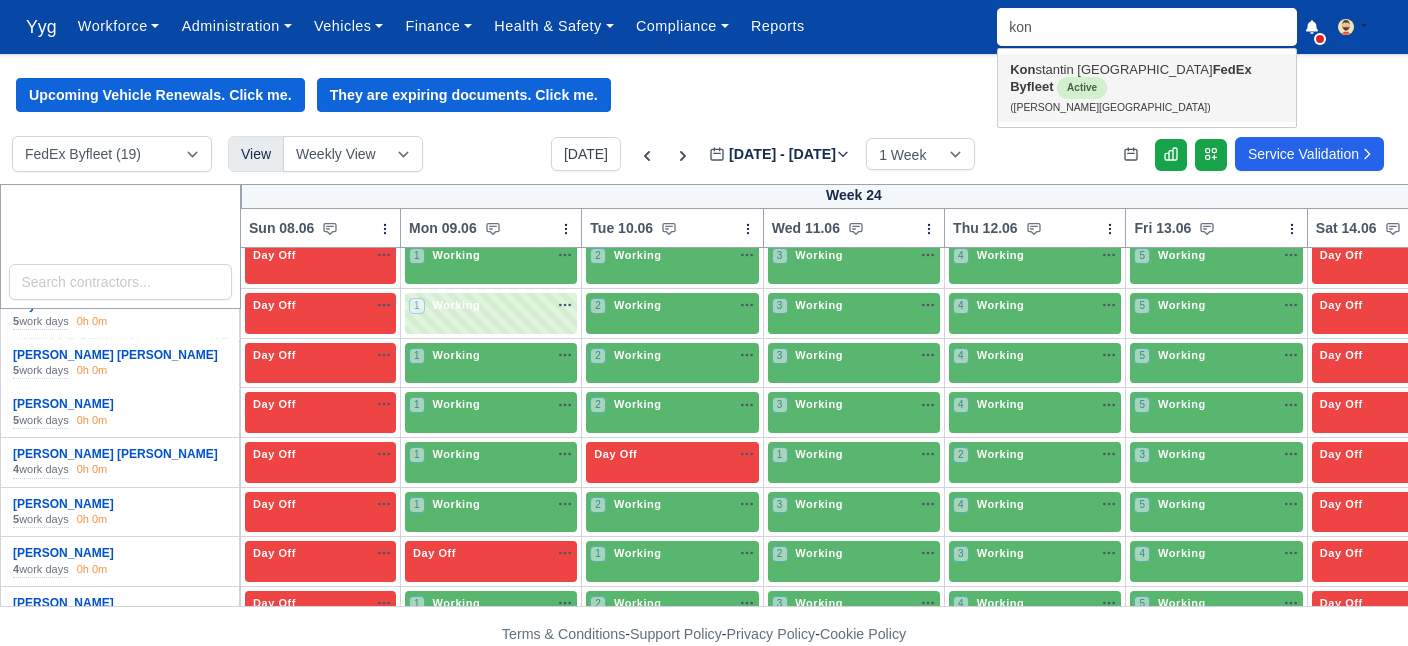 click on "Kon stantin Zhelyazkov  FedEx Byfleet    Active
(Konstantin Zhelyazkov)" at bounding box center [1147, 88] 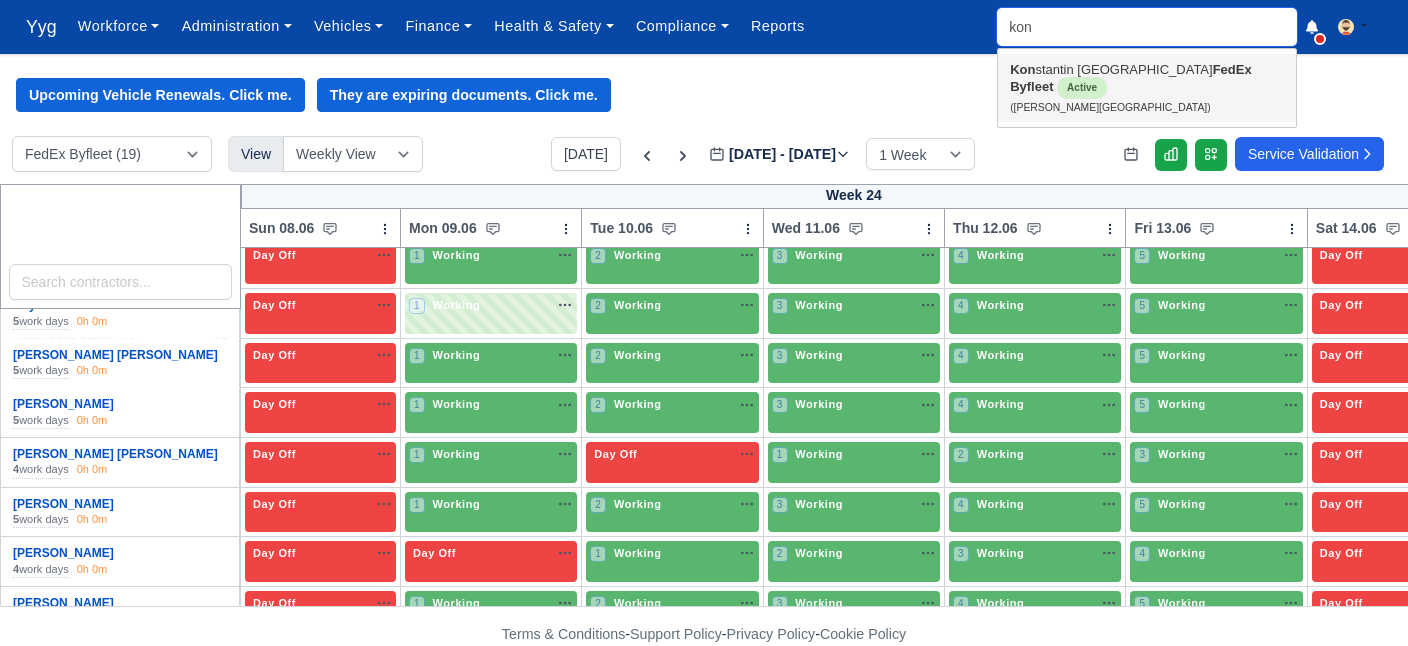 type on "[PERSON_NAME]" 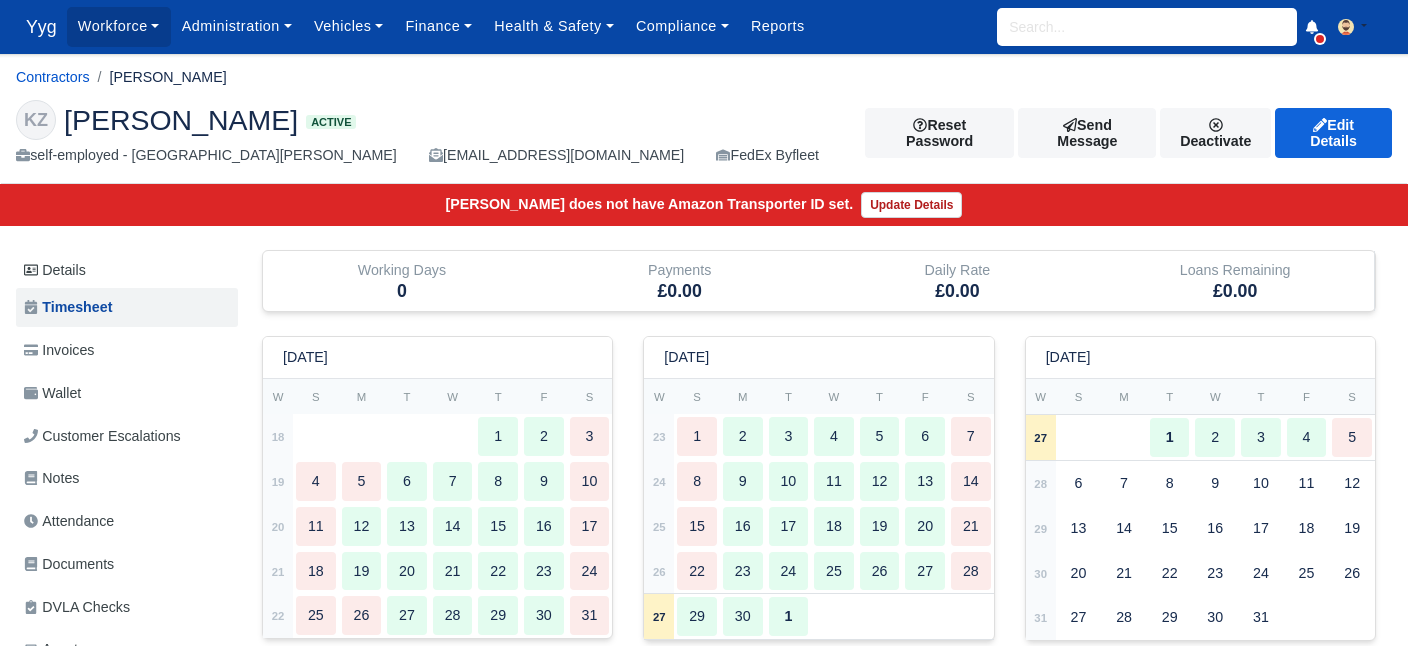 scroll, scrollTop: 0, scrollLeft: 0, axis: both 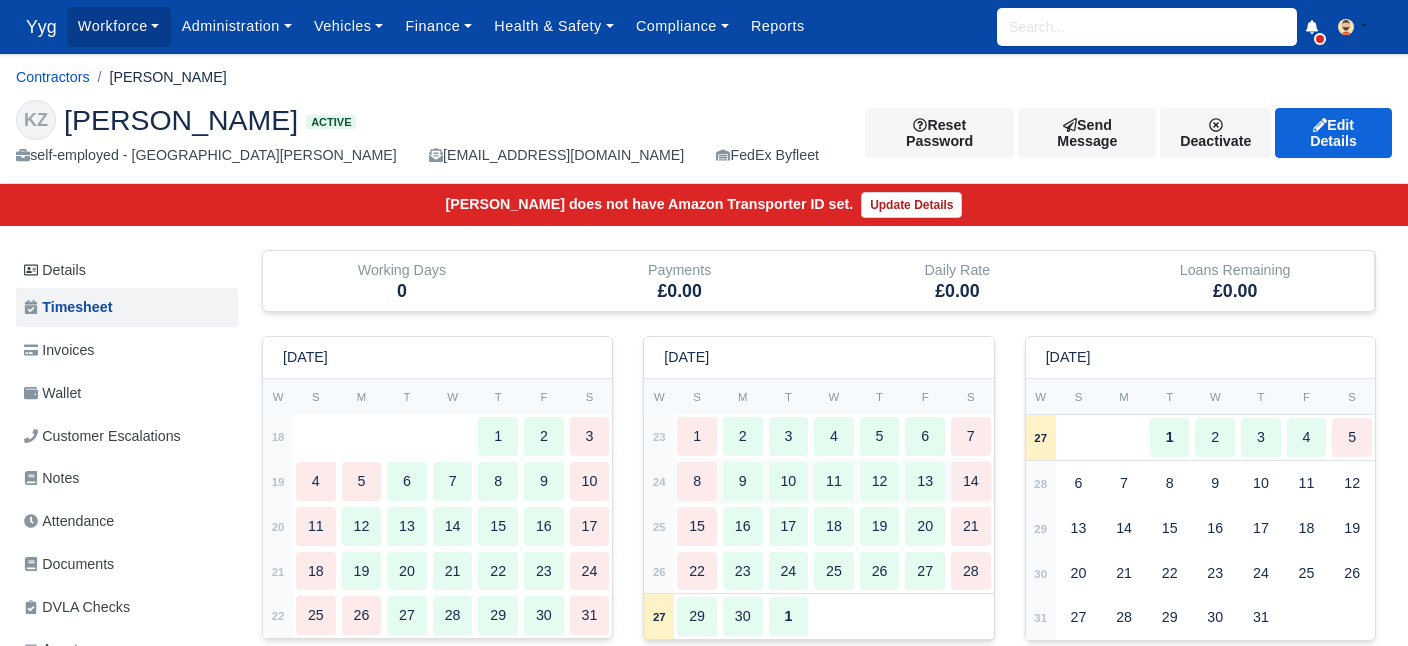 click on "8" at bounding box center [697, 481] 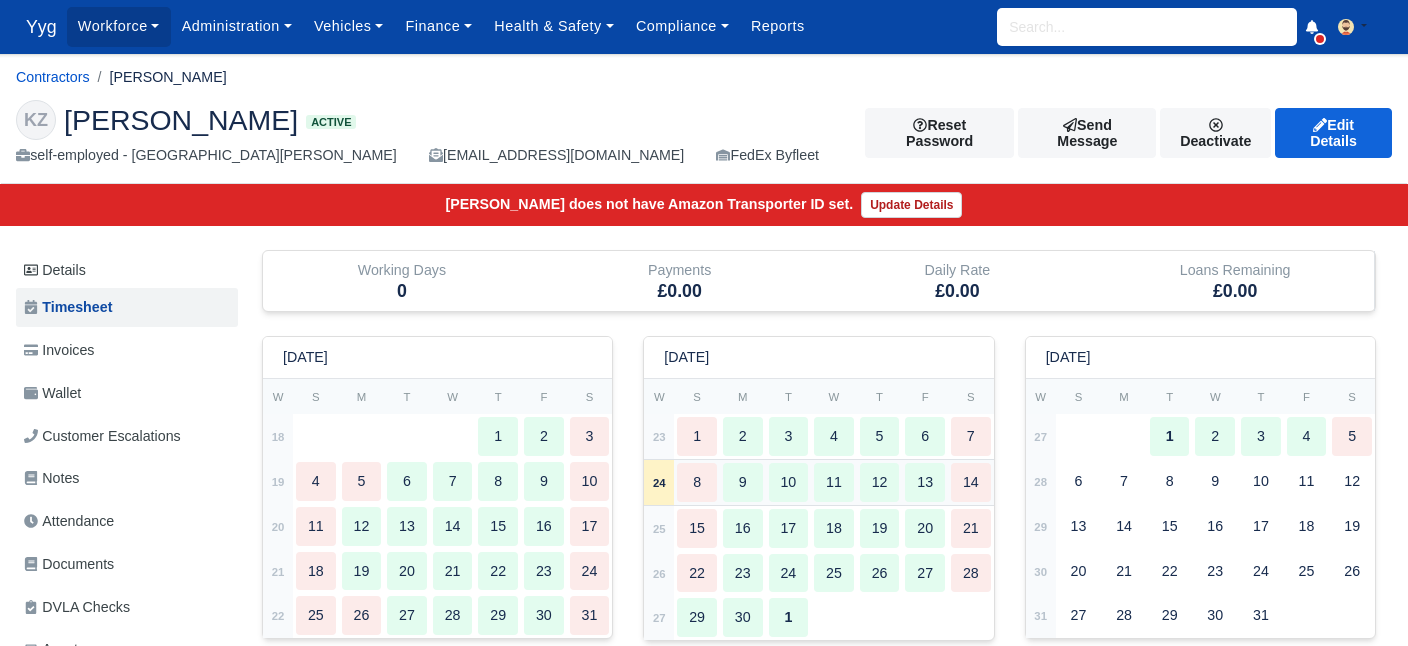 type 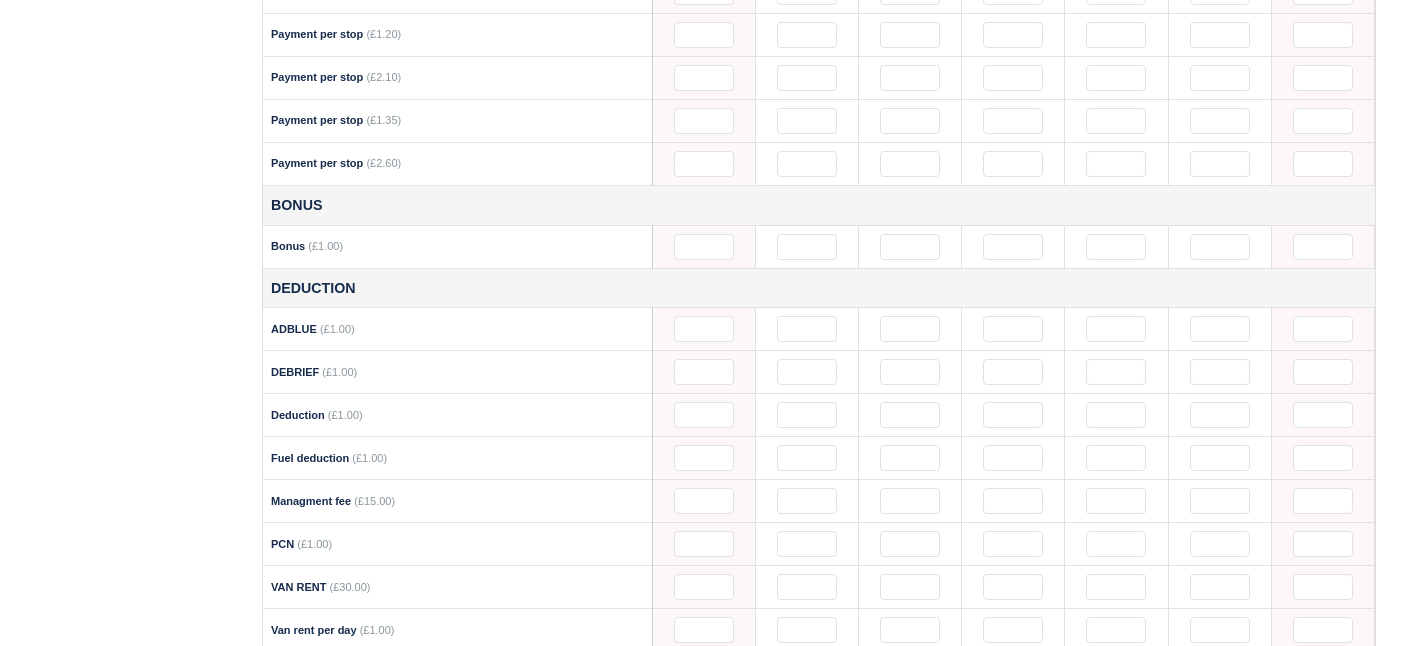 scroll, scrollTop: 1718, scrollLeft: 0, axis: vertical 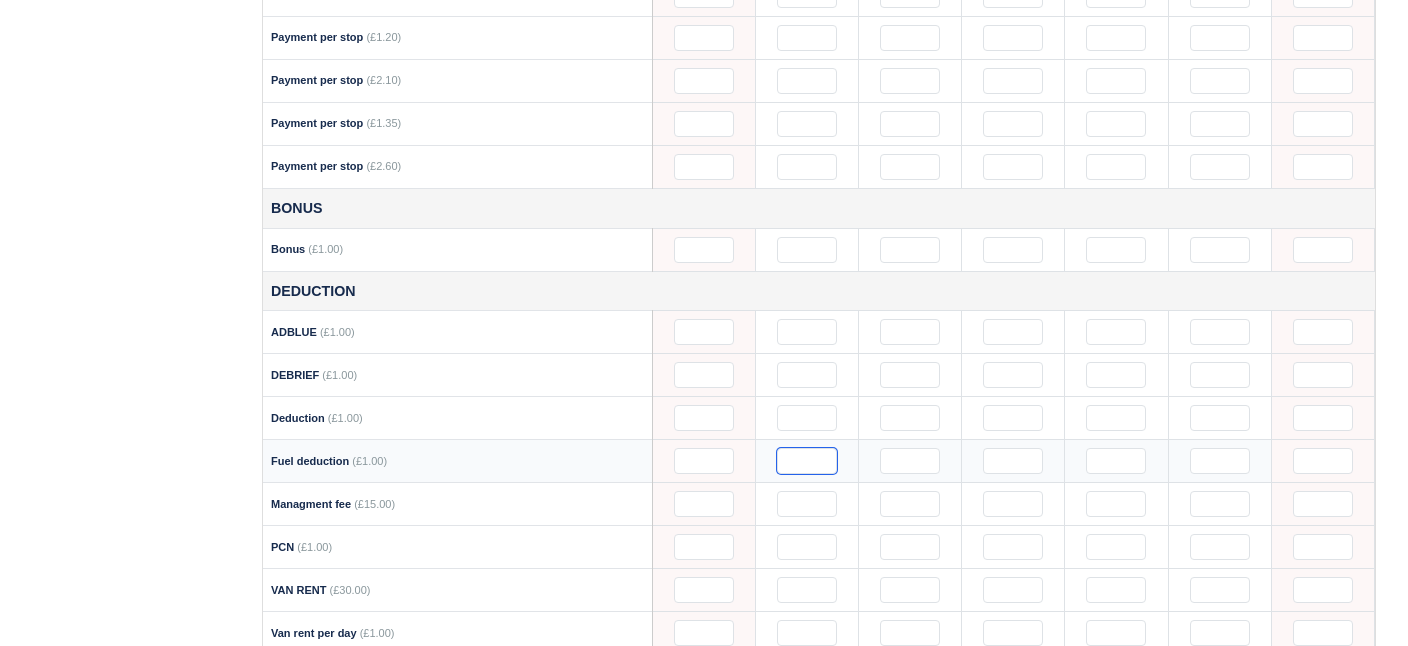 click at bounding box center [807, 461] 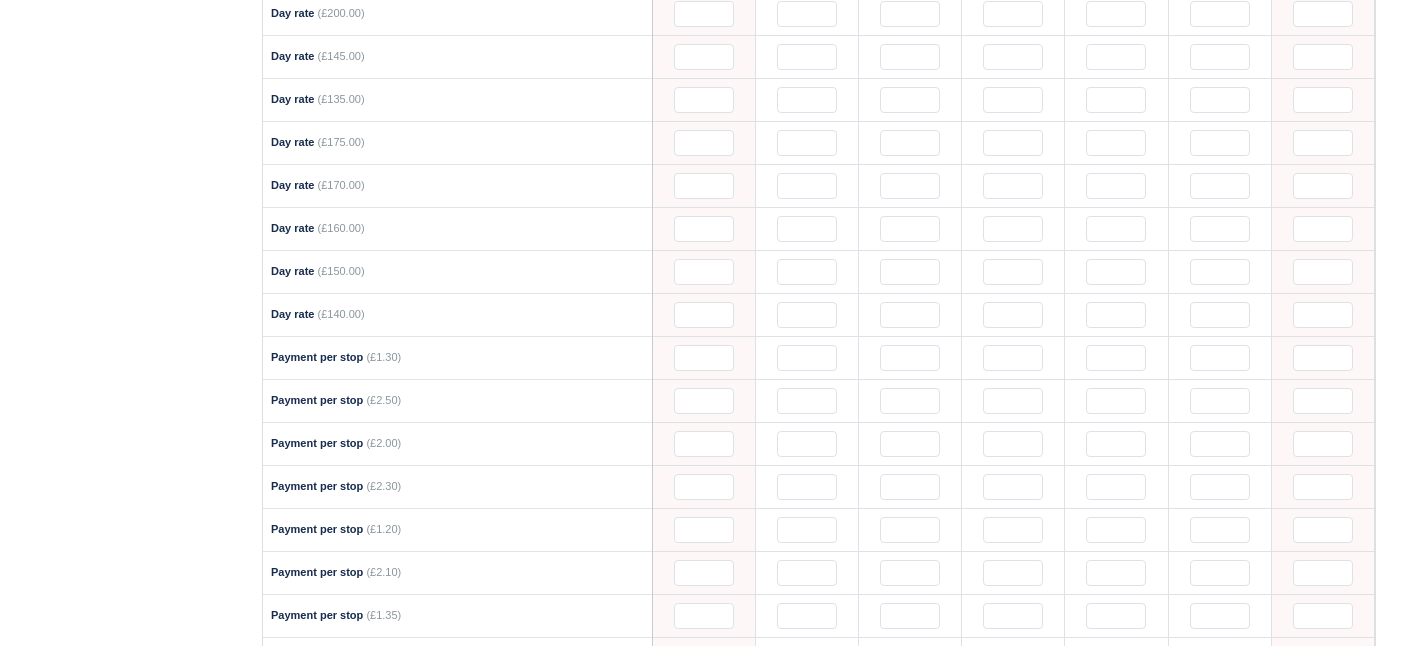 scroll, scrollTop: 1229, scrollLeft: 0, axis: vertical 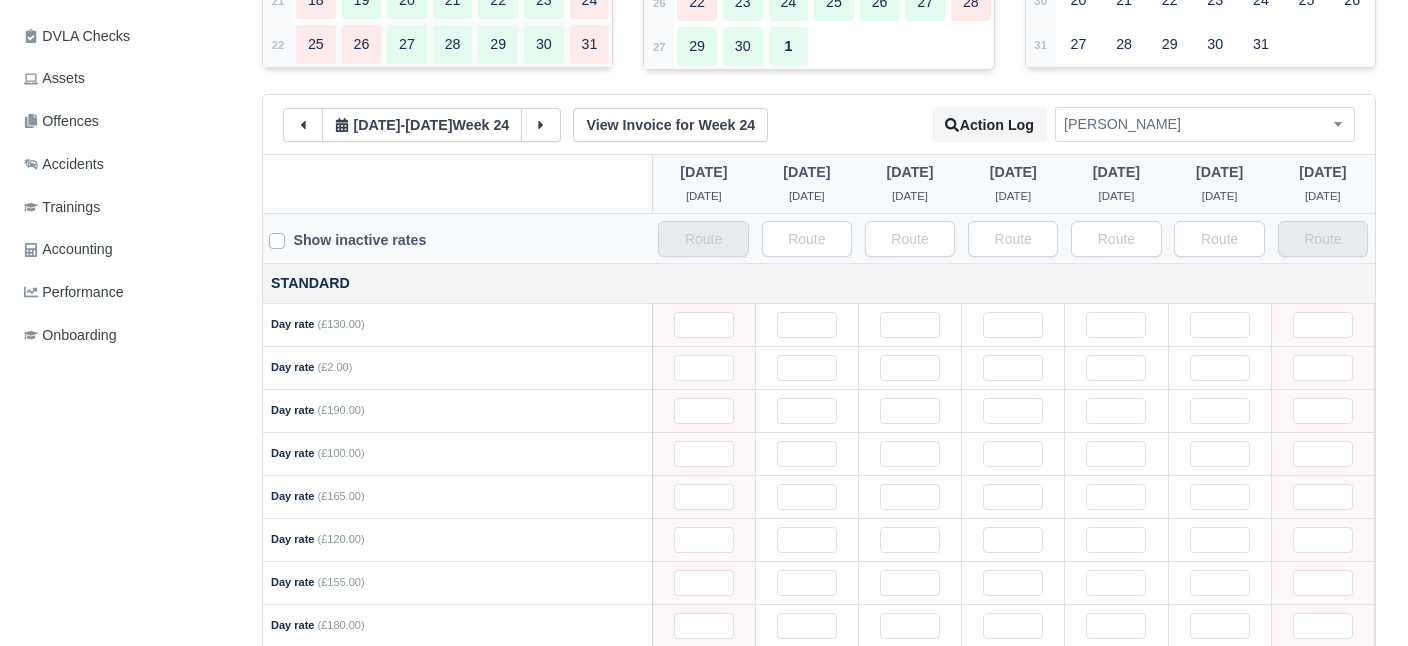 click on "26" at bounding box center (362, 44) 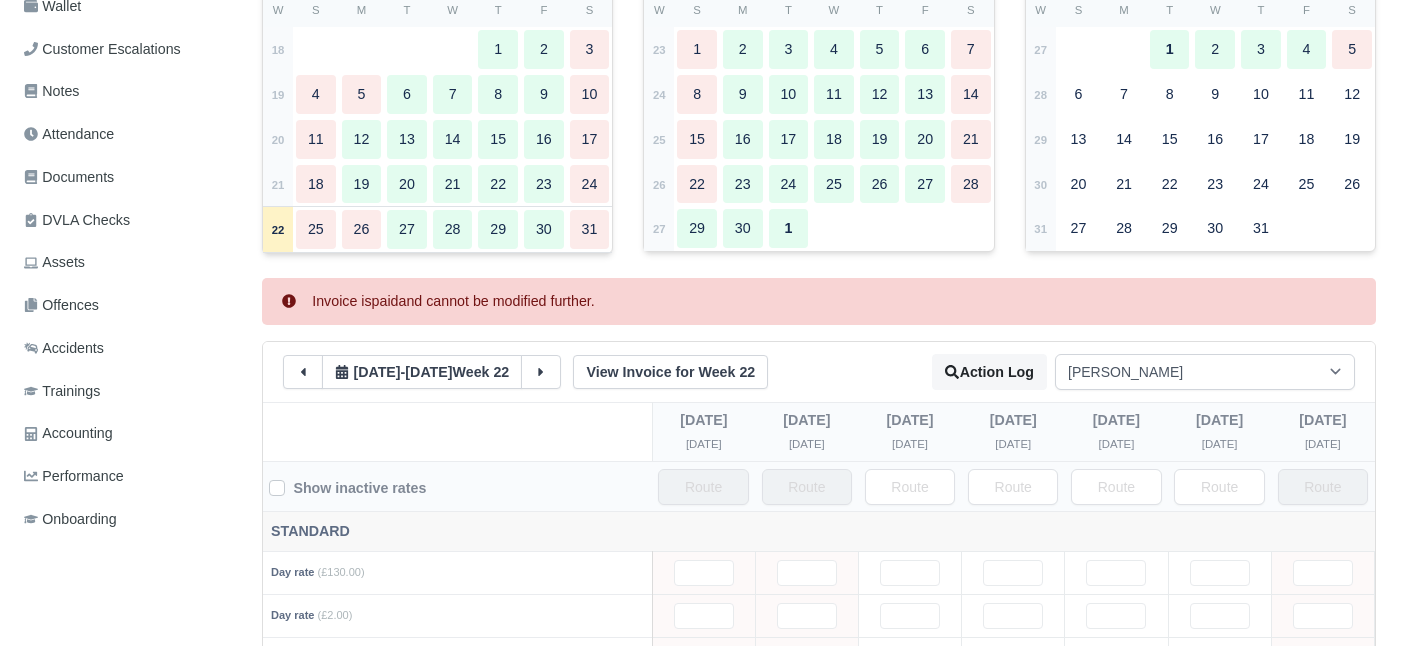 scroll, scrollTop: 385, scrollLeft: 0, axis: vertical 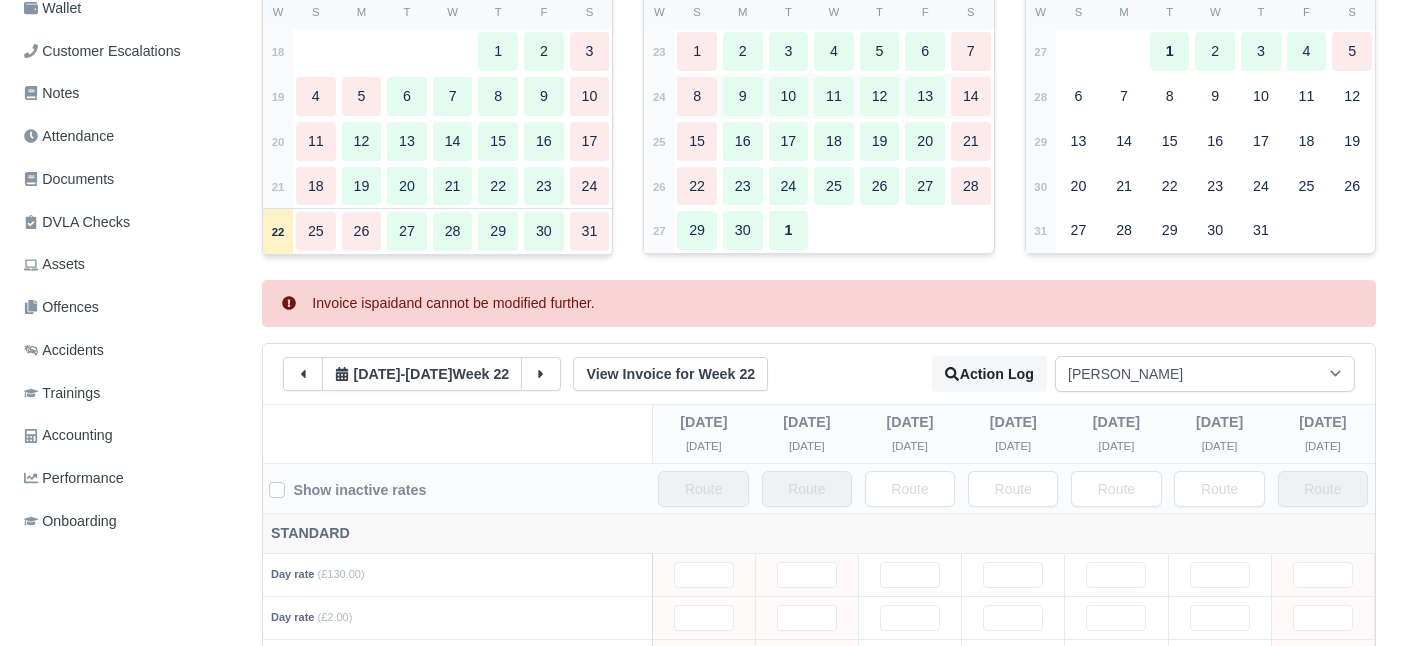 click on "8" at bounding box center [697, 96] 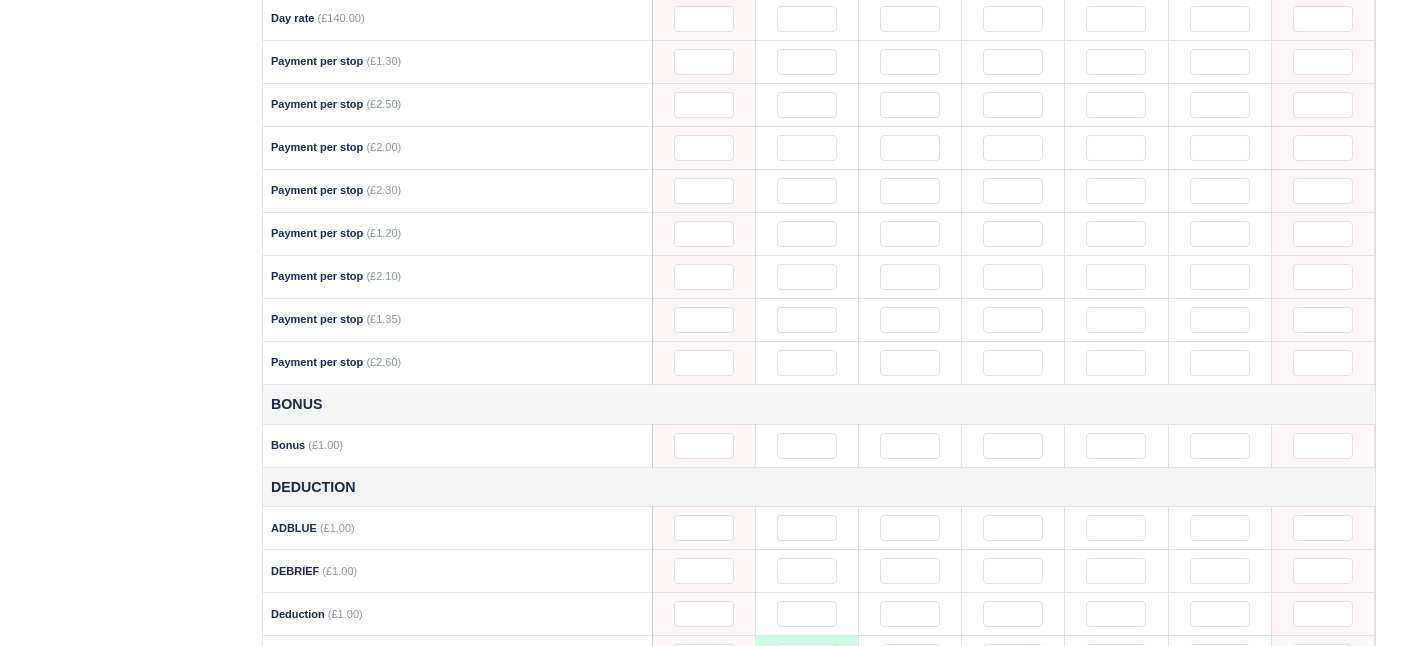 scroll, scrollTop: 1721, scrollLeft: 0, axis: vertical 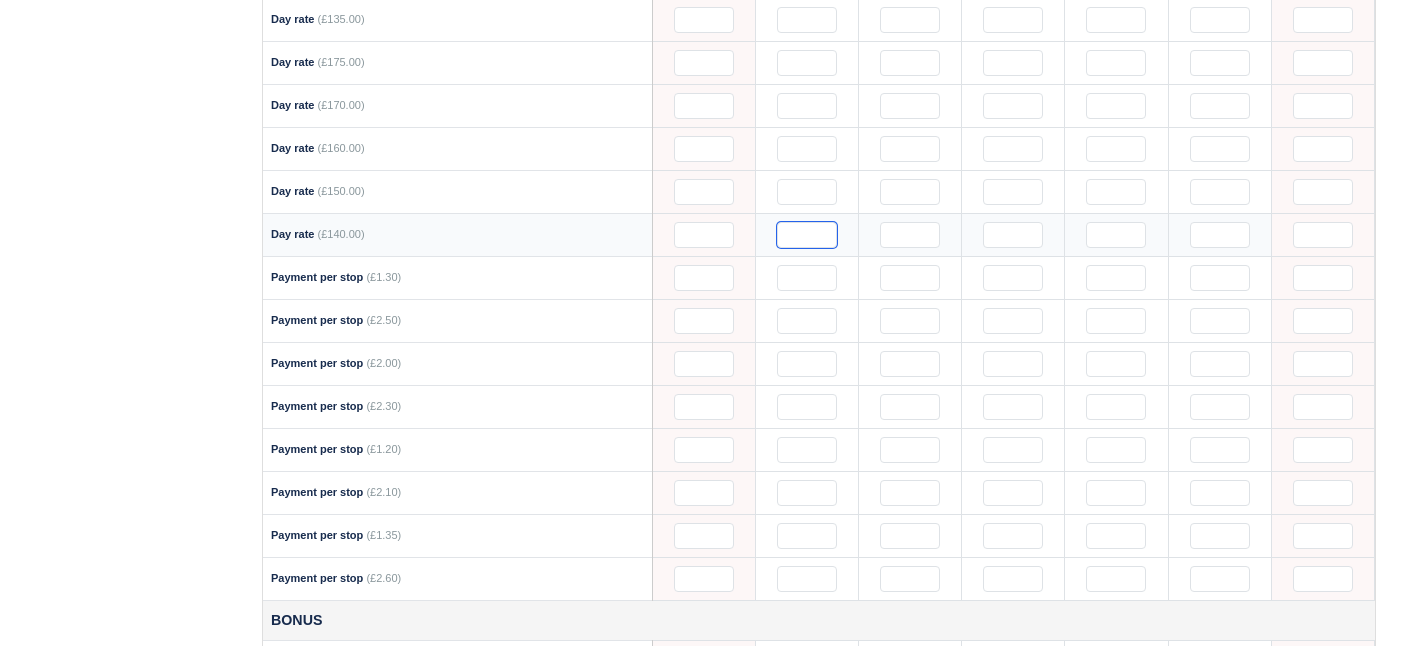 click at bounding box center [807, 235] 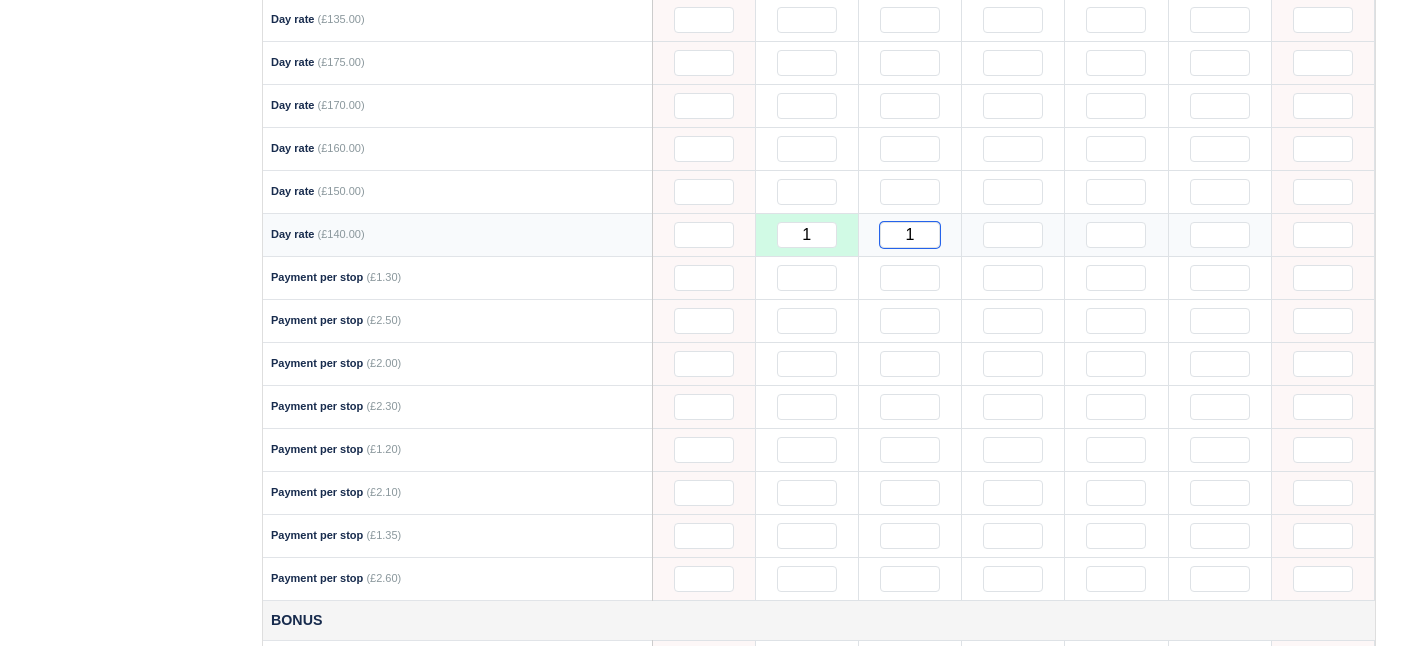 click on "1" at bounding box center (910, 235) 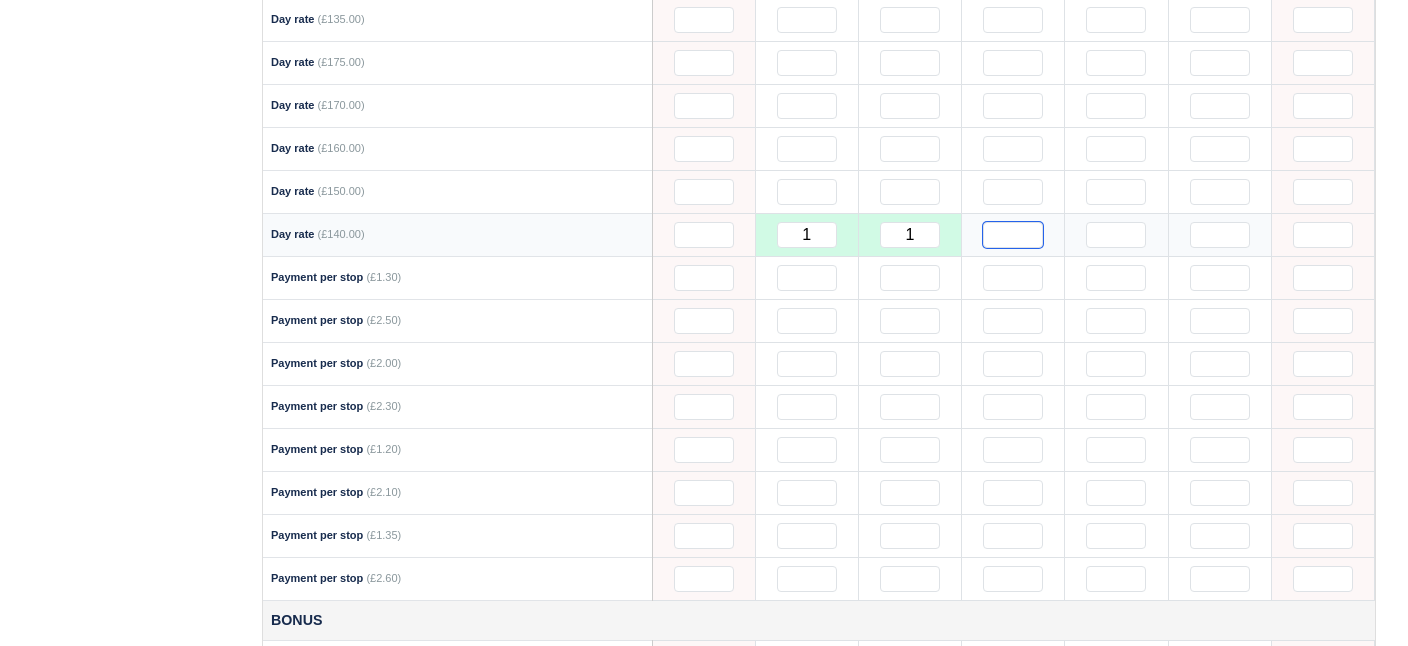 click at bounding box center [1013, 235] 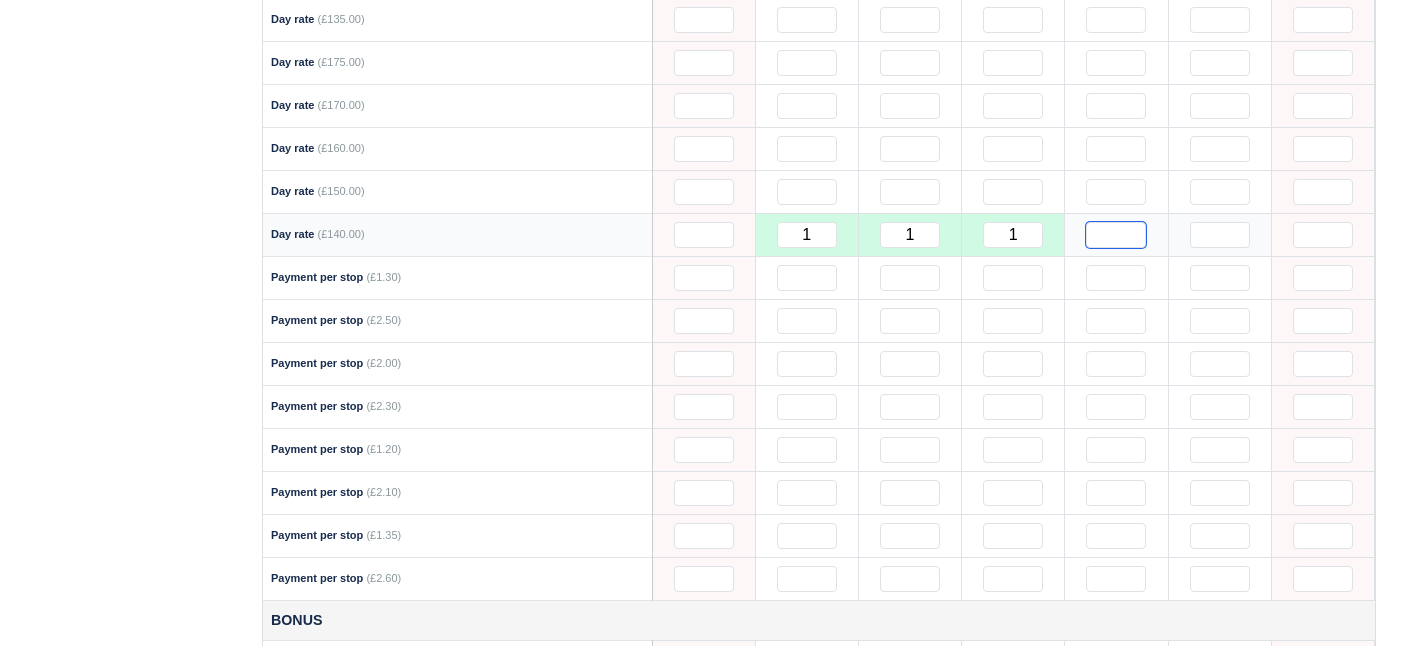 click at bounding box center [1116, 235] 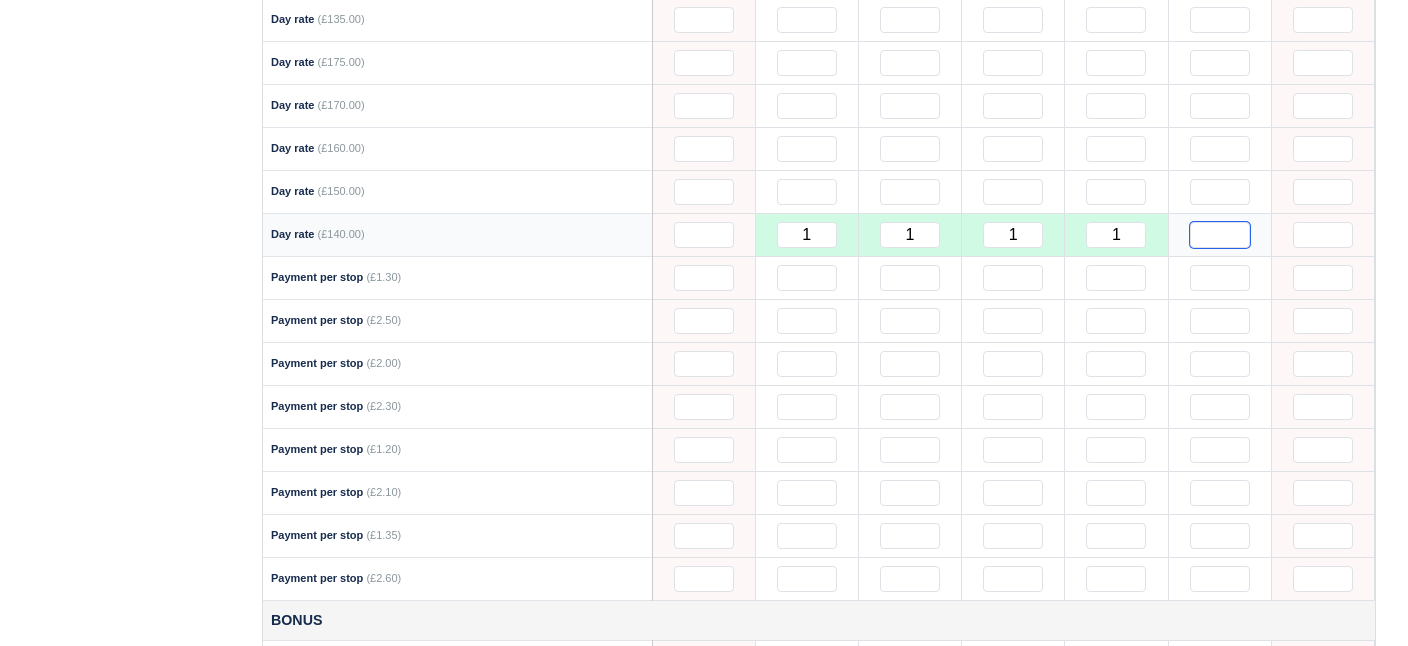 click at bounding box center (1220, 235) 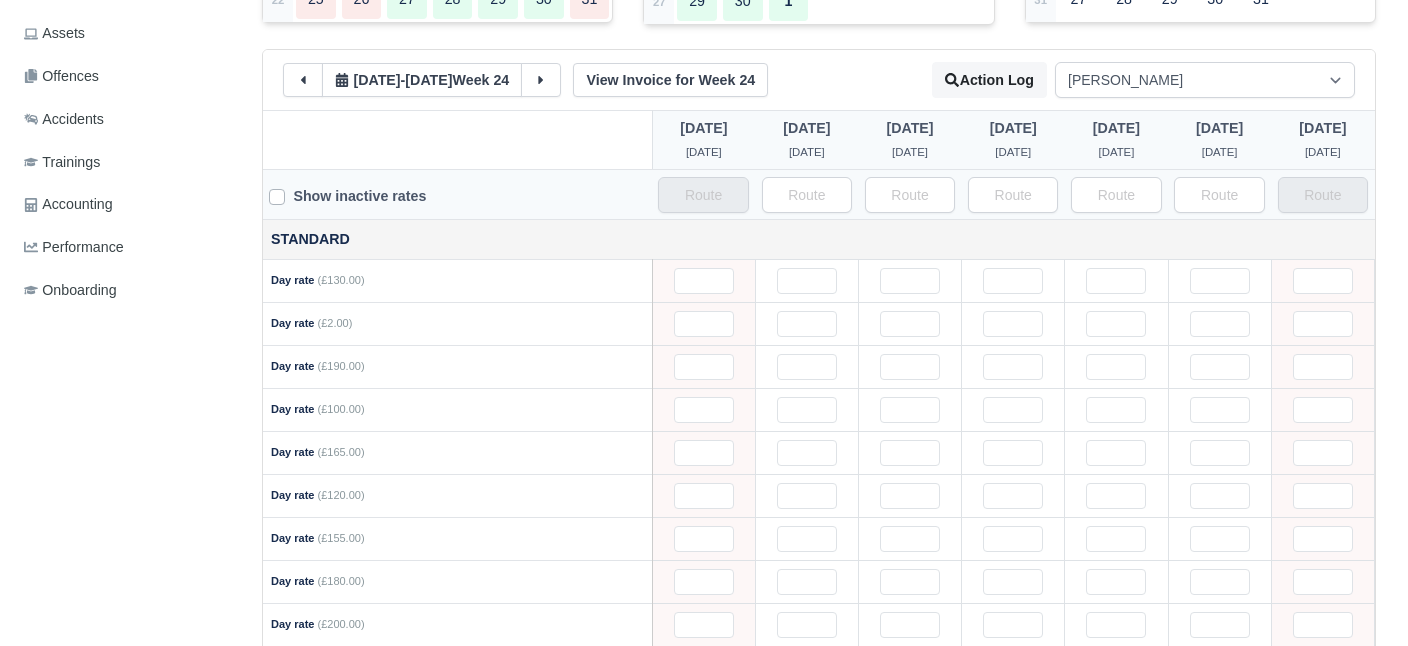 scroll, scrollTop: 602, scrollLeft: 0, axis: vertical 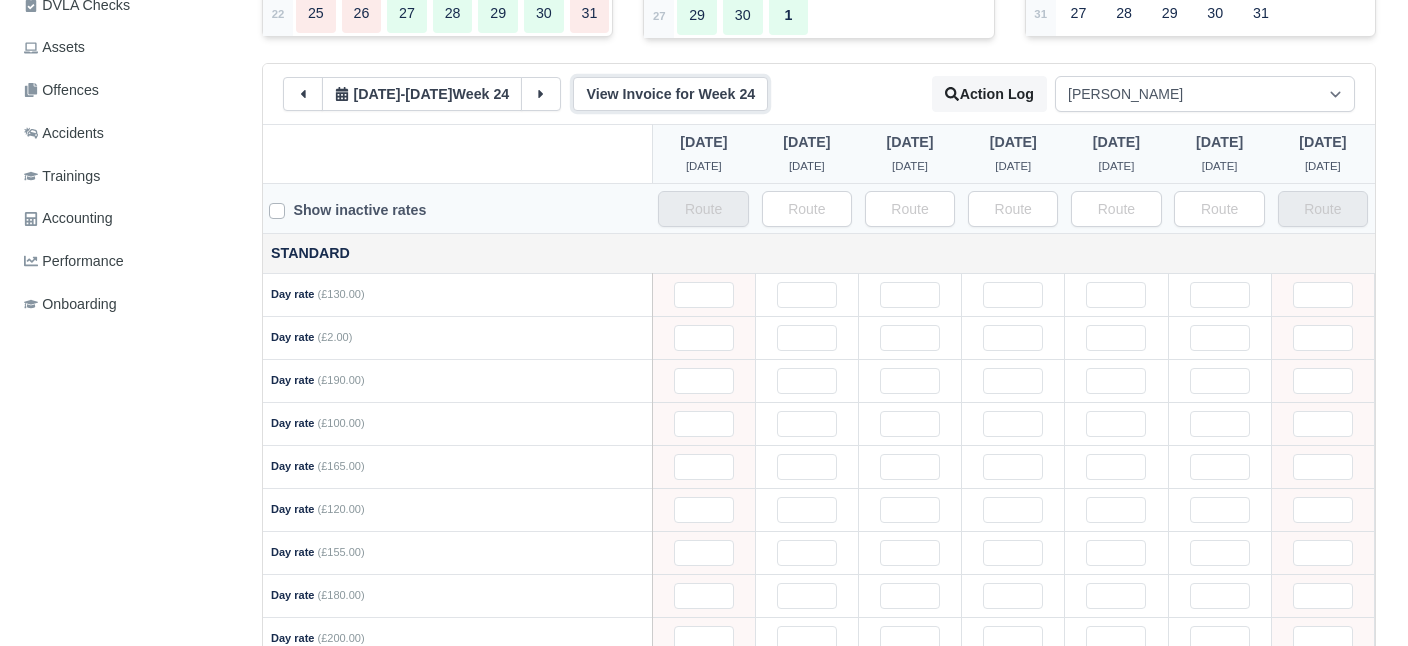 click on "View Invoice for Week 24" at bounding box center [670, 94] 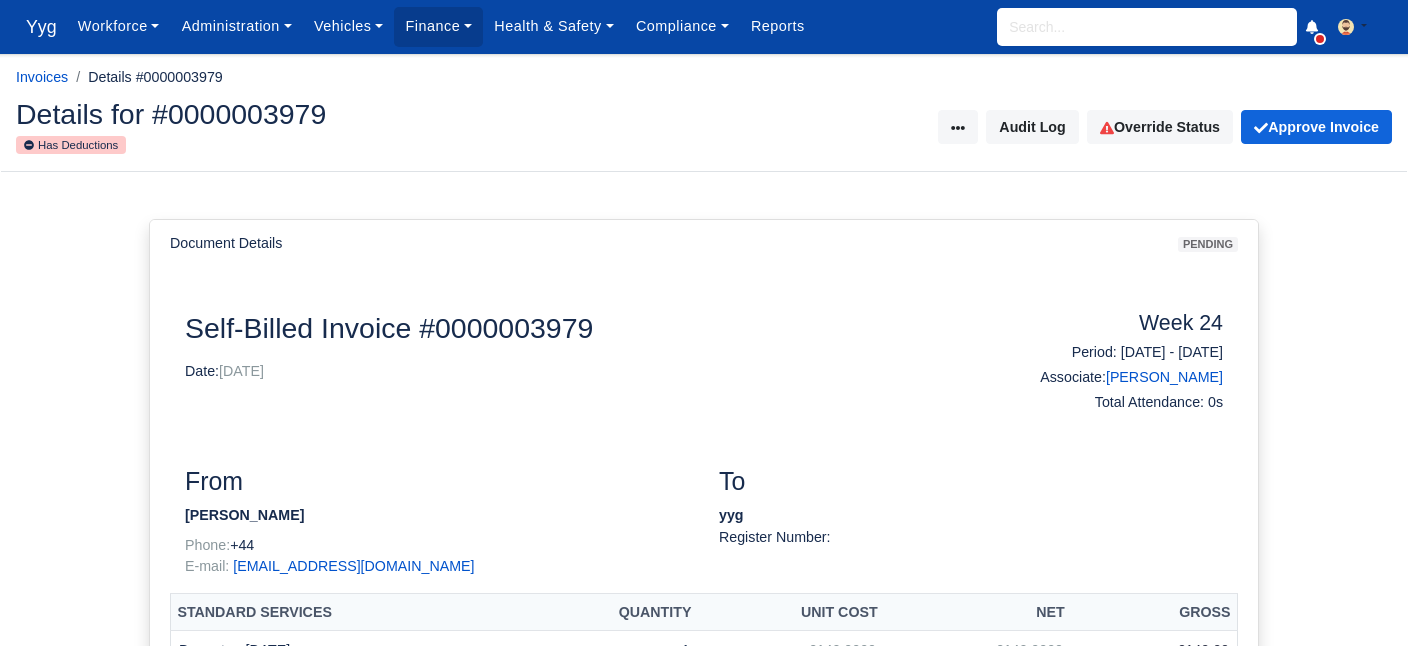 scroll, scrollTop: 0, scrollLeft: 0, axis: both 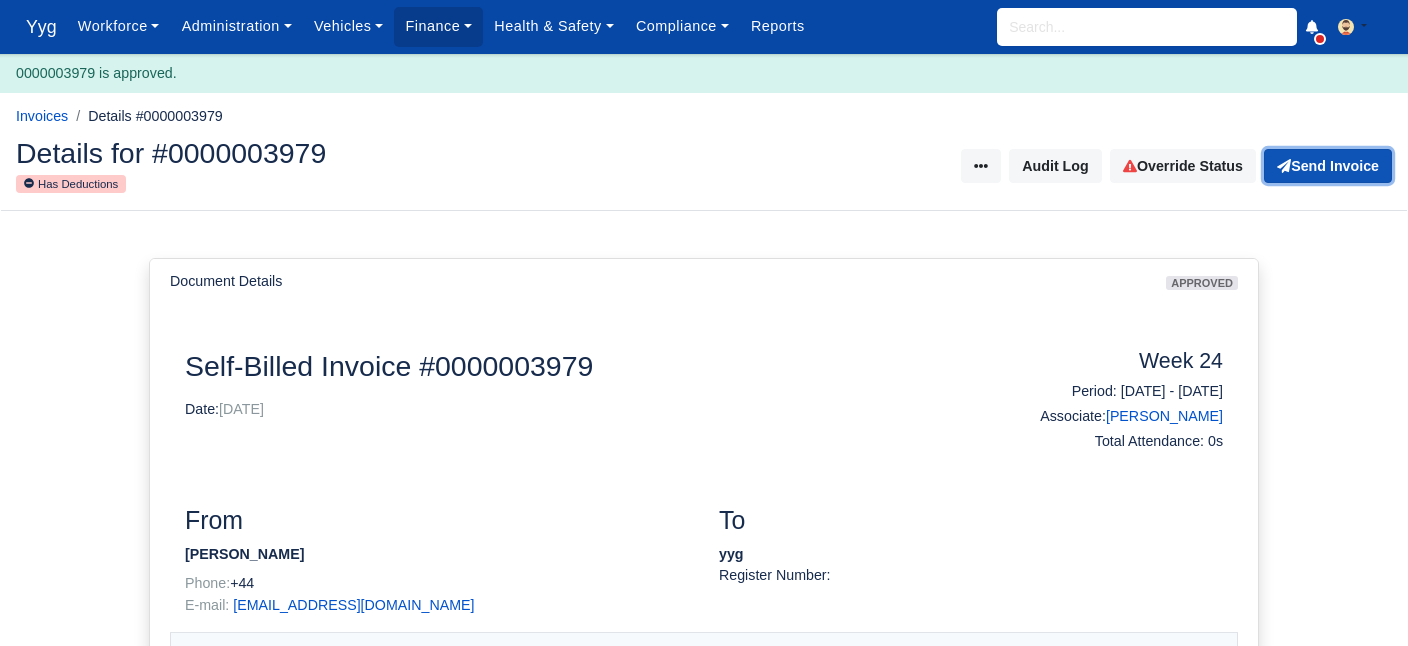click on "Send Invoice" at bounding box center [1328, 166] 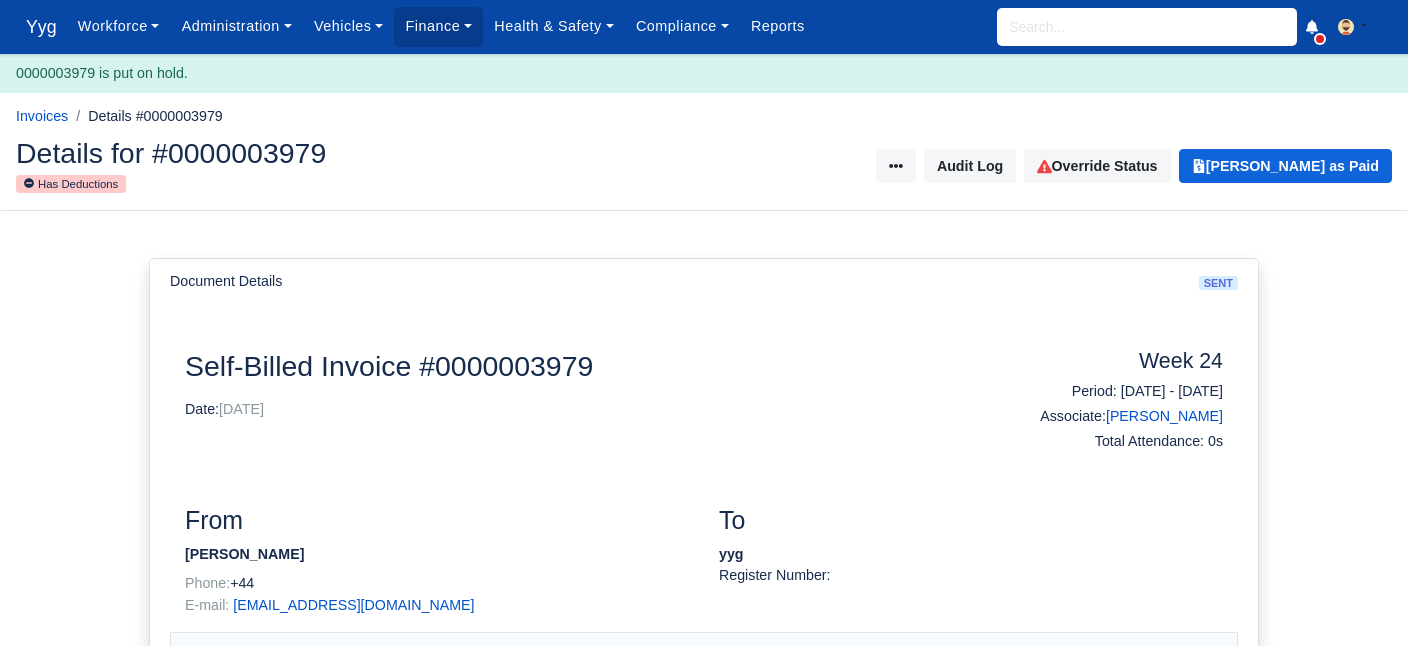 scroll, scrollTop: 0, scrollLeft: 0, axis: both 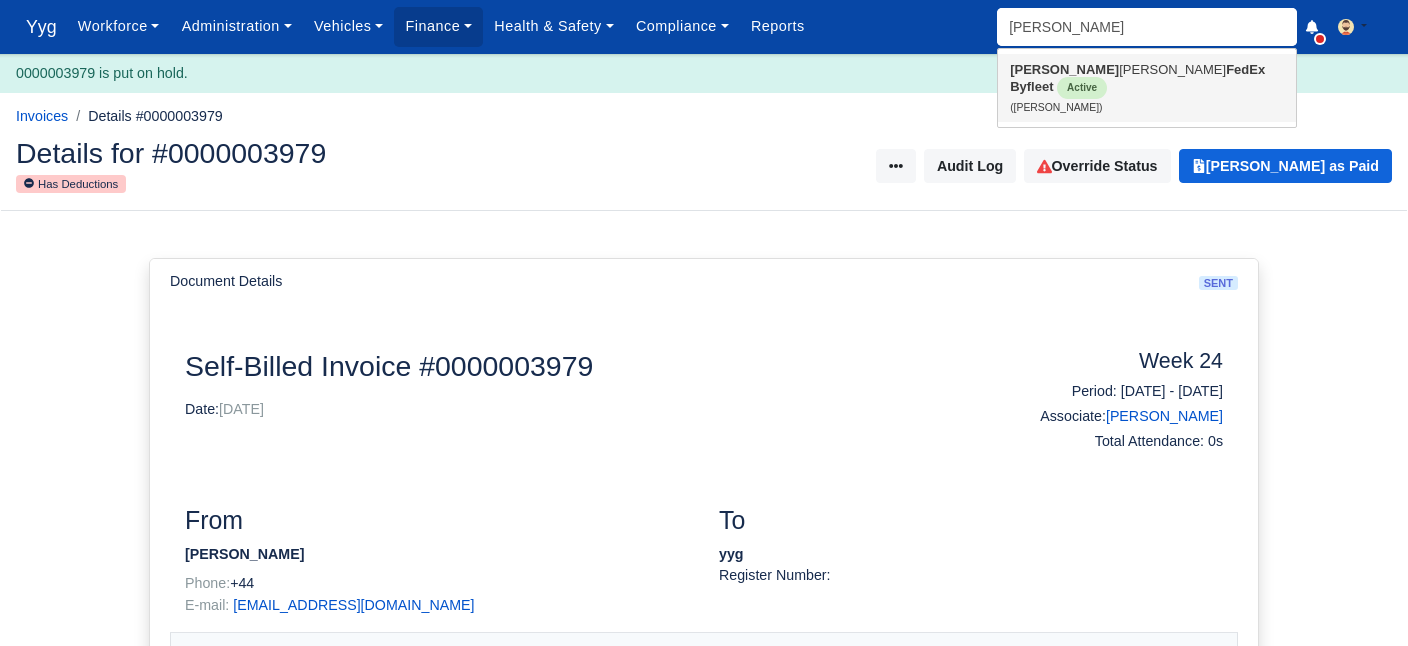 click on "[PERSON_NAME] [PERSON_NAME]  FedEx Byfleet    Active
([PERSON_NAME])" at bounding box center [1147, 88] 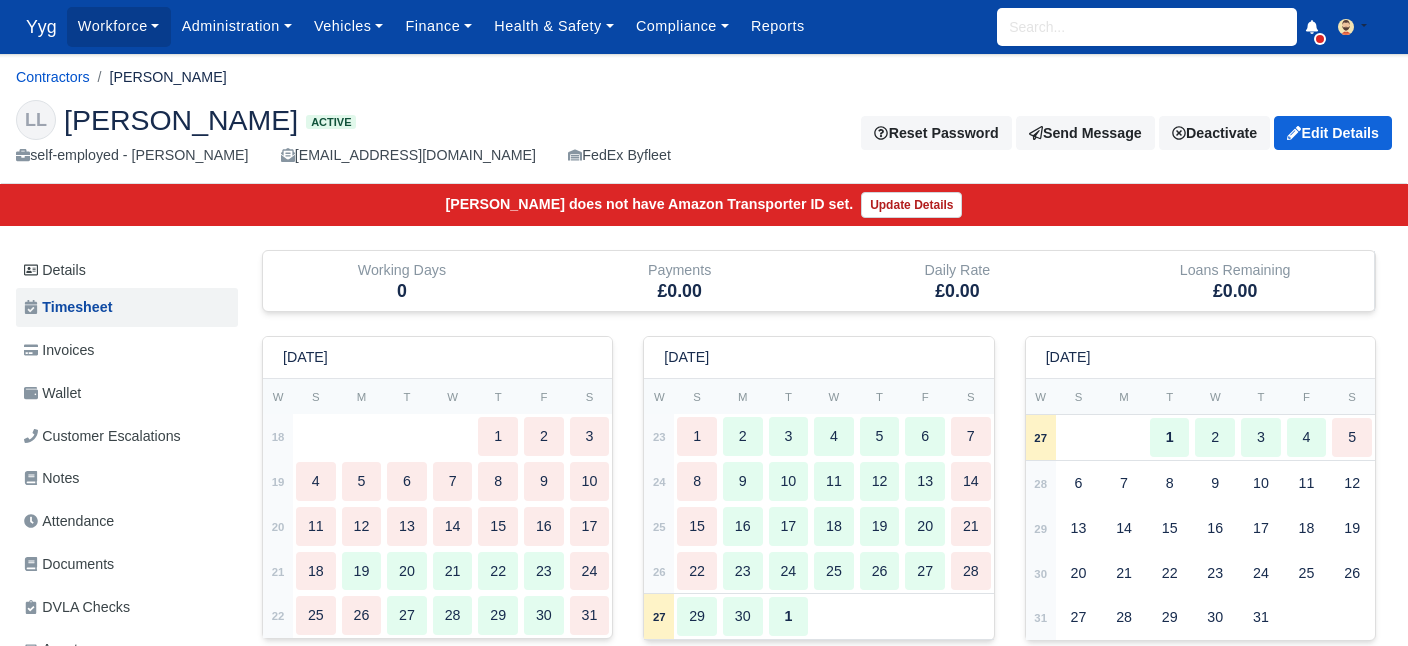 scroll, scrollTop: 0, scrollLeft: 0, axis: both 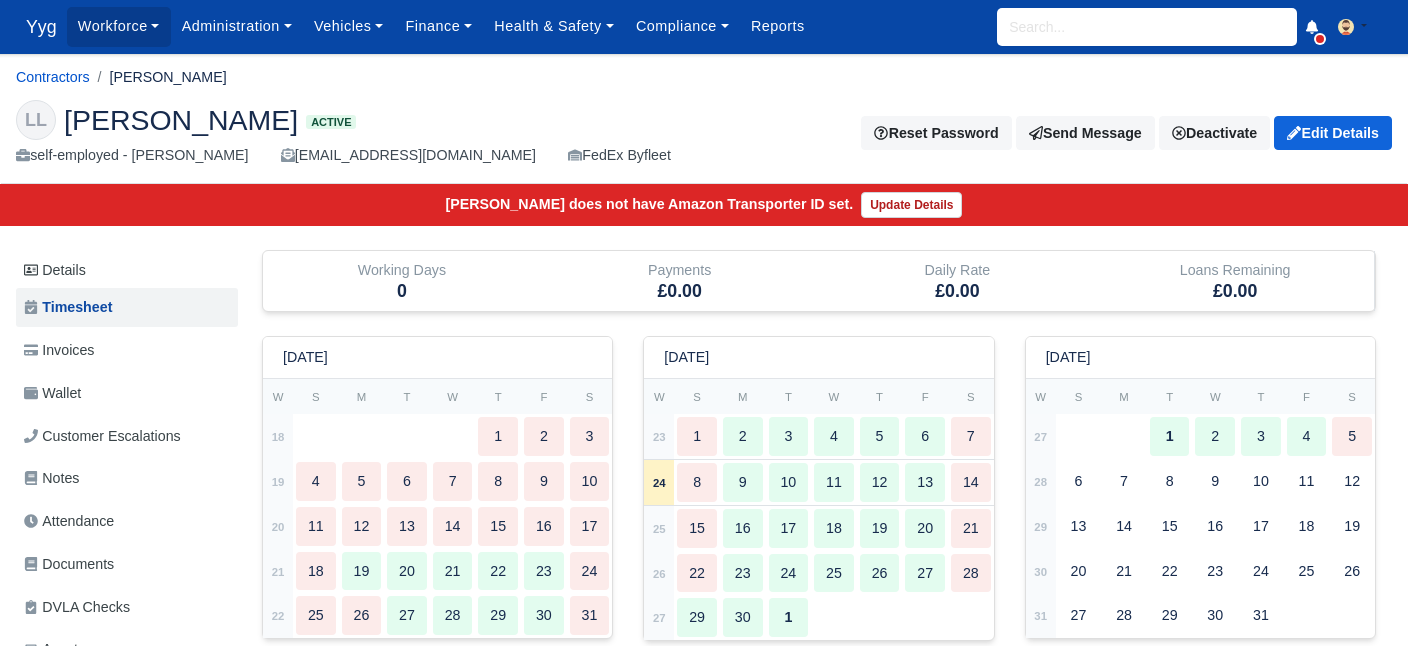 type 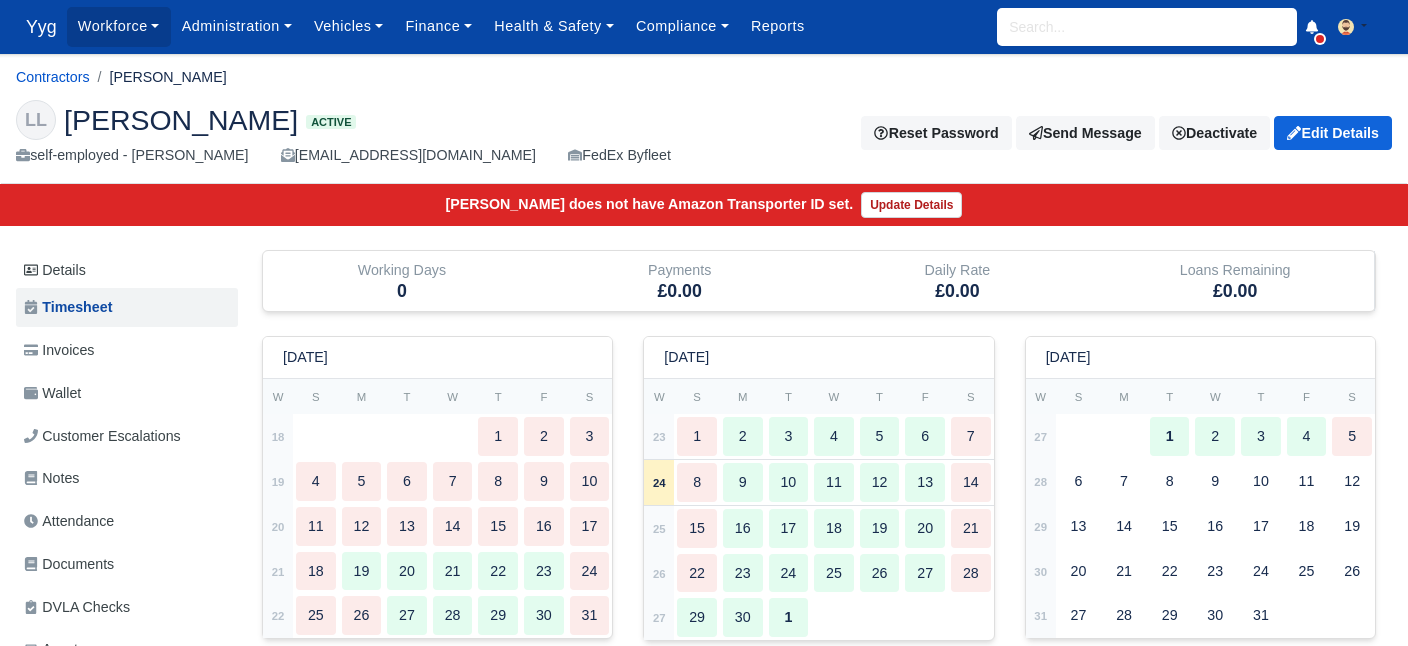 type 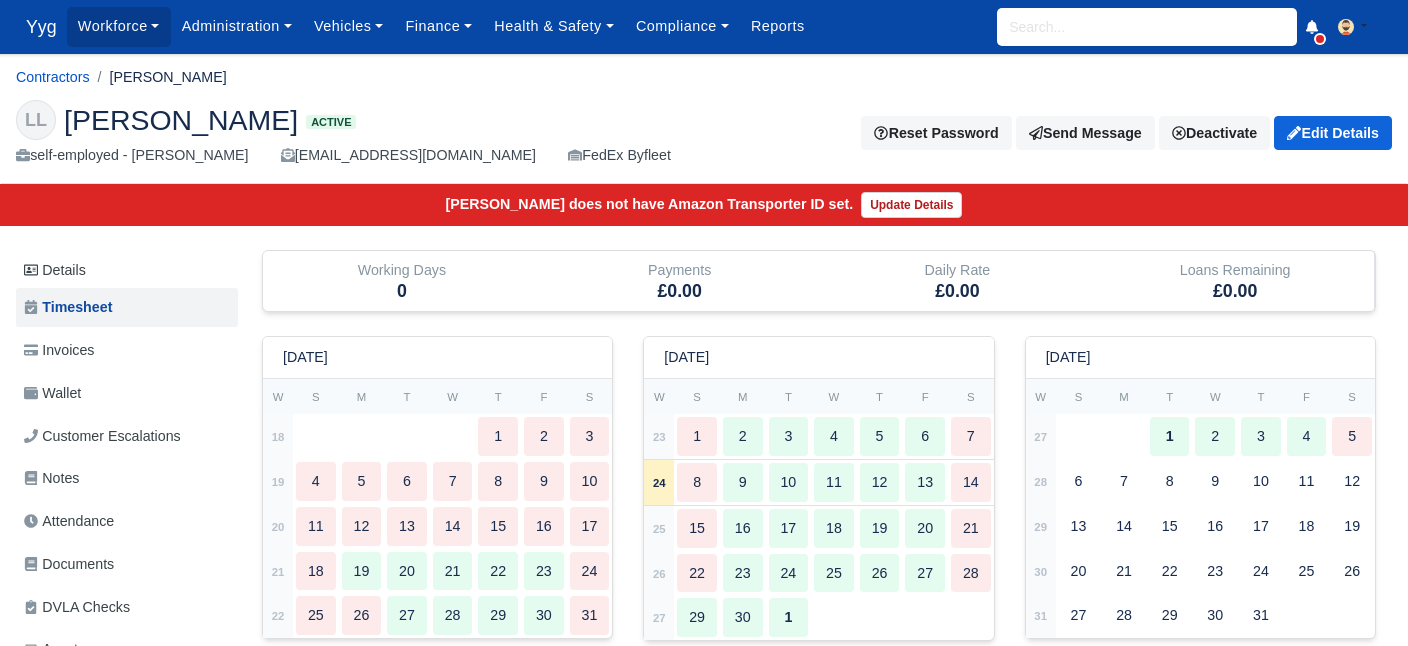 scroll, scrollTop: 1721, scrollLeft: 0, axis: vertical 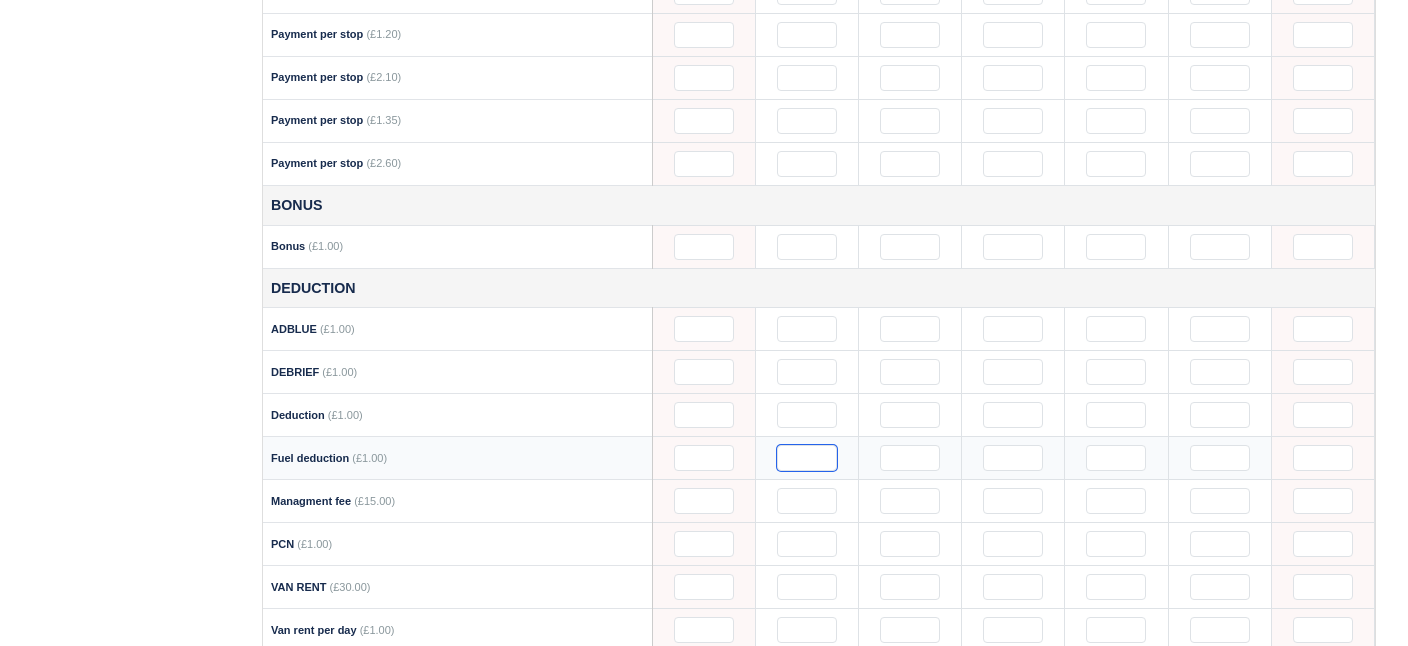 click at bounding box center [807, 458] 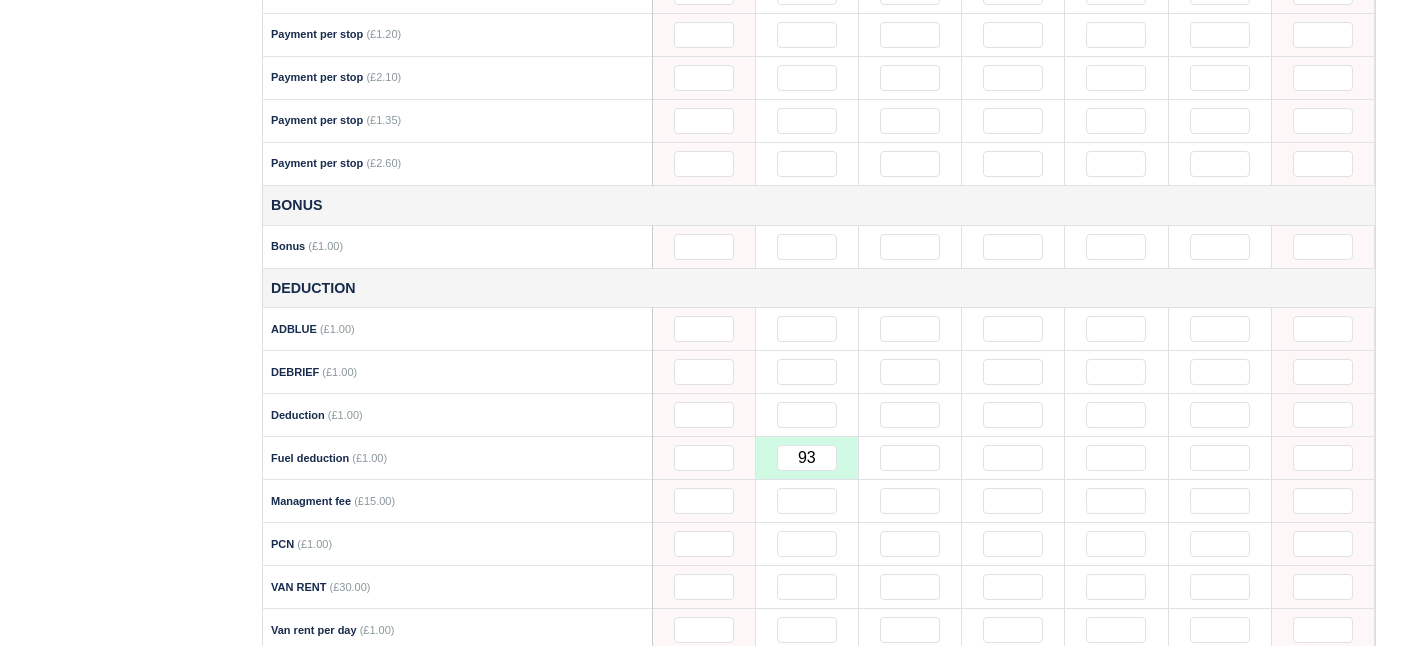 click on "Working Days
1
Payments
-£93.00
Daily Rate
£0.00
Loans Remaining
£0.00
May 2025
W
S
M
T
W
T
F
S
18" at bounding box center [819, -409] 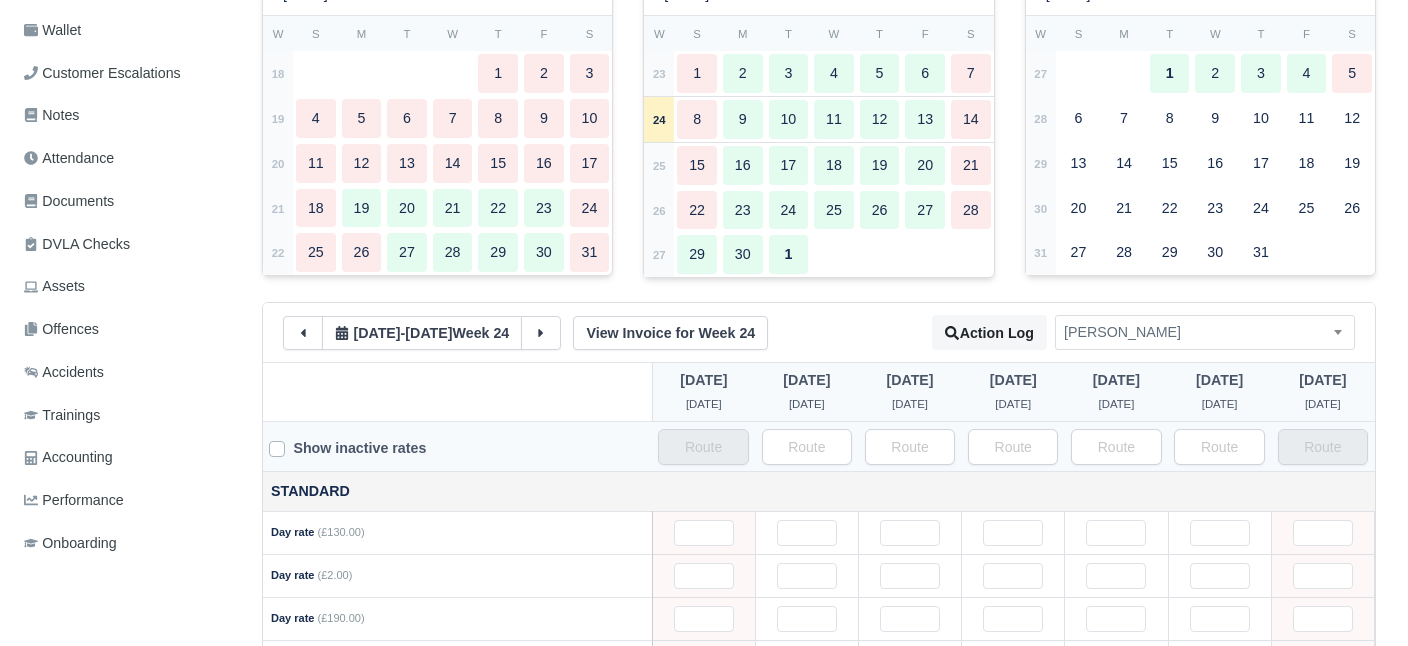 scroll, scrollTop: 0, scrollLeft: 0, axis: both 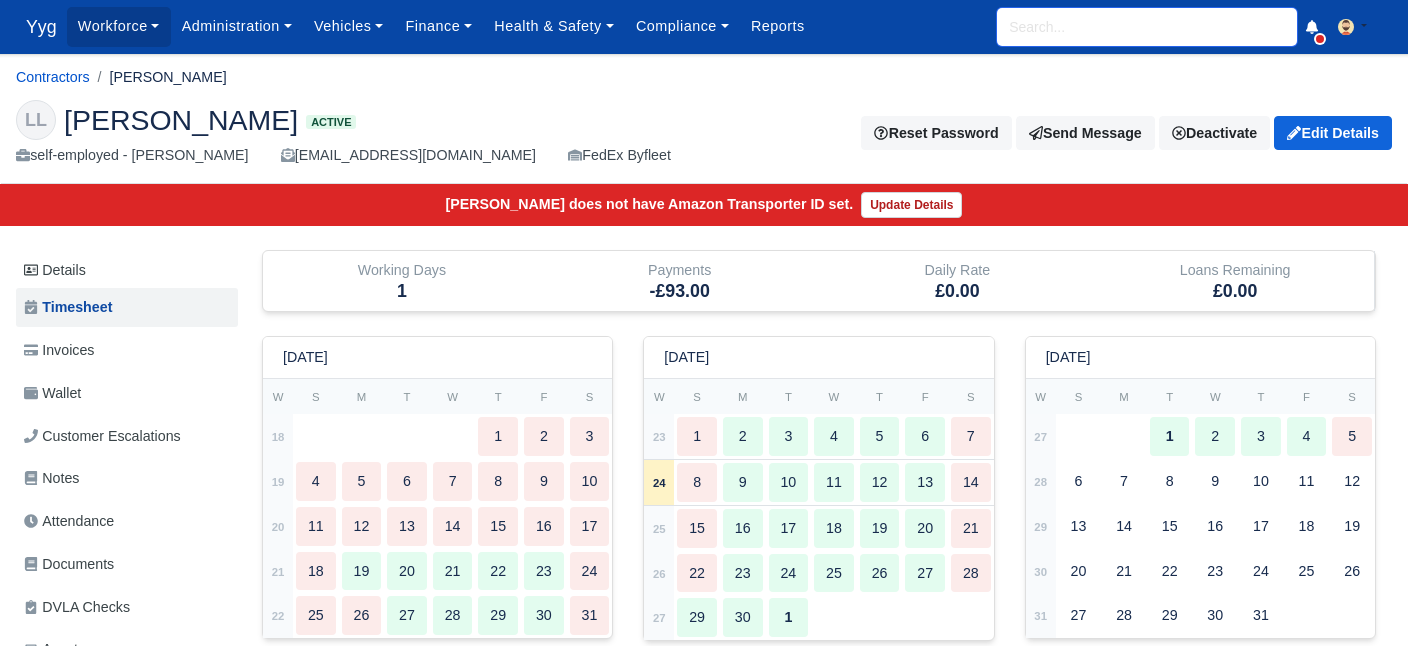 click at bounding box center [1147, 27] 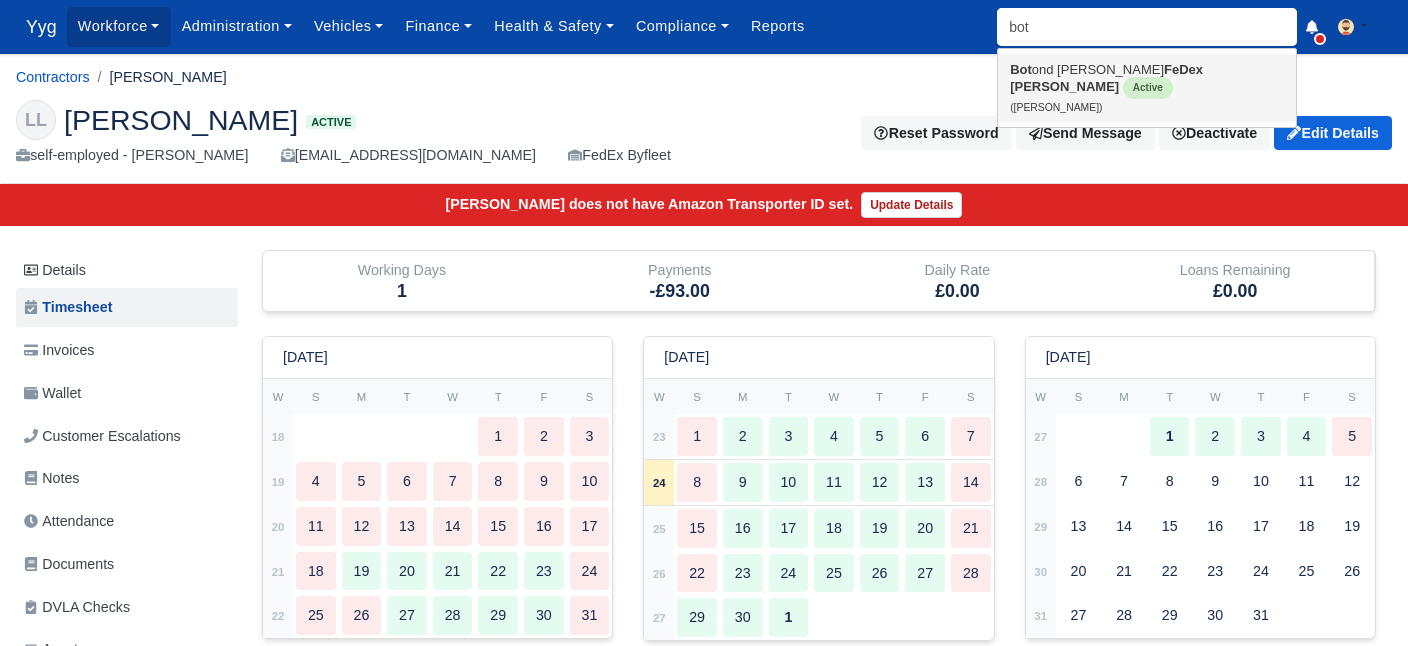 click on "(Botond Berde)" at bounding box center [1056, 107] 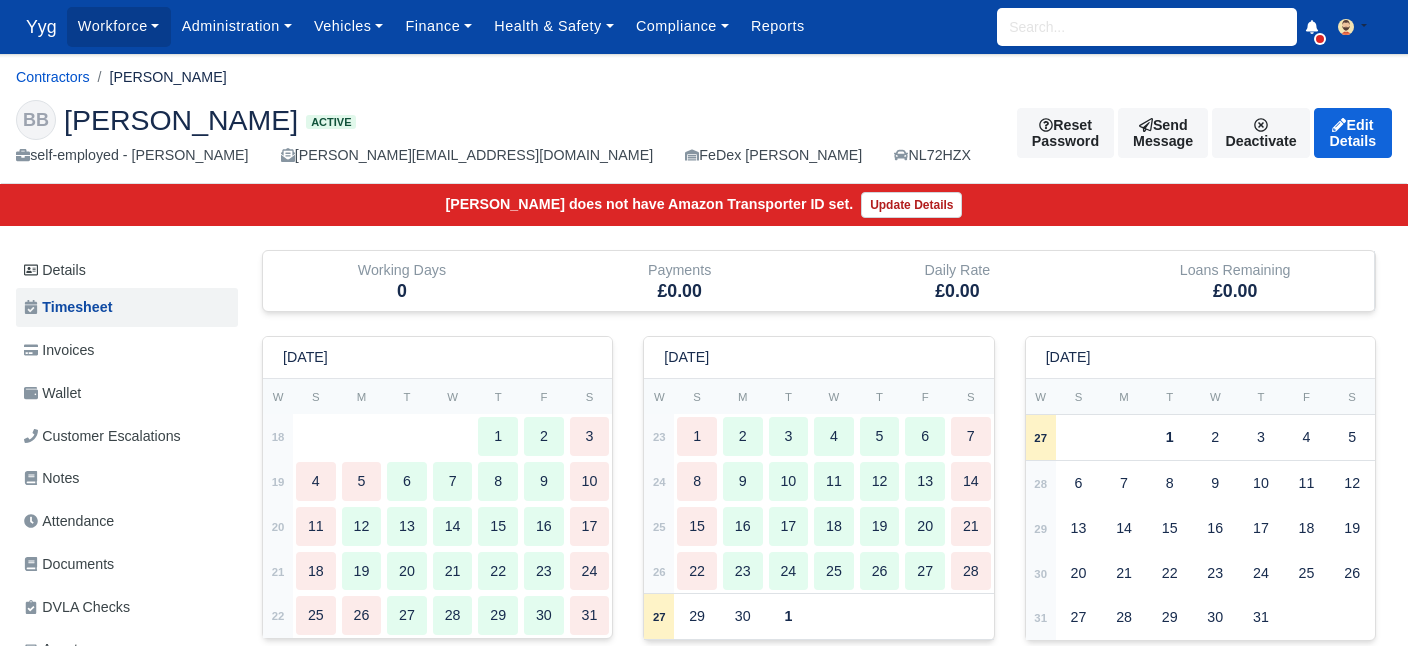 scroll, scrollTop: 0, scrollLeft: 0, axis: both 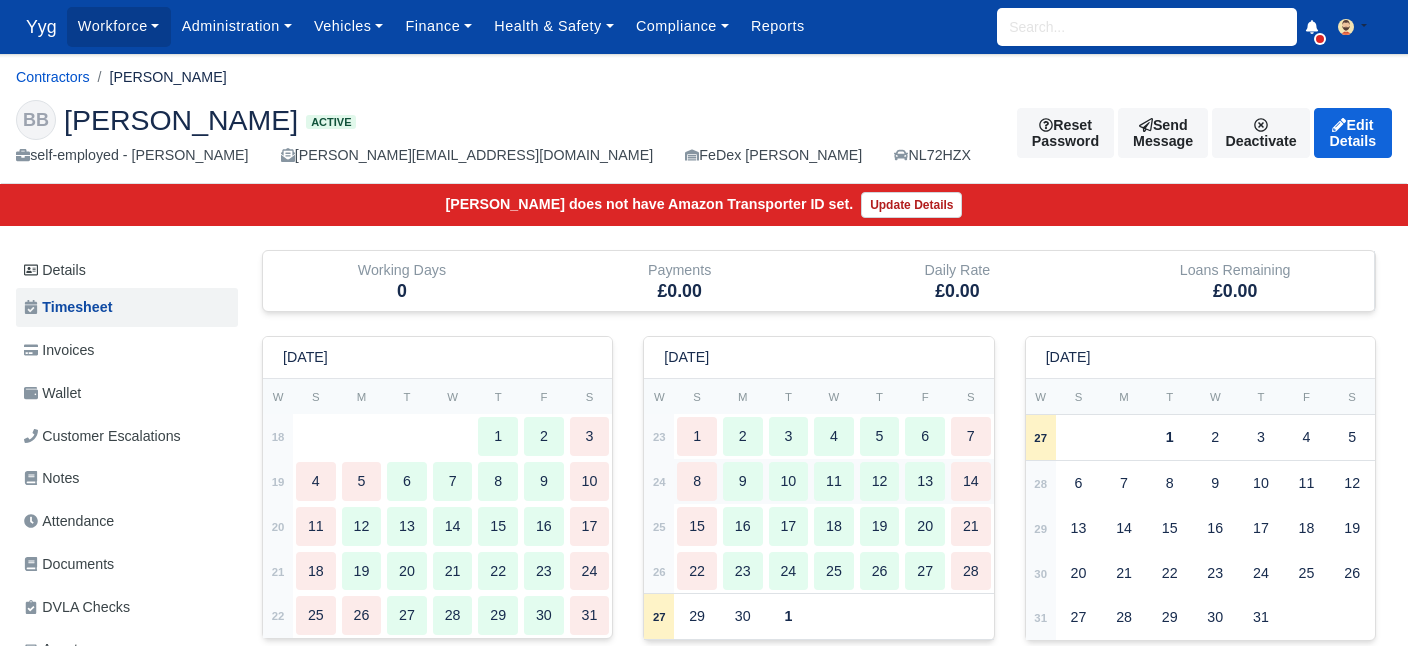 click on "8" at bounding box center (697, 481) 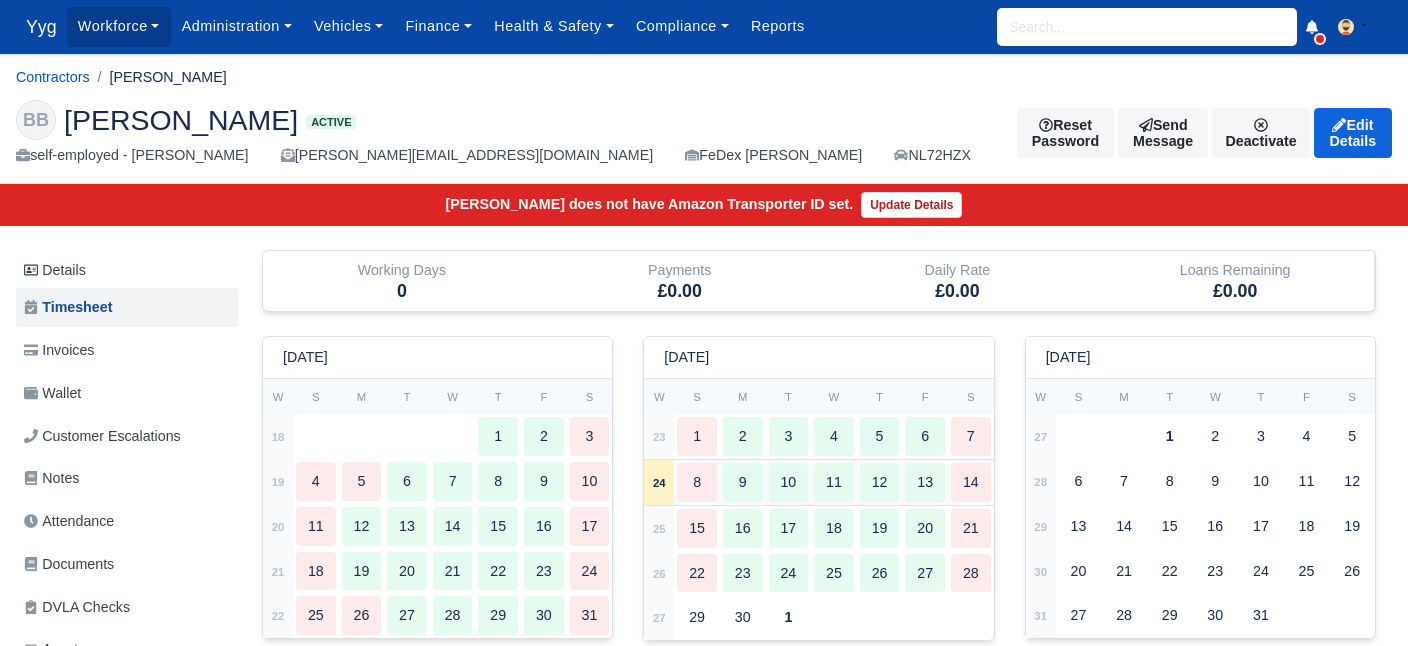 type 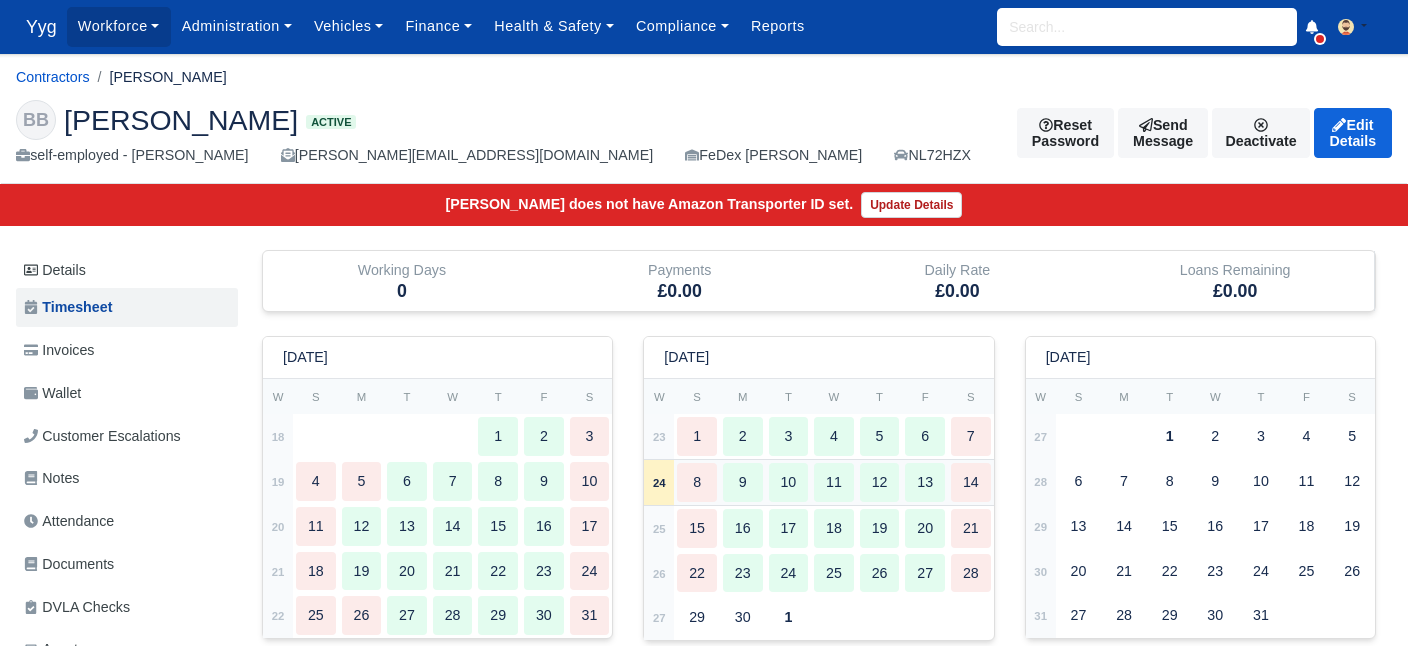 type 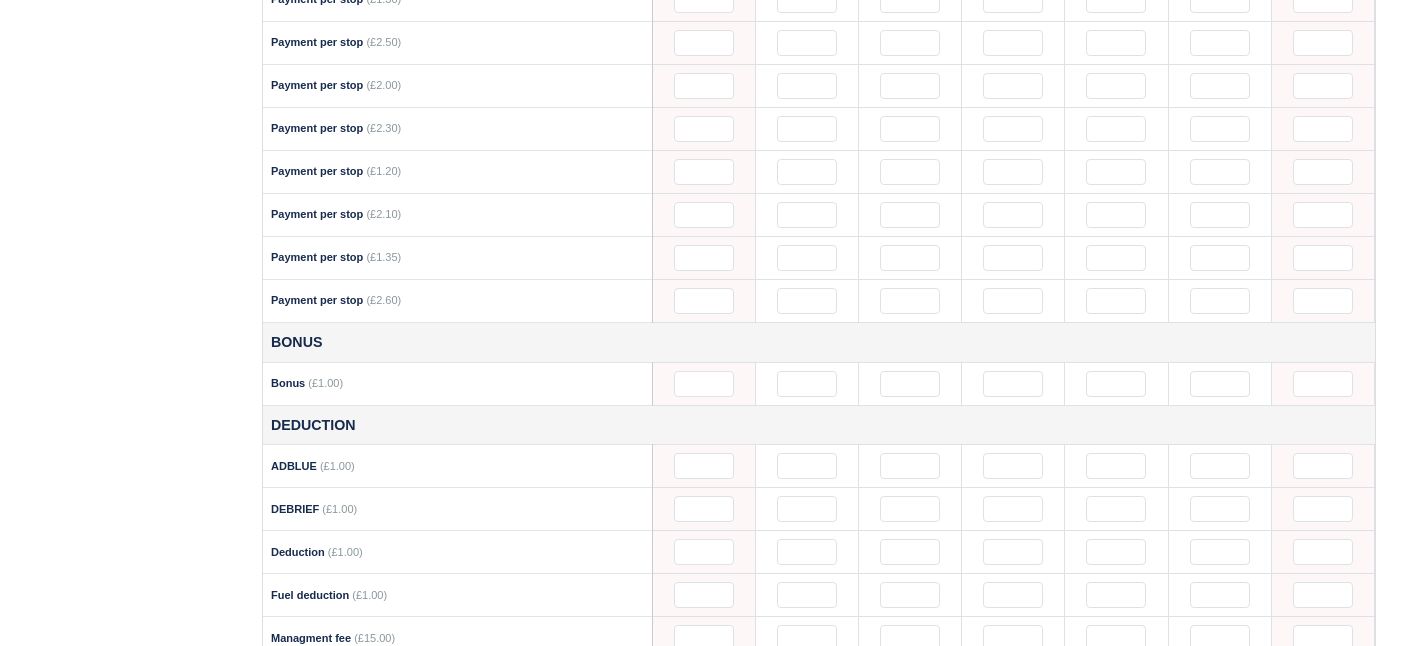 scroll, scrollTop: 1621, scrollLeft: 0, axis: vertical 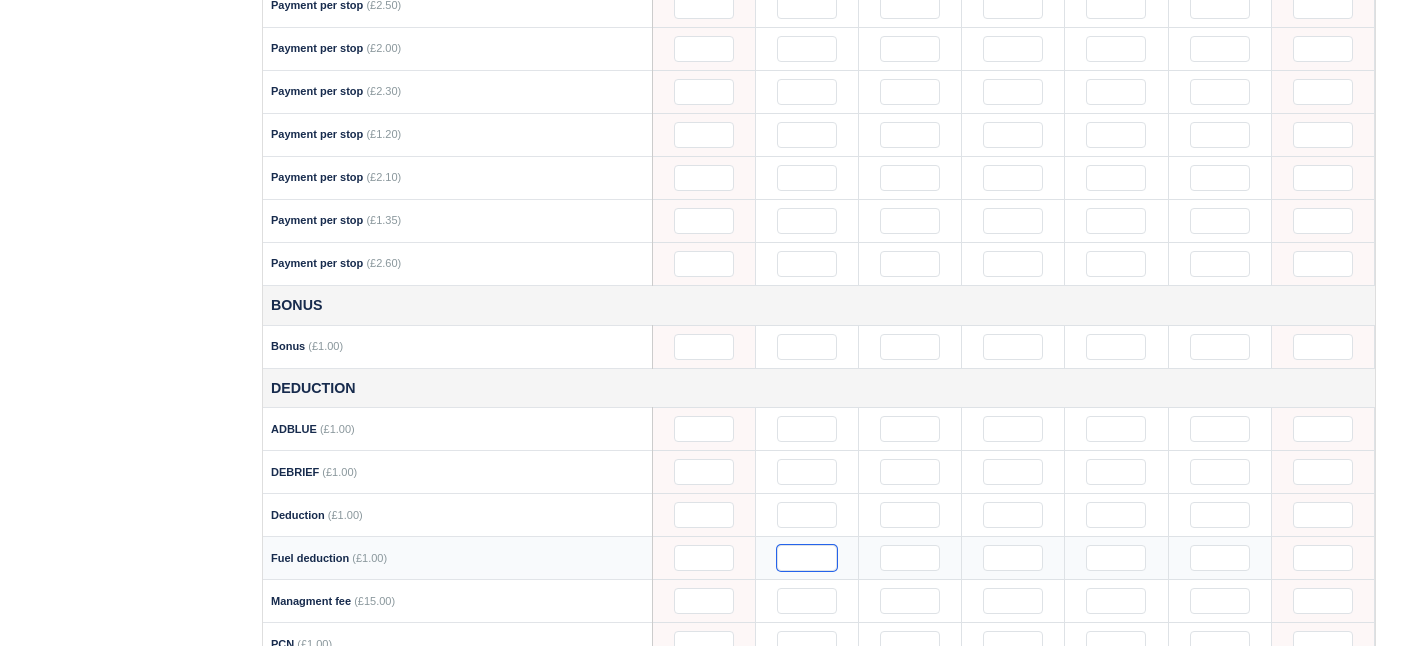 click at bounding box center (807, 558) 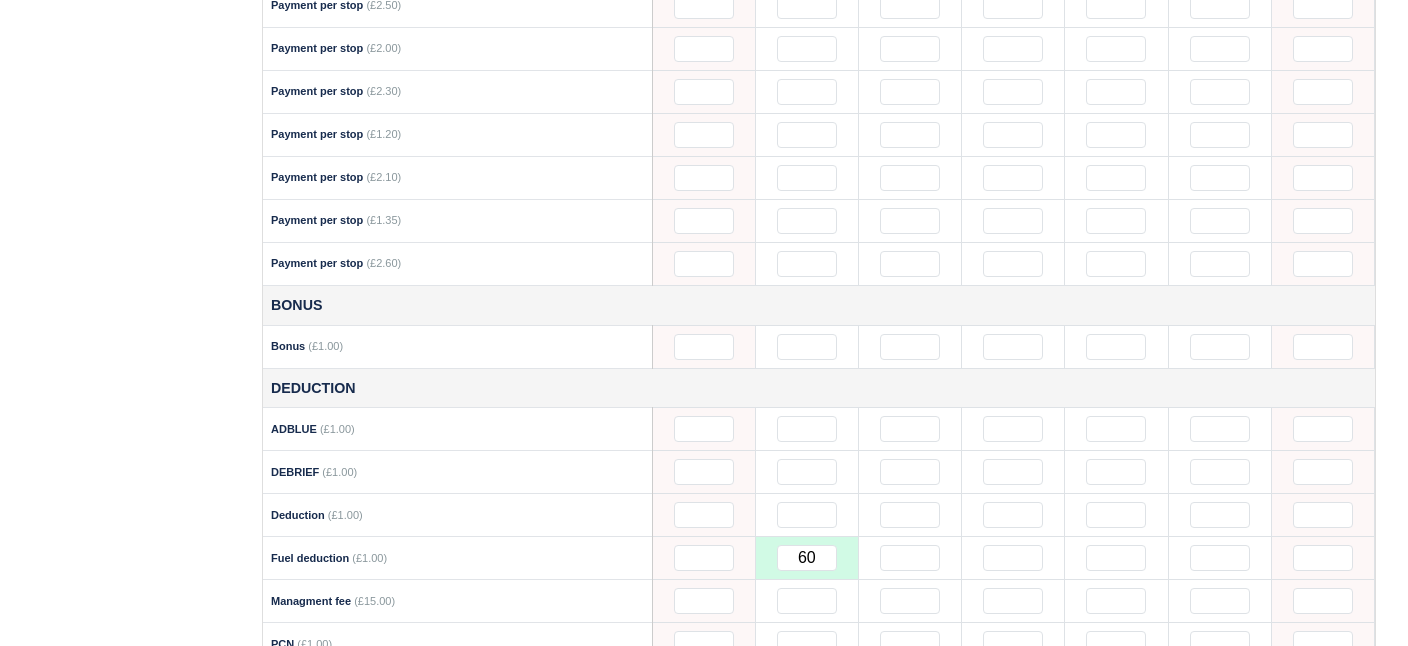 click on "Working Days
1
Payments
-£60.00
Daily Rate
£0.00
Loans Remaining
£0.00
May 2025
W
S
M
T
W
T
F
S
18" at bounding box center (819, -309) 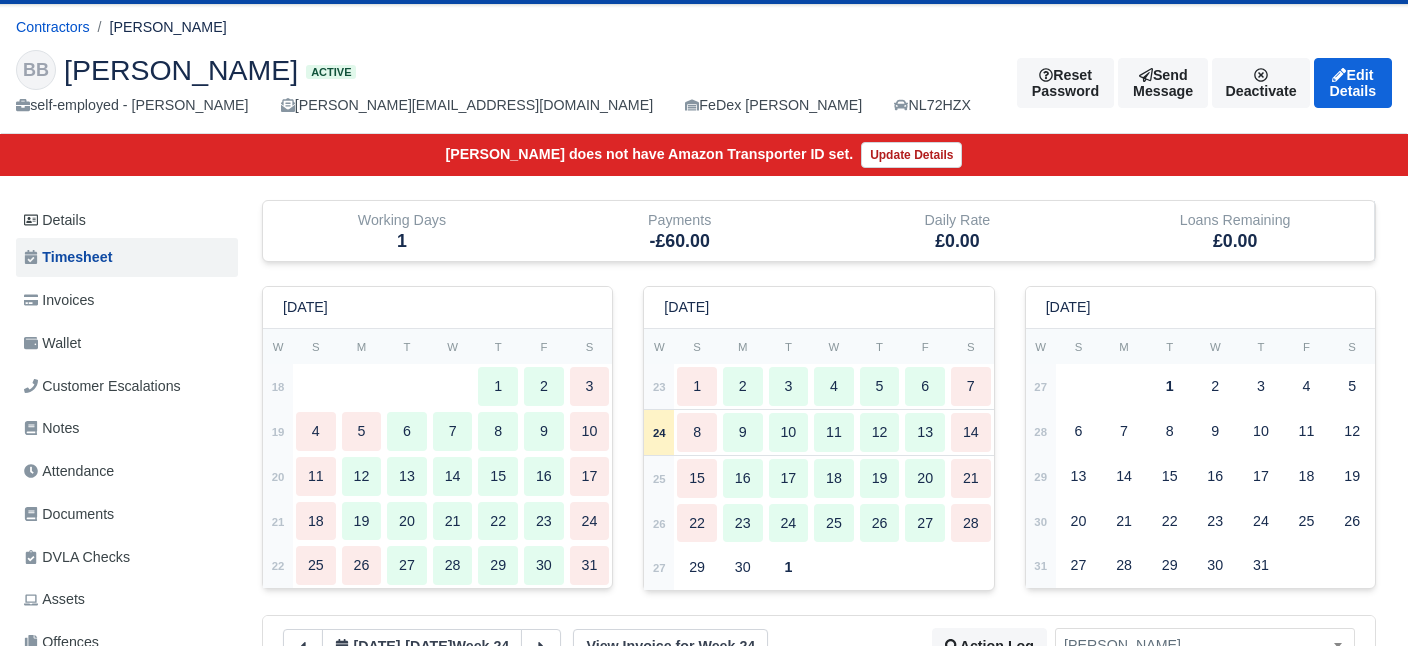 scroll, scrollTop: 47, scrollLeft: 0, axis: vertical 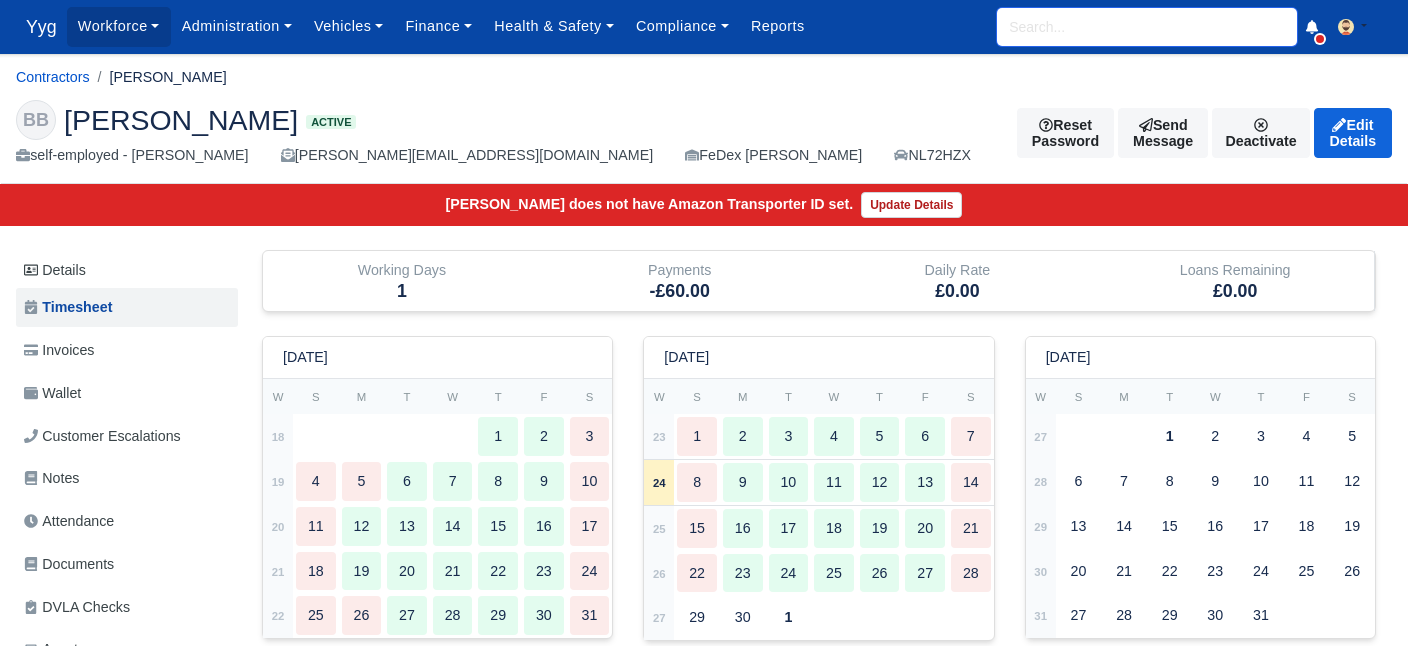 click at bounding box center (1147, 27) 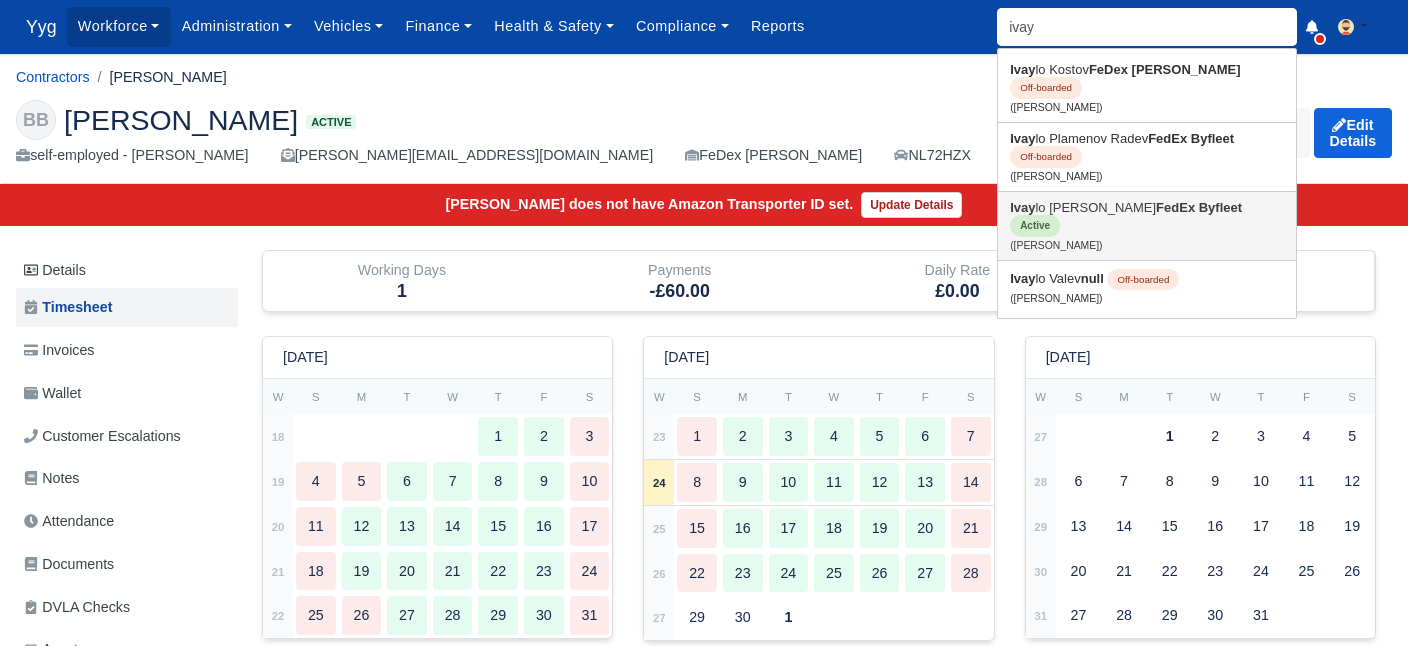 click on "Ivay lo Stoyanov  FedEx Byfleet    Active
(Ivaylo Stoyanov)" at bounding box center [1147, 226] 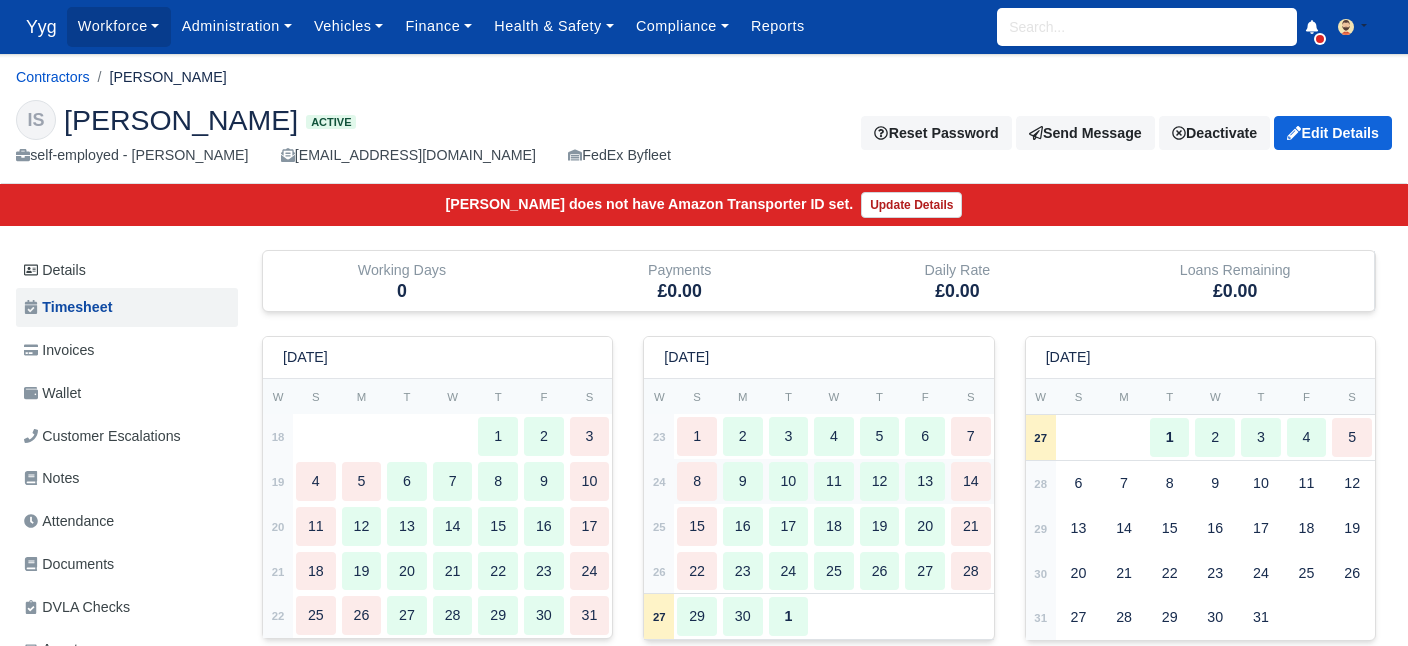 scroll, scrollTop: 0, scrollLeft: 0, axis: both 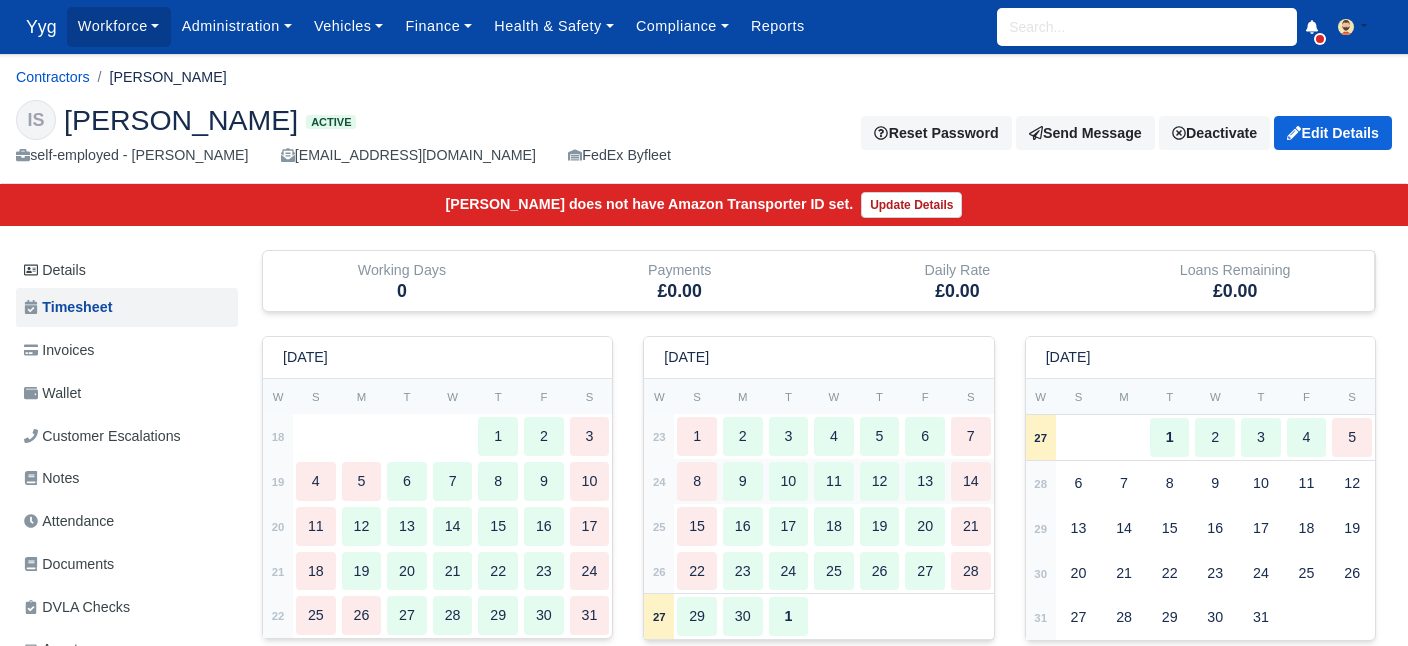 click on "9" at bounding box center (743, 481) 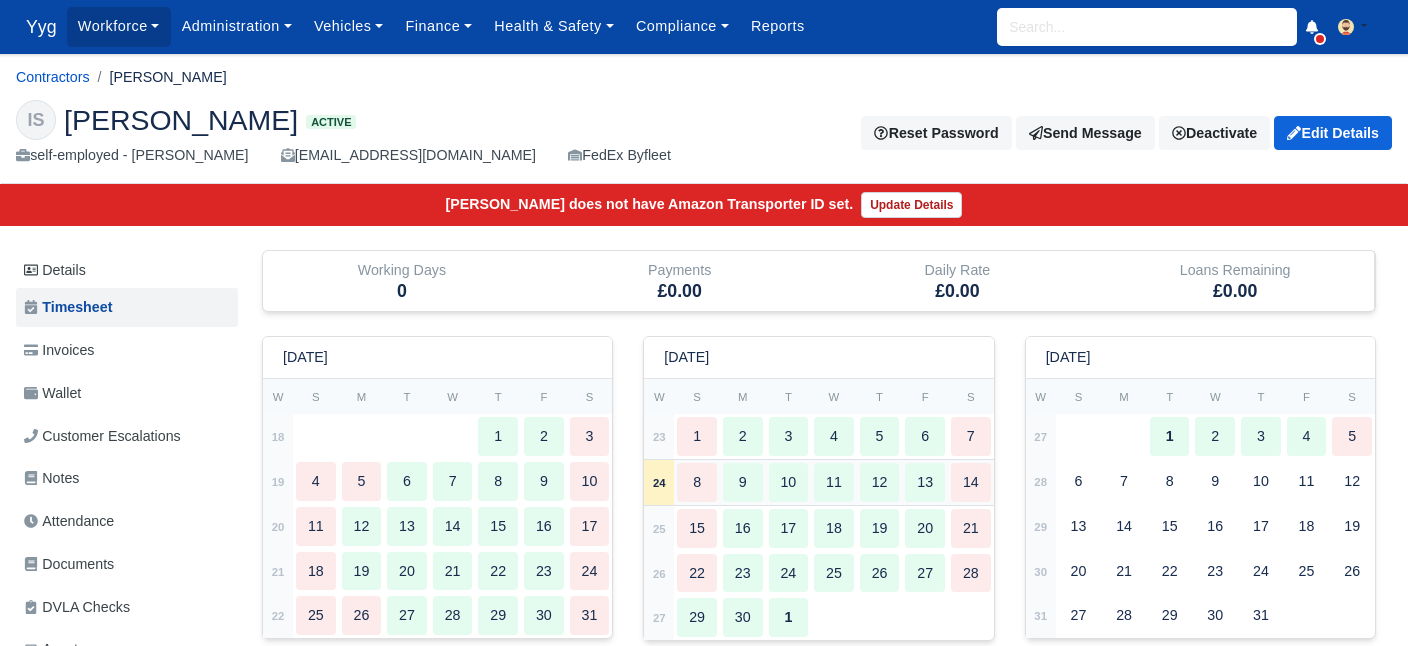 type 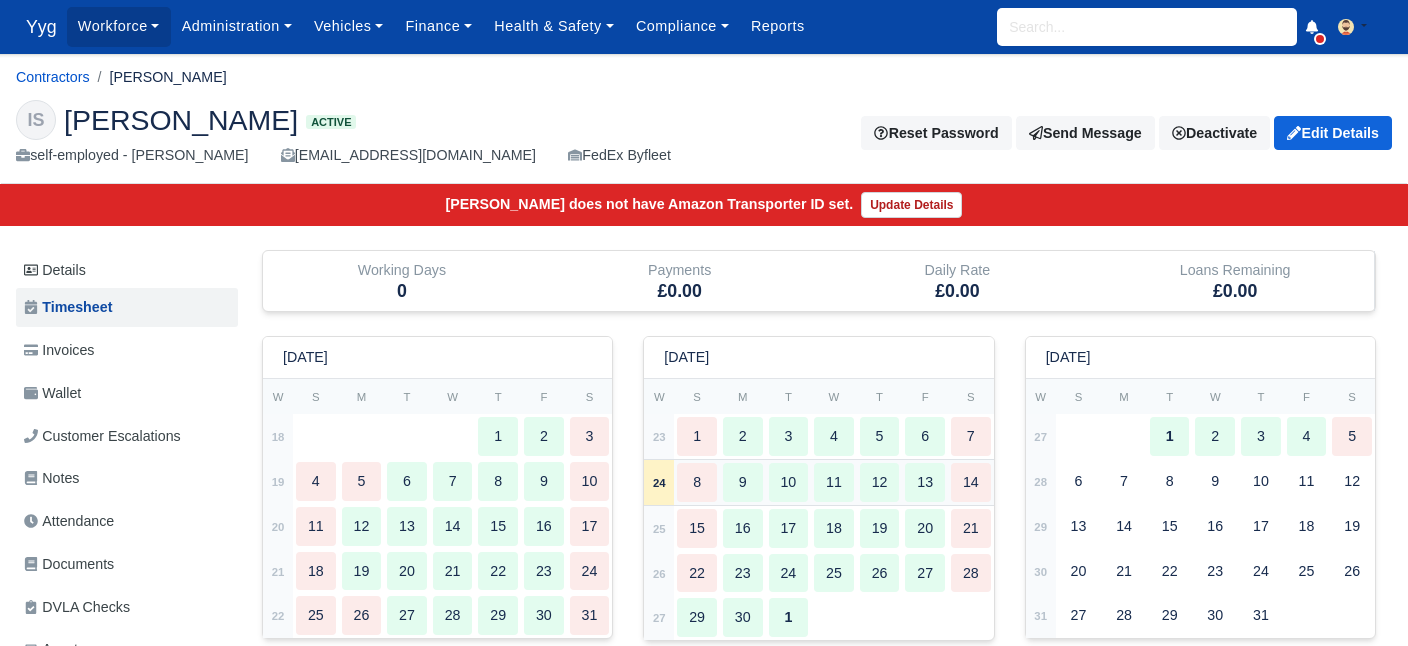 type 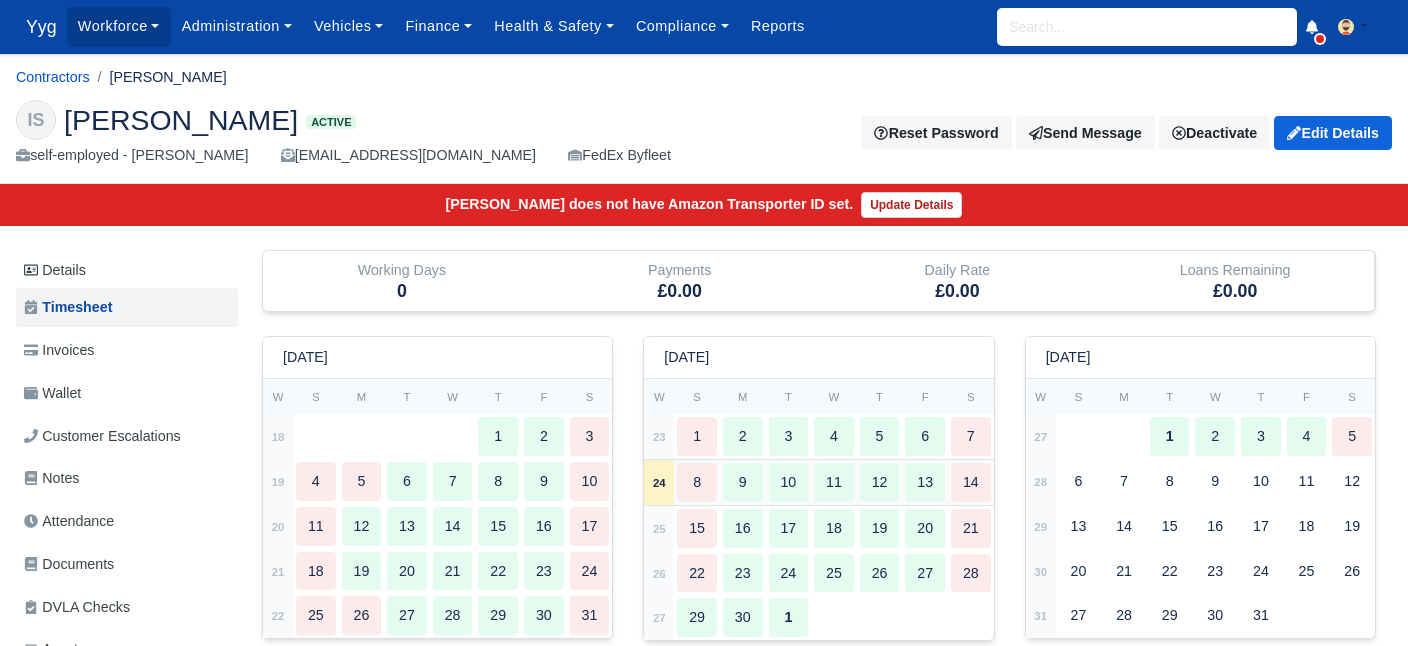 type 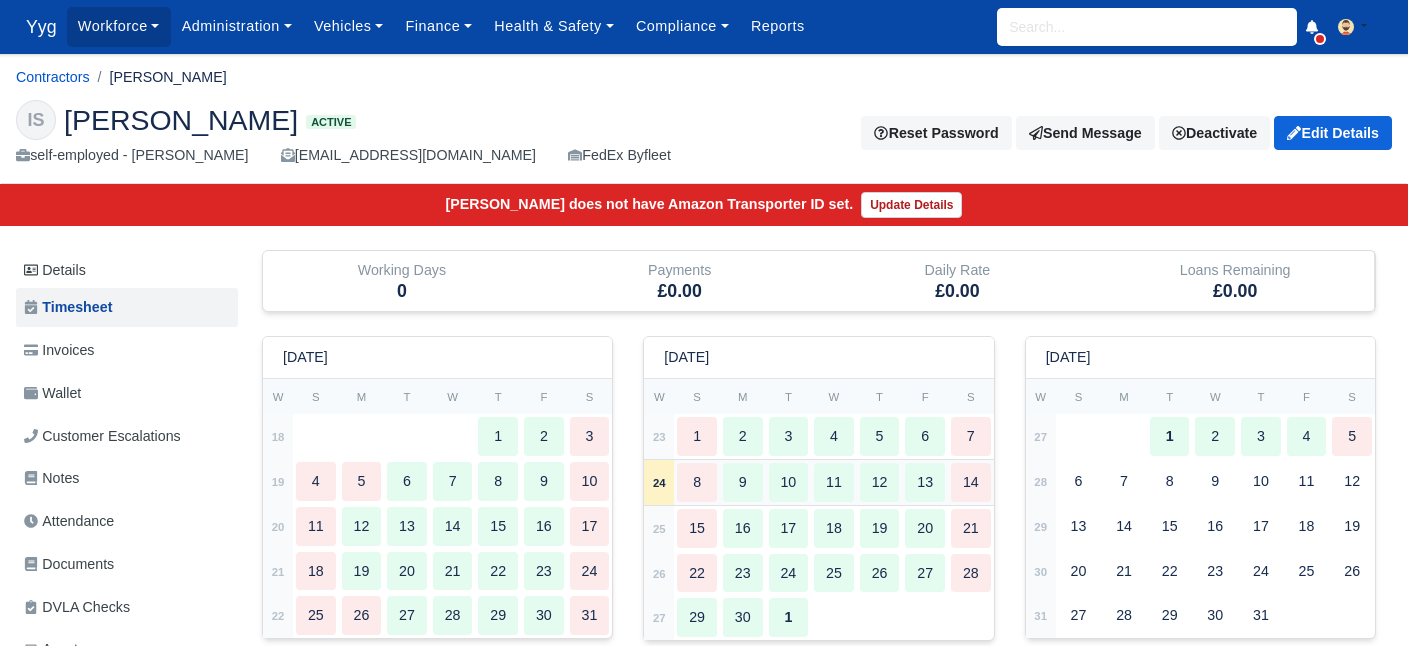 type 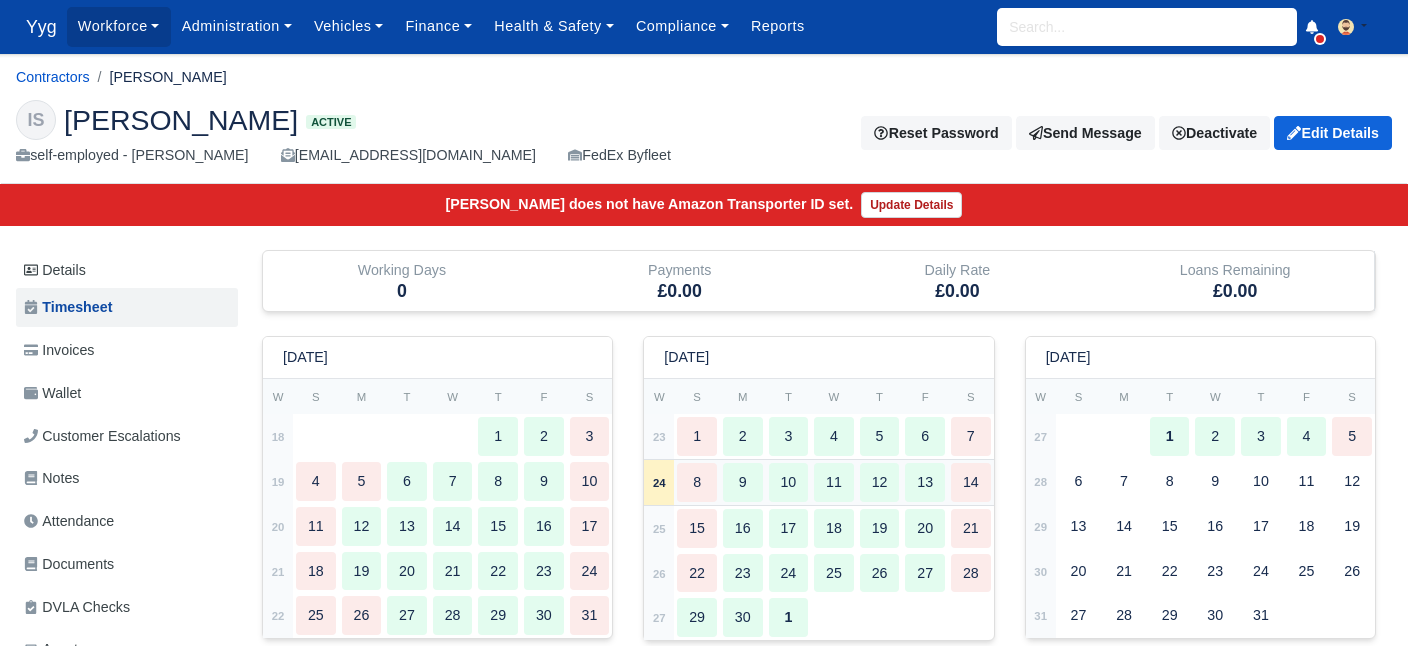 type 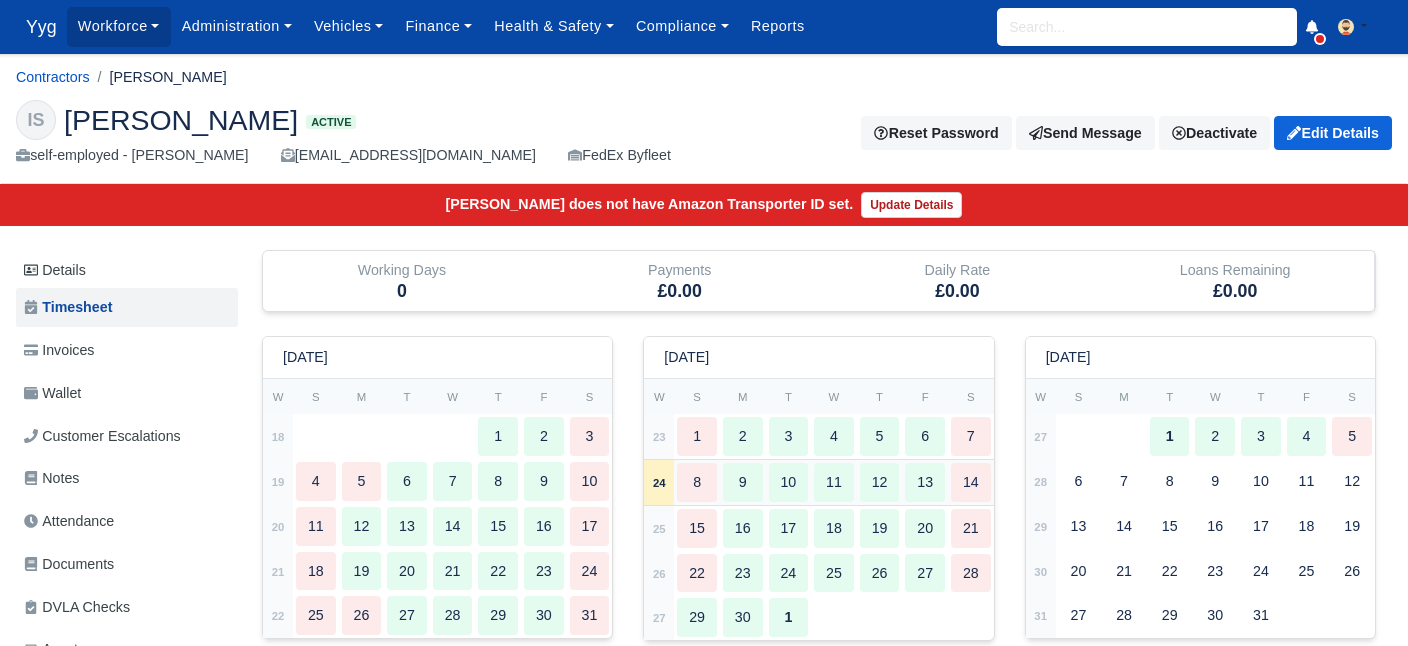 type 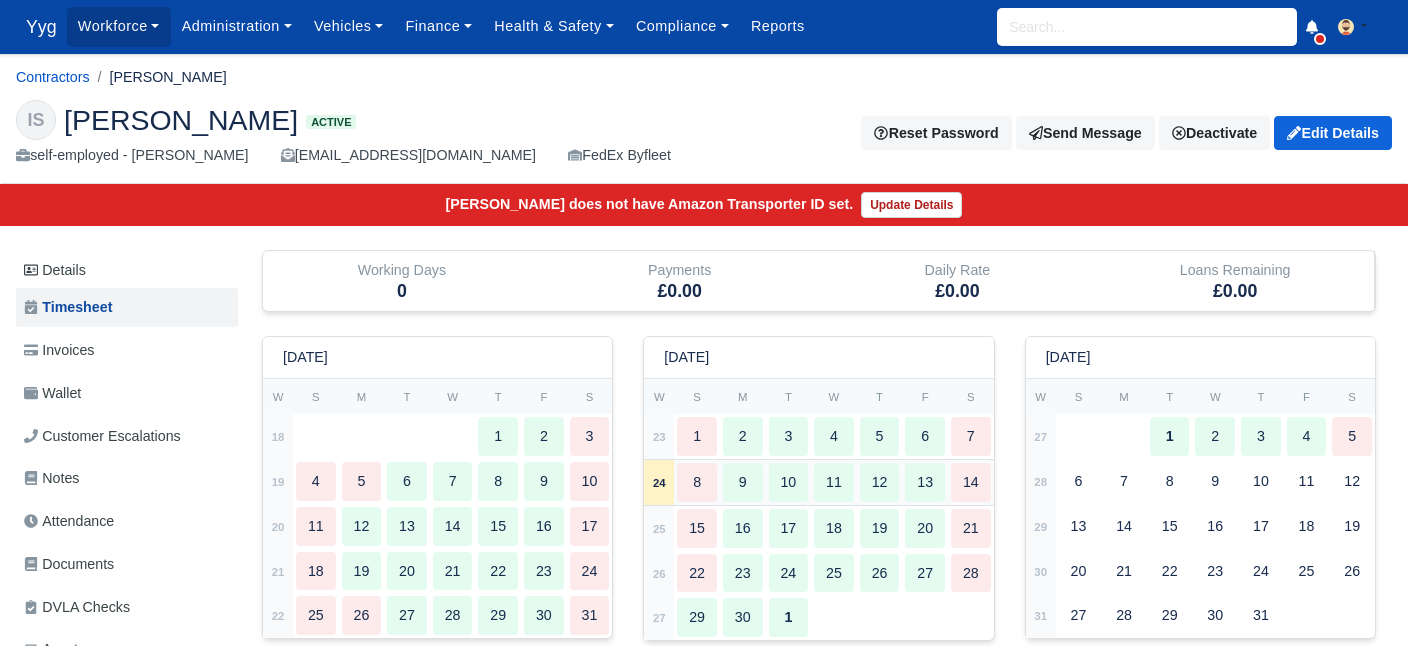 type 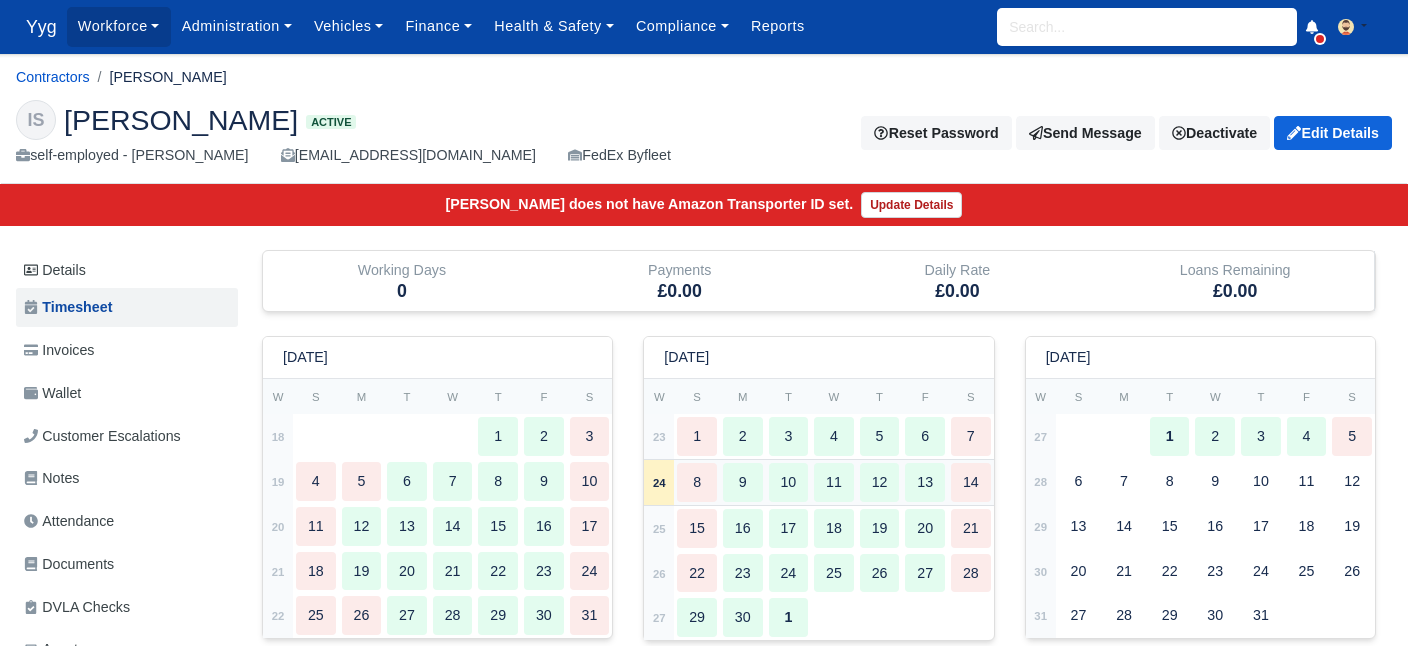 type 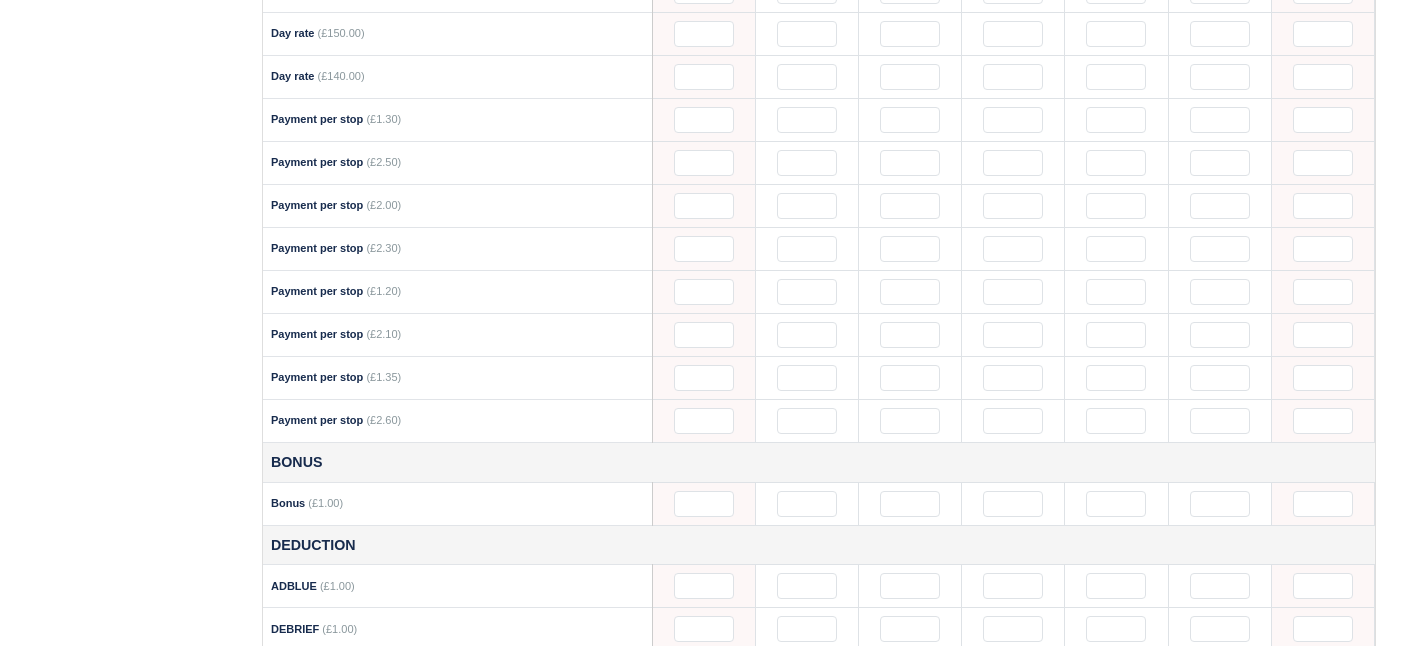 scroll, scrollTop: 1721, scrollLeft: 0, axis: vertical 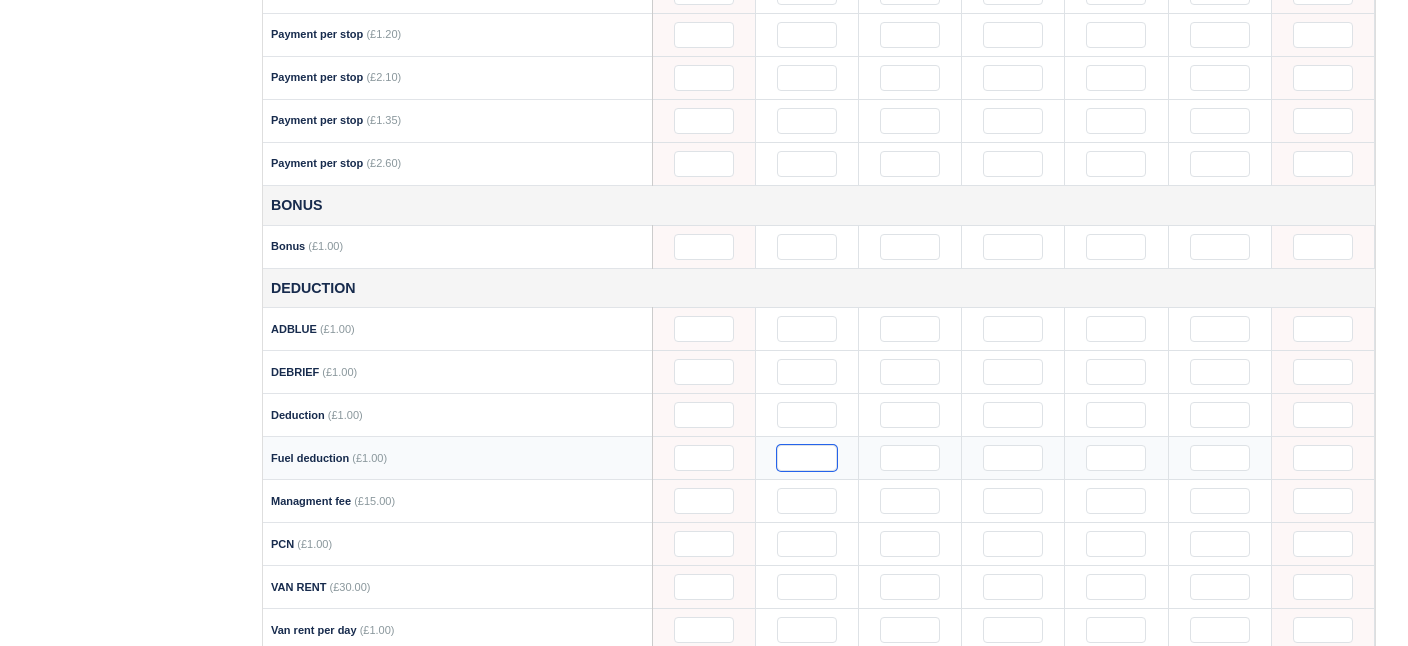 click at bounding box center [807, 458] 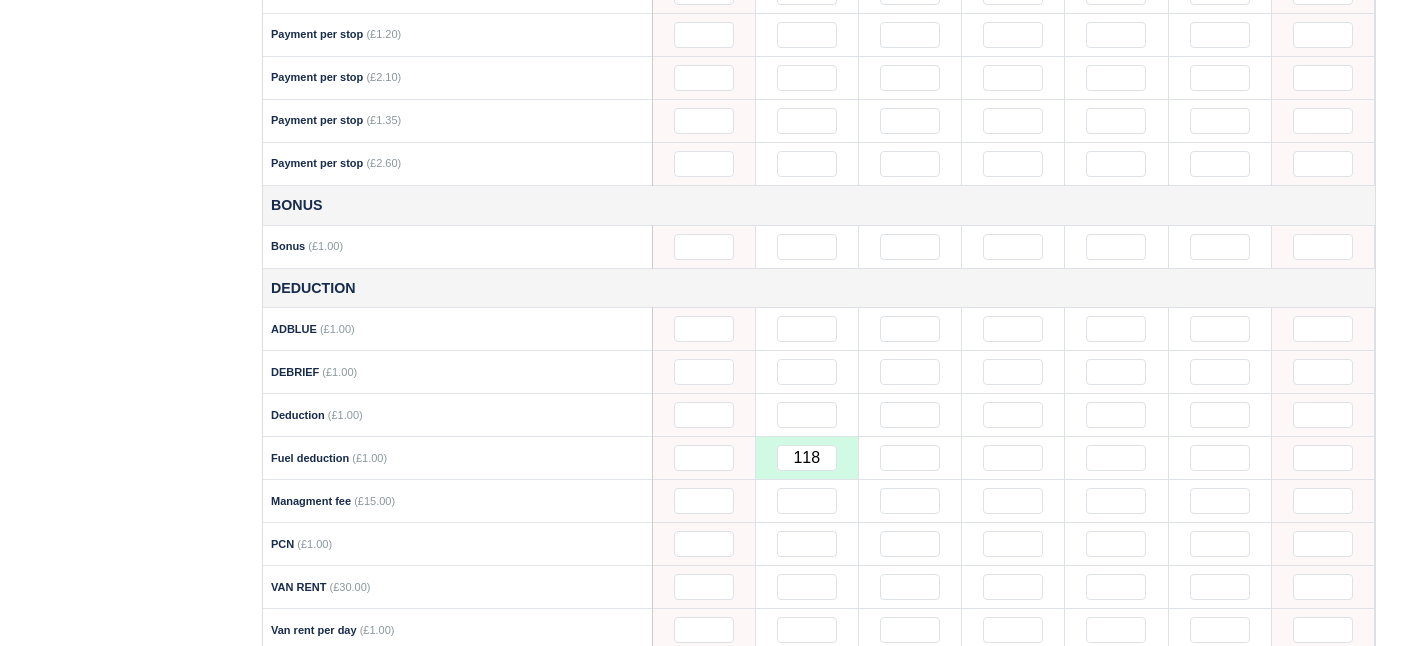 click on "Working Days
1
Payments
-£118.00
Daily Rate
£0.00
Loans Remaining
£0.00
May 2025
W
S
M
T
W
T
F
S
18" at bounding box center (819, -409) 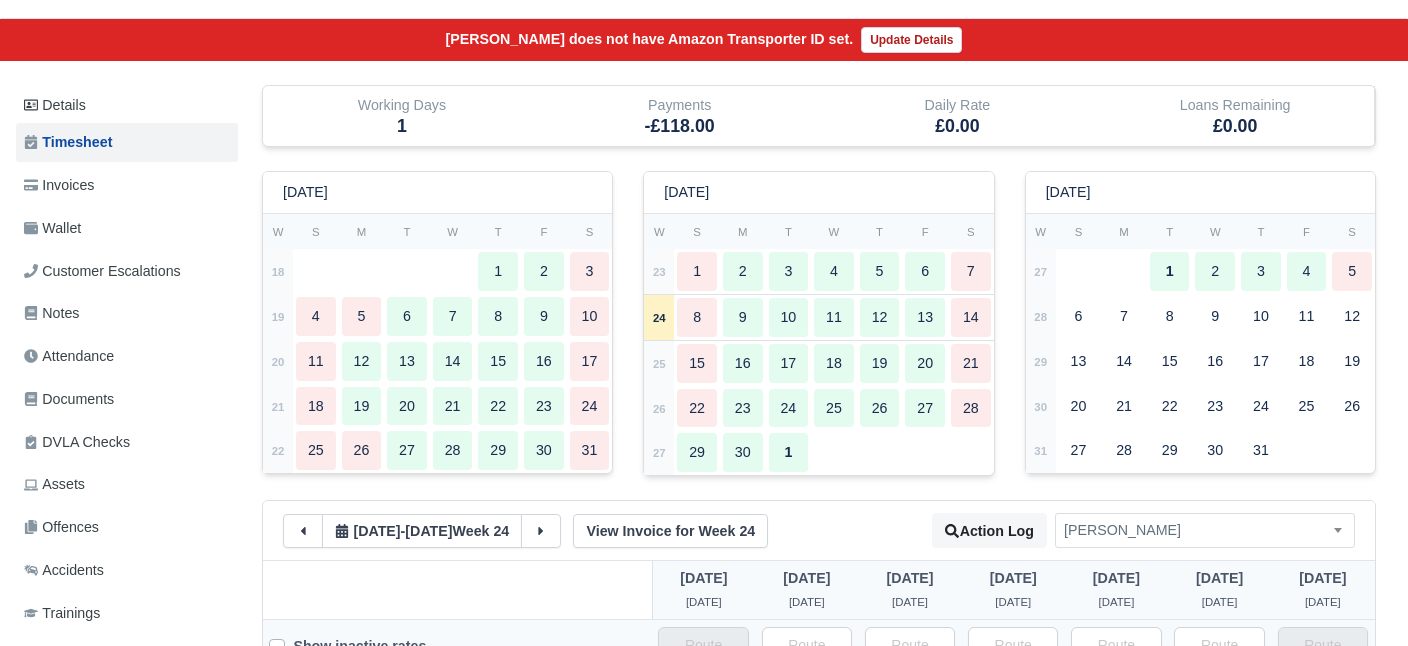 scroll, scrollTop: 0, scrollLeft: 0, axis: both 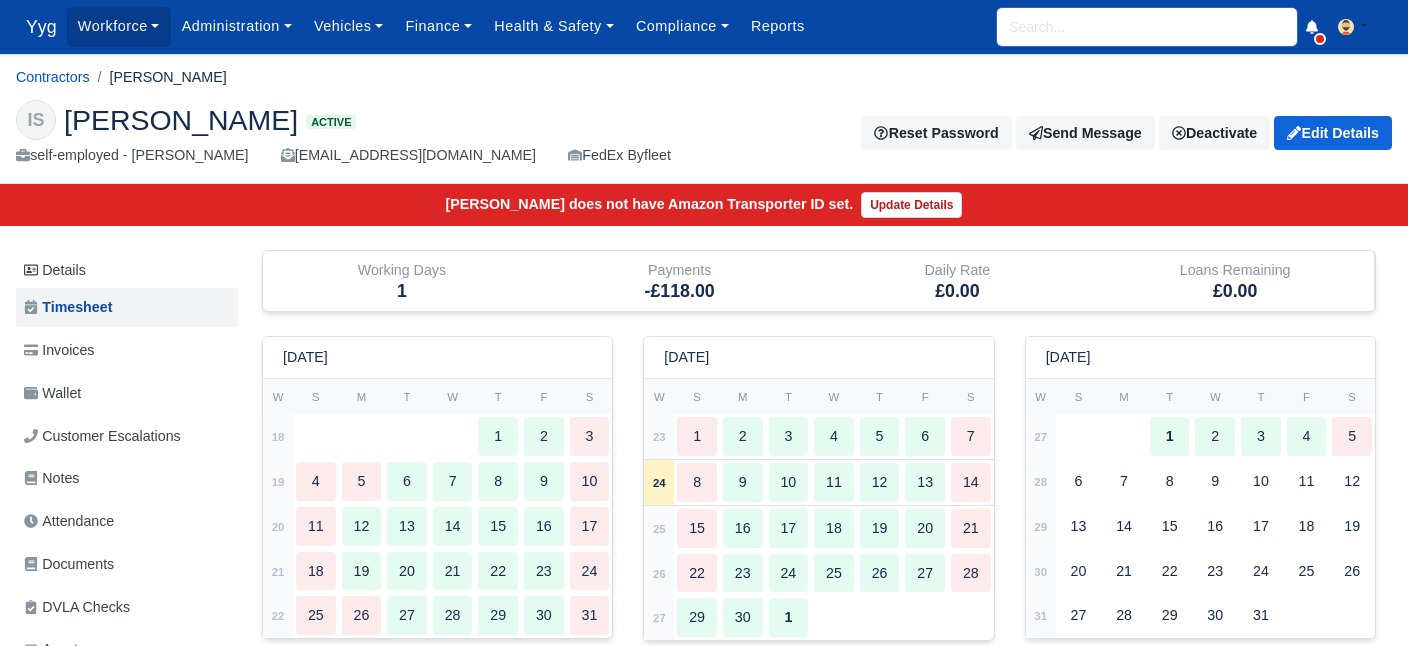 click at bounding box center (1147, 27) 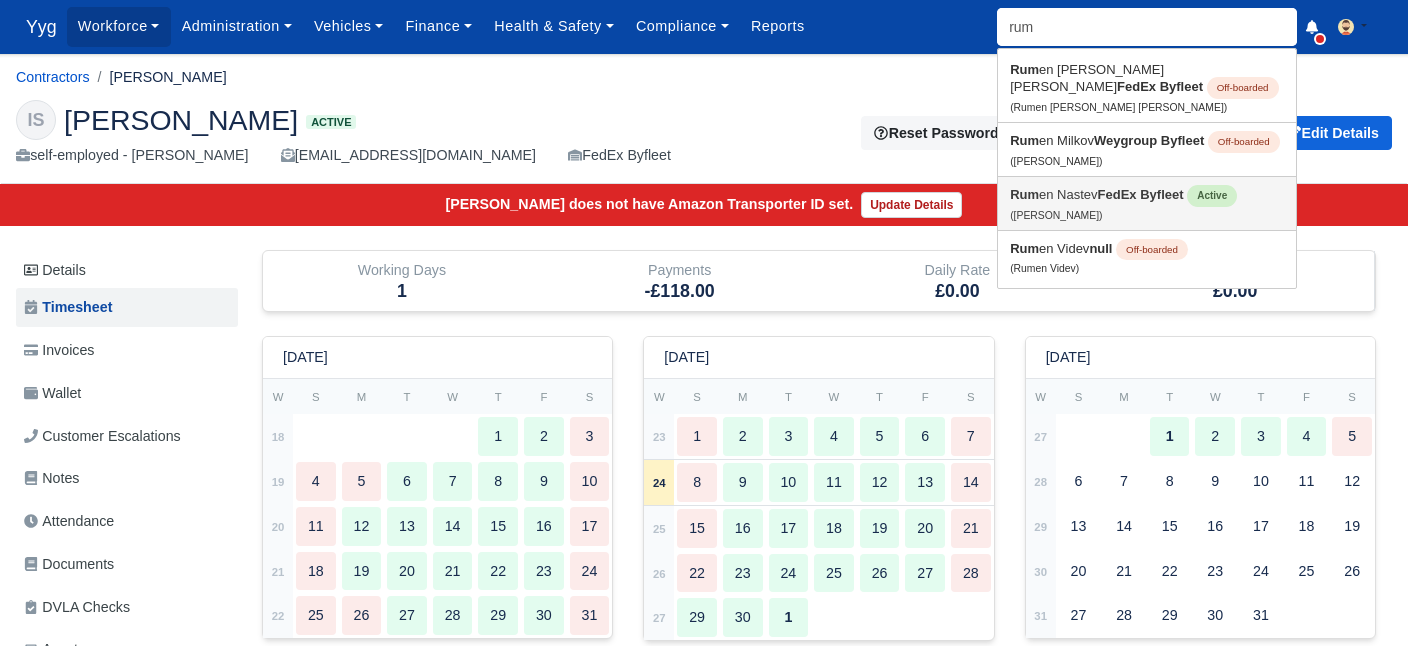 click on "(Rumen Nastev)" at bounding box center (1056, 215) 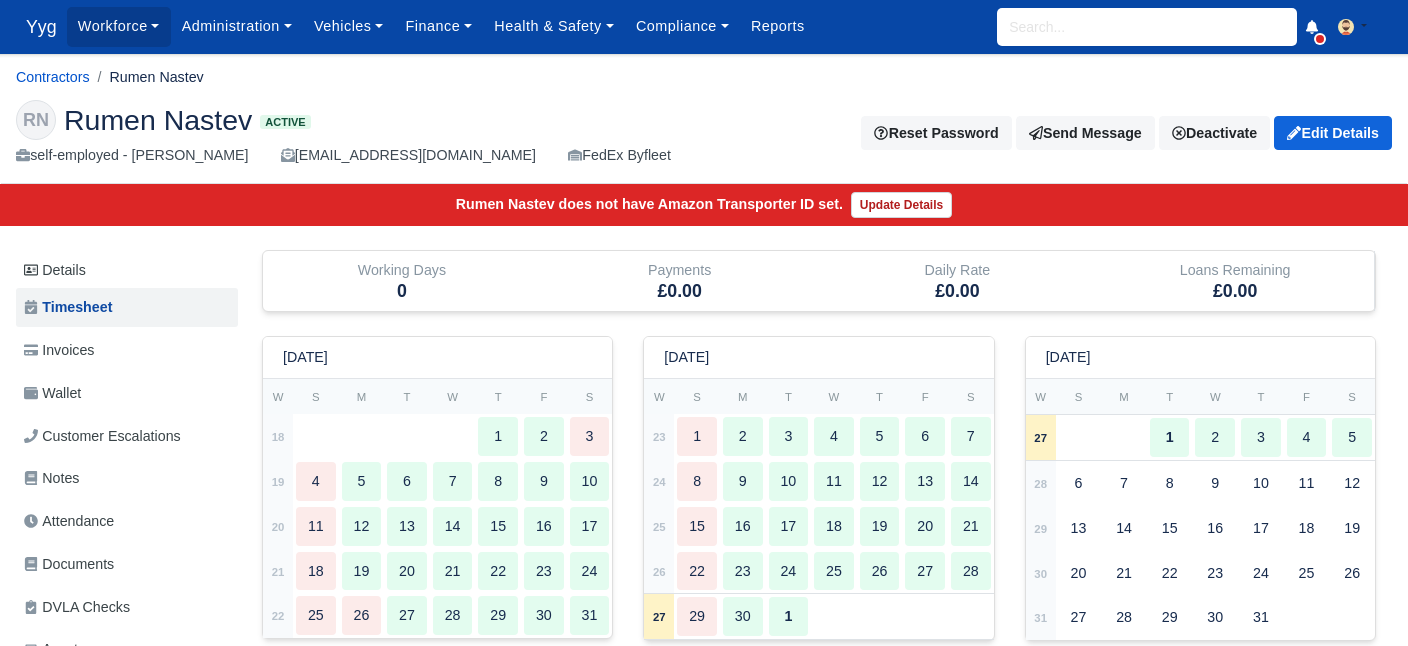 scroll, scrollTop: 0, scrollLeft: 0, axis: both 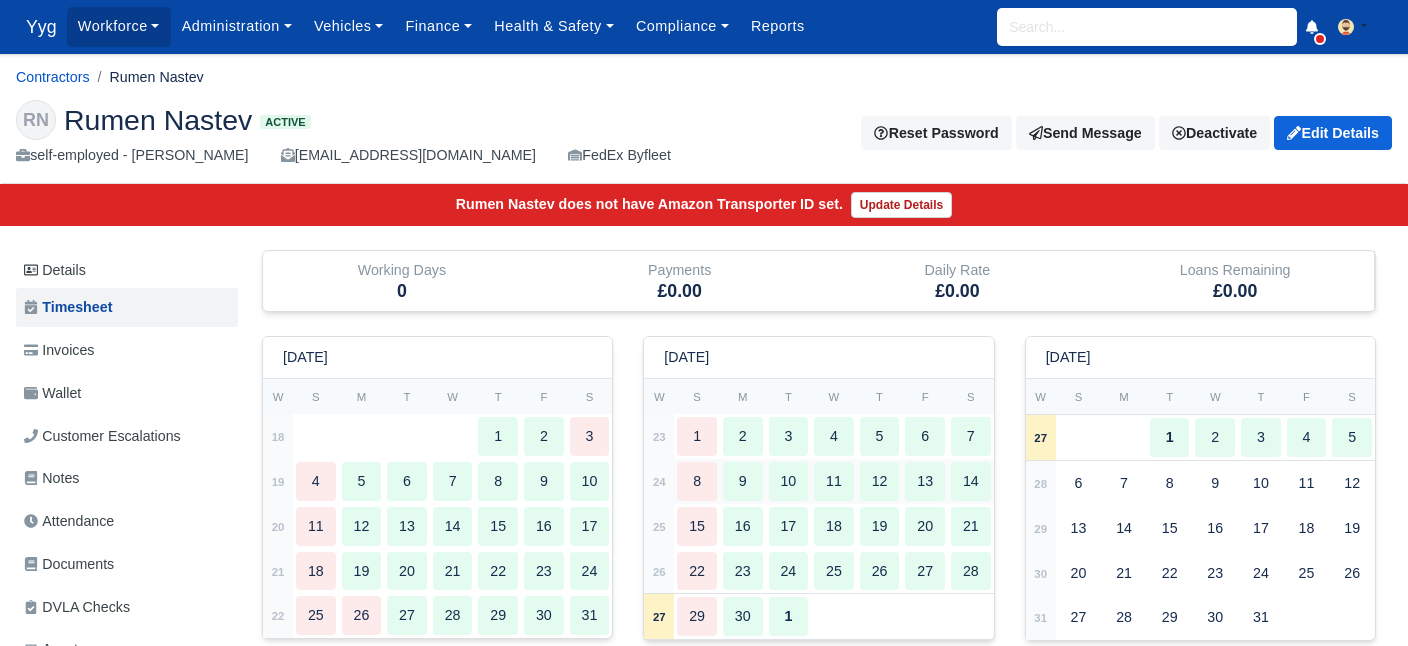 click on "24" at bounding box center [659, 481] 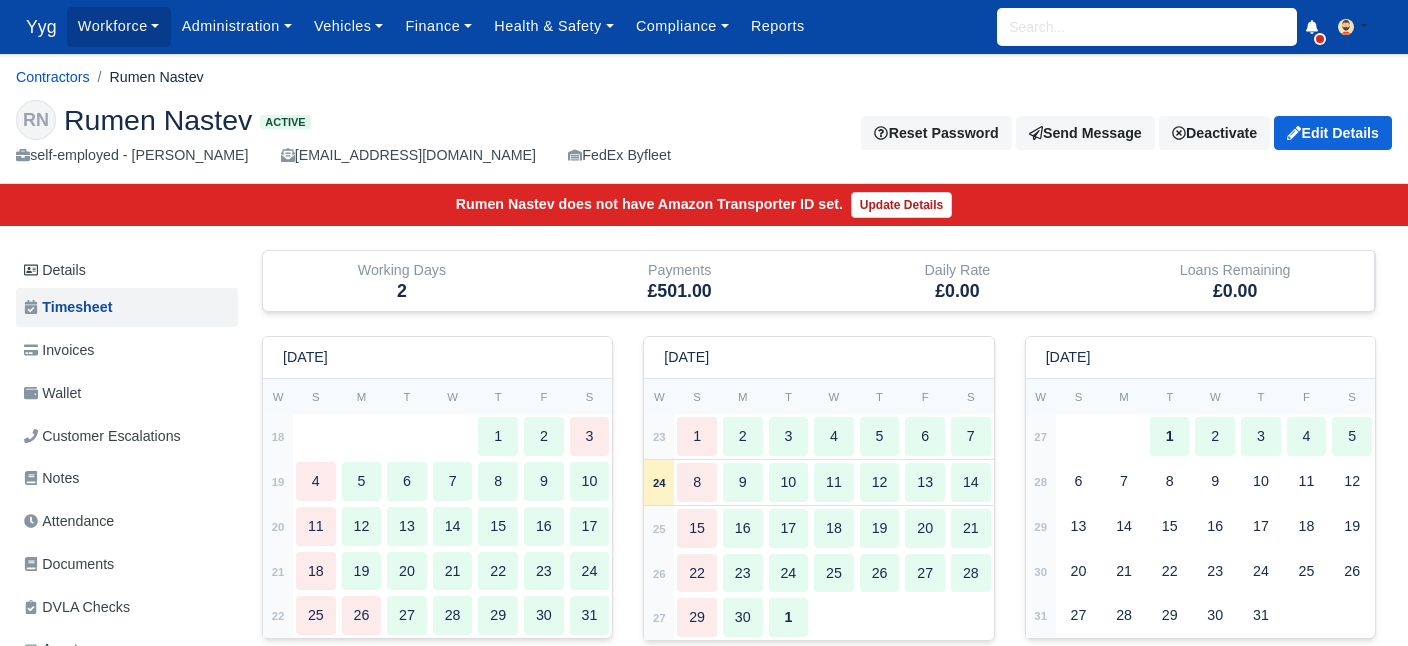 select on "68" 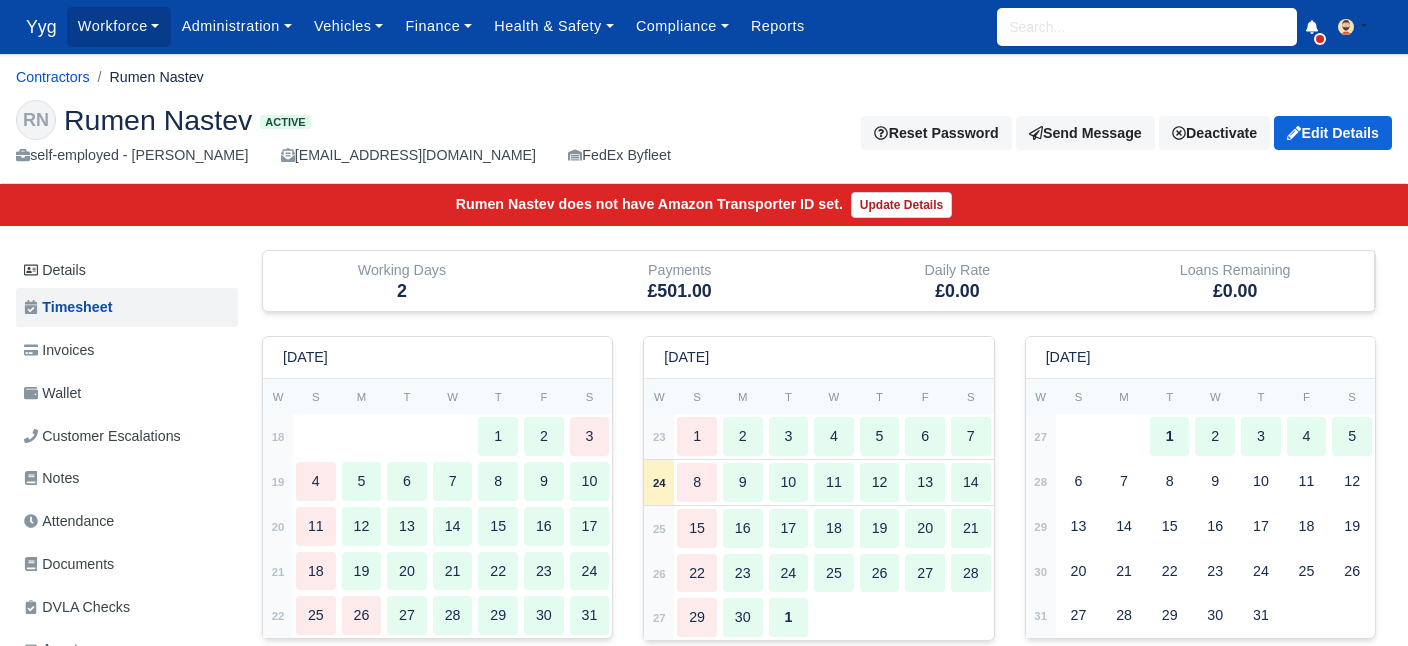type 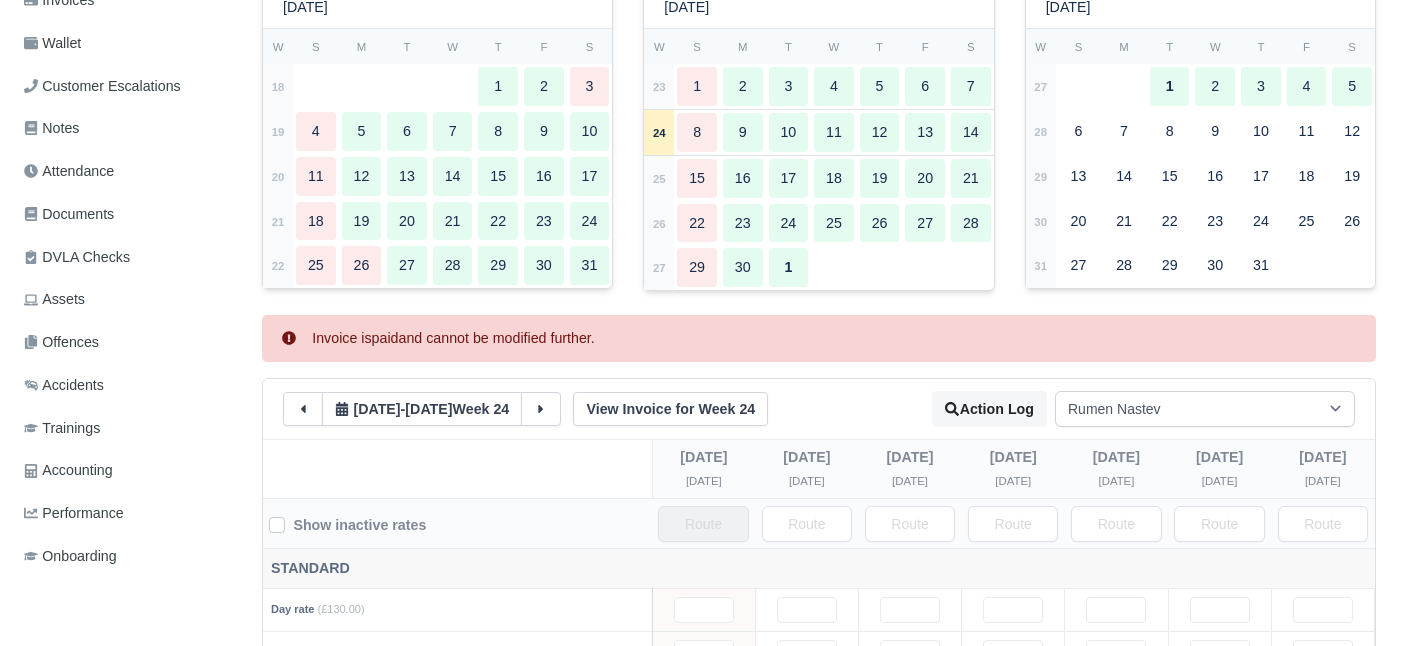 scroll, scrollTop: 365, scrollLeft: 0, axis: vertical 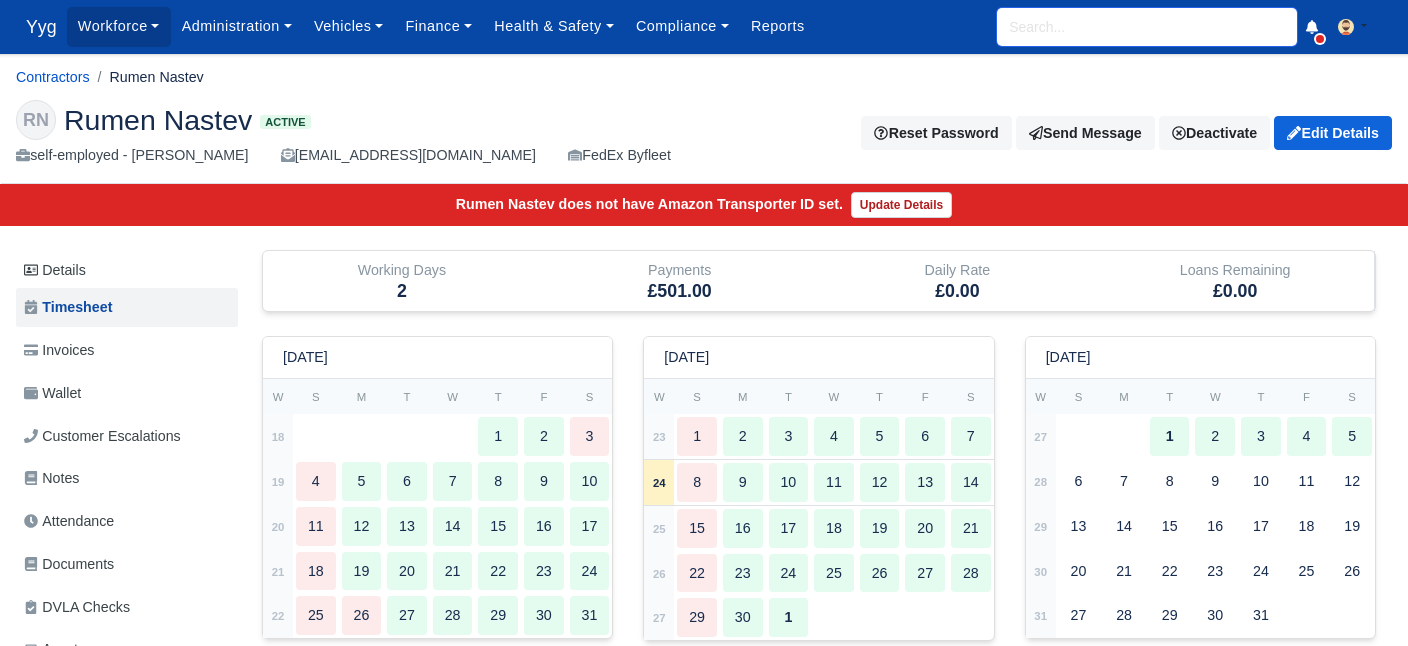click at bounding box center [1147, 27] 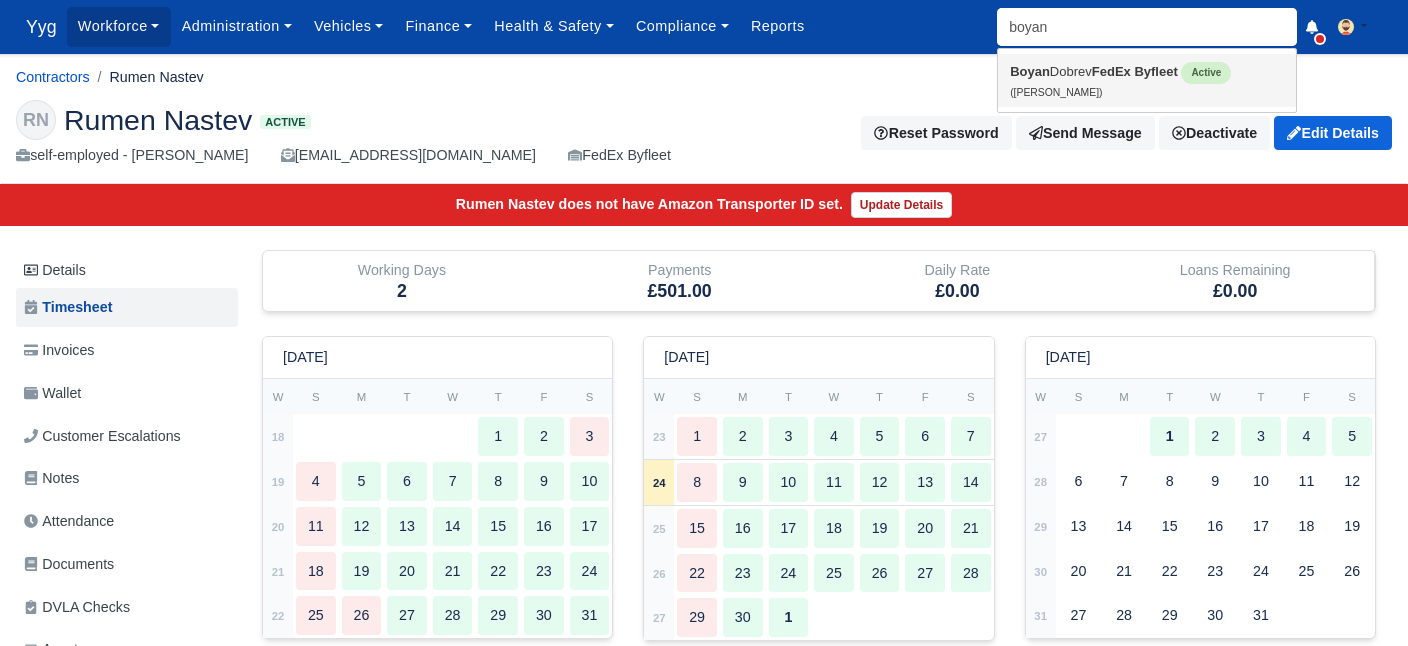 click on "Boyan  Dobrev  FedEx Byfleet    Active
(Boyan Dobrev)" at bounding box center [1147, 80] 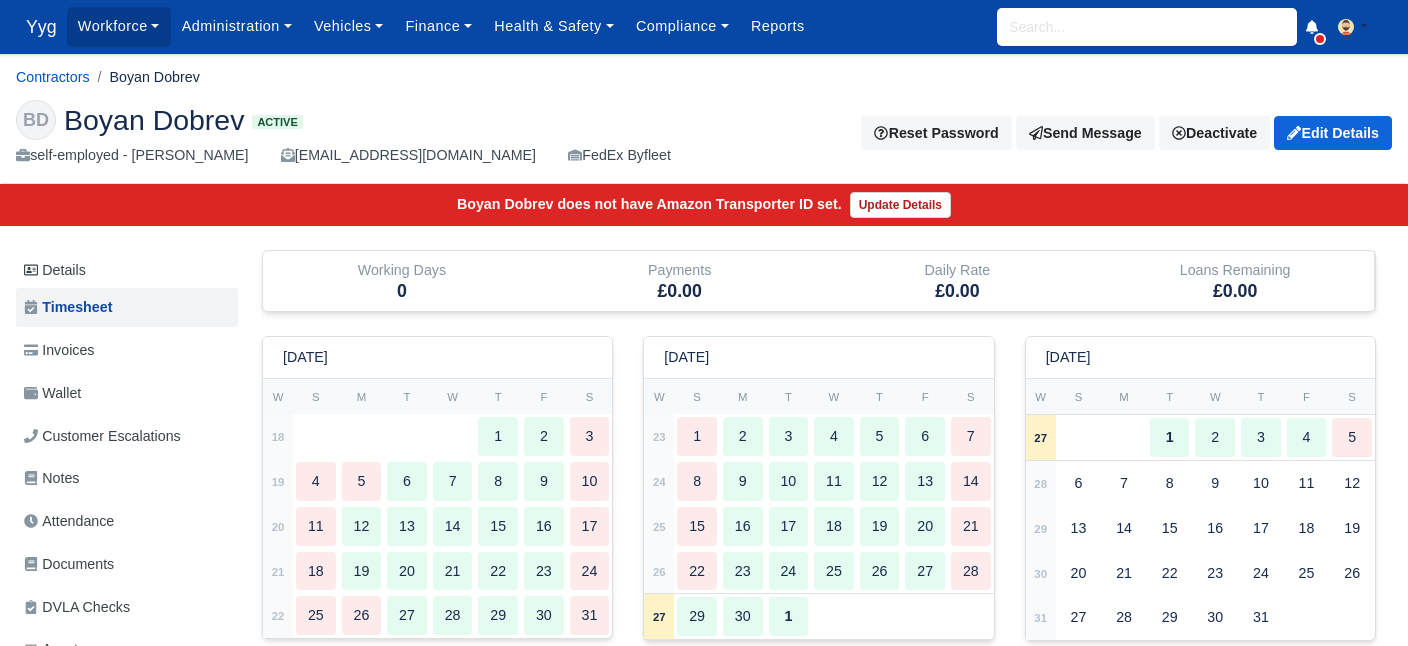 scroll, scrollTop: 0, scrollLeft: 0, axis: both 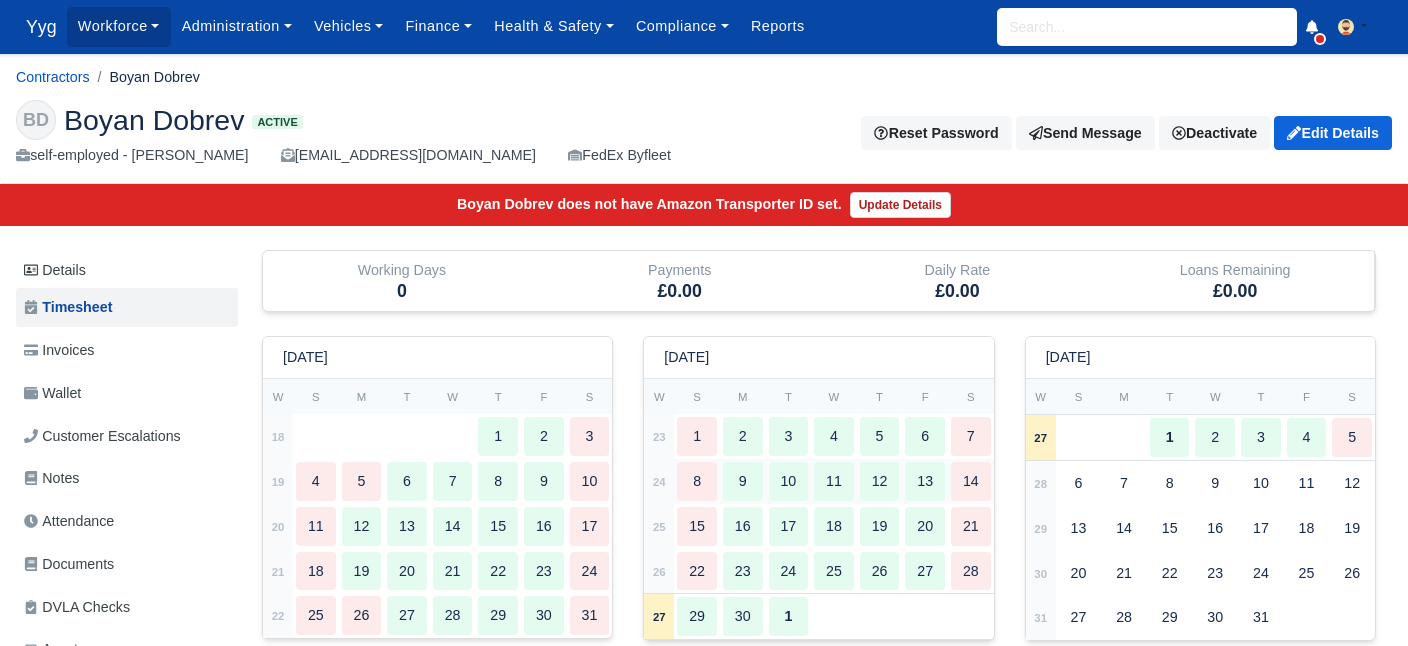 click on "8" at bounding box center (697, 481) 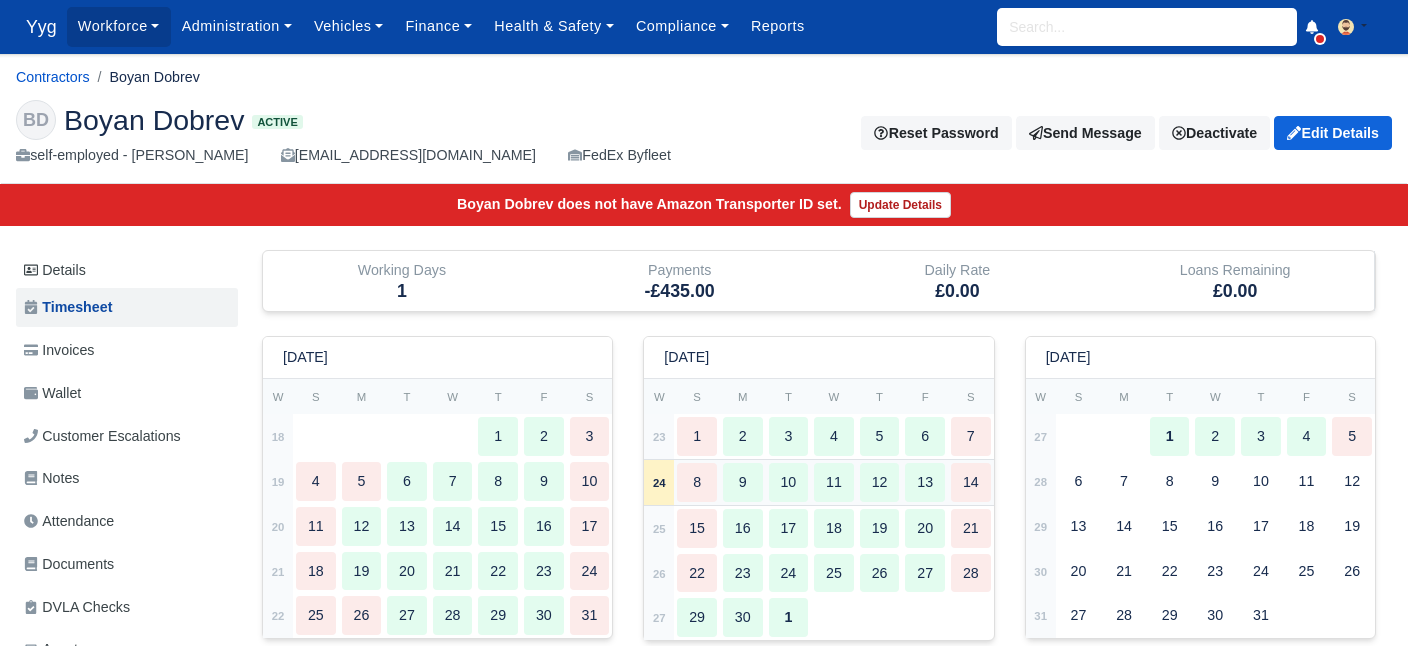 type 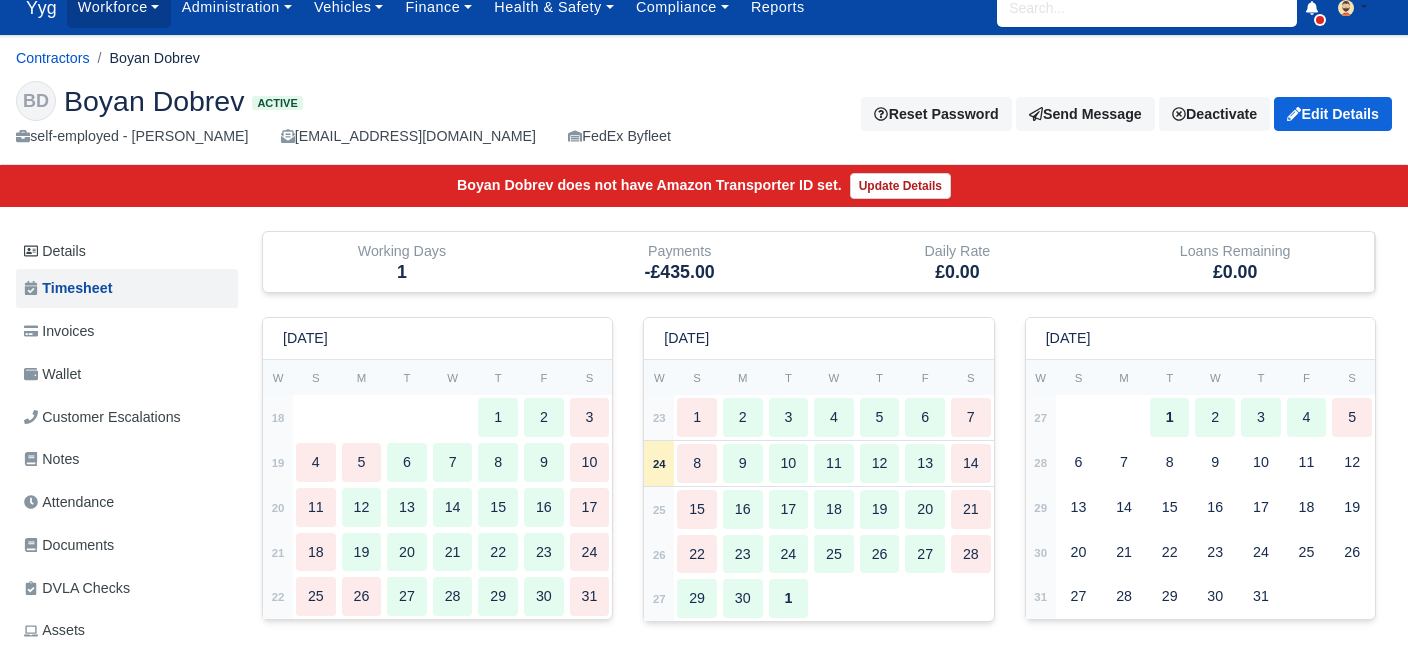 scroll, scrollTop: 0, scrollLeft: 0, axis: both 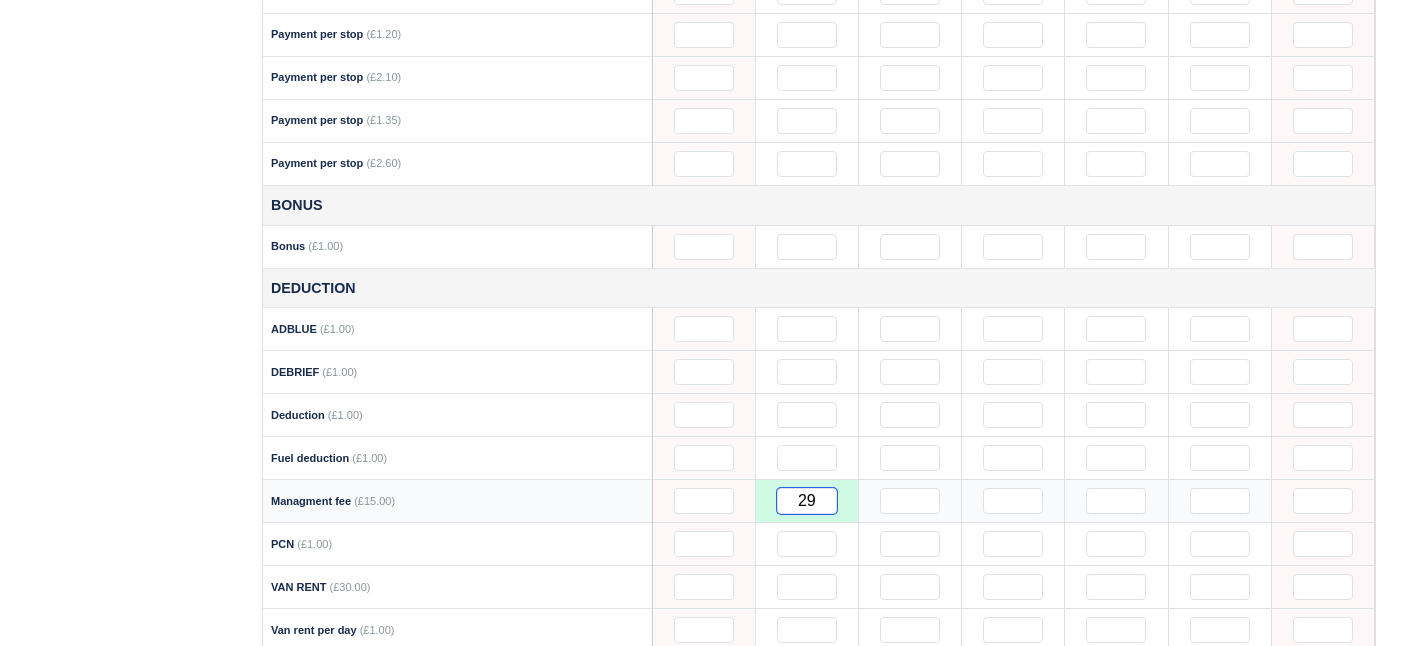click on "29" at bounding box center (807, 501) 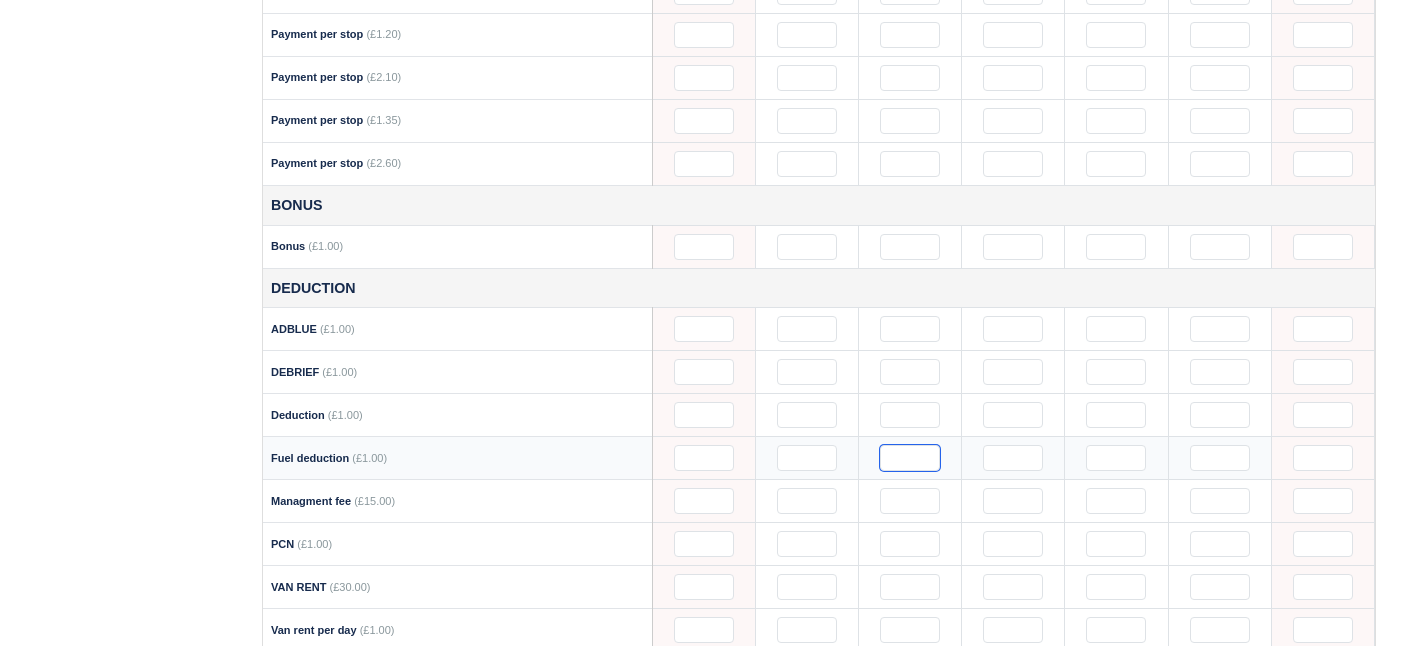 click at bounding box center [910, 458] 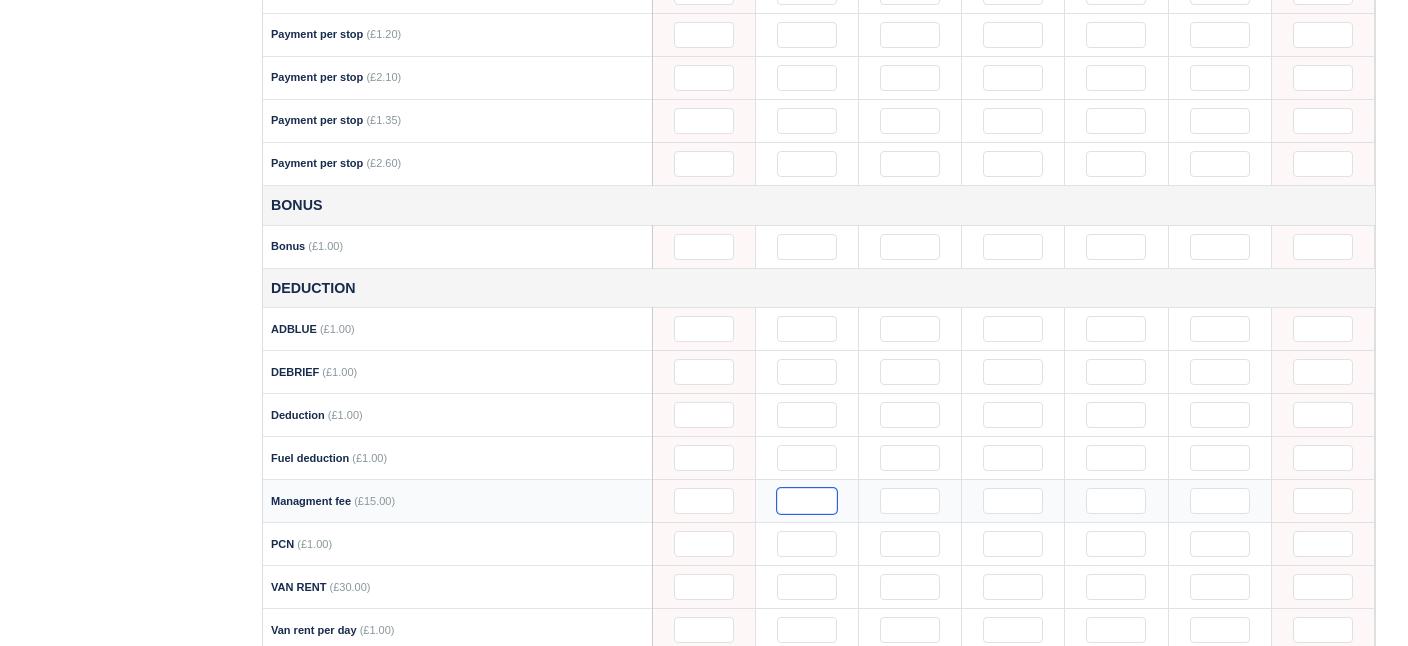 click at bounding box center [807, 501] 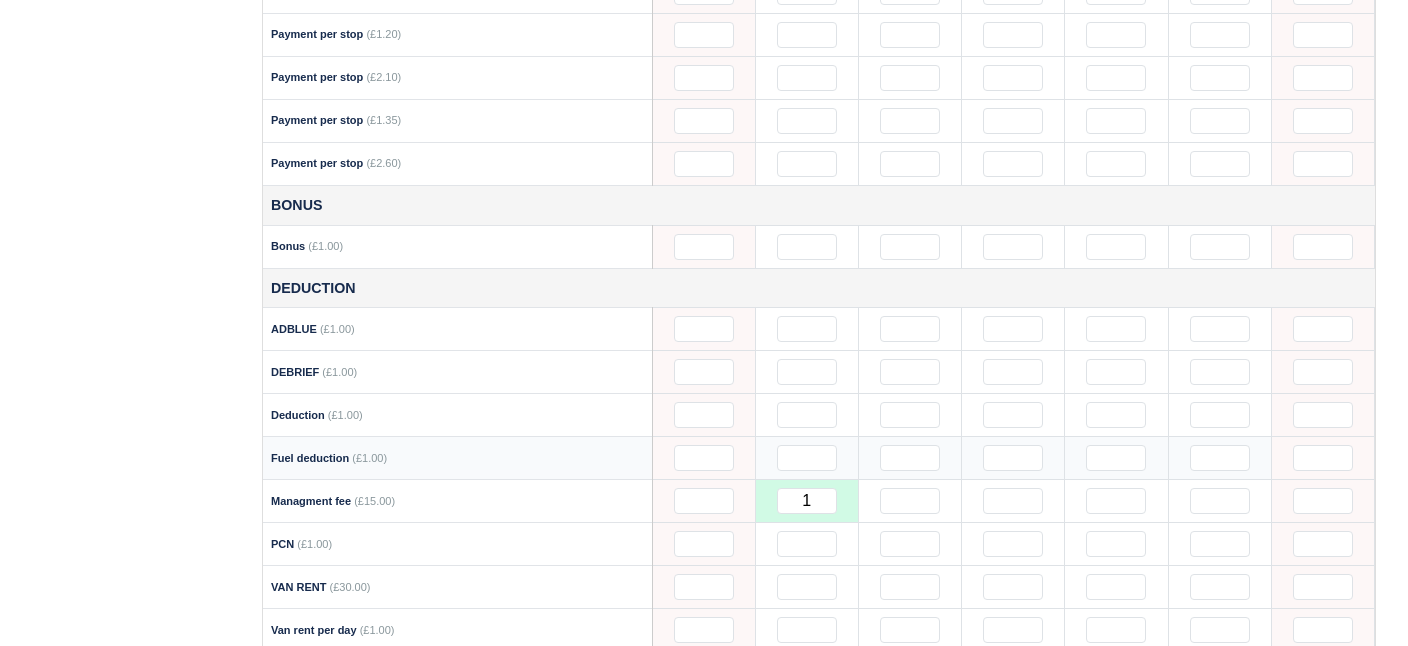 click at bounding box center (909, 458) 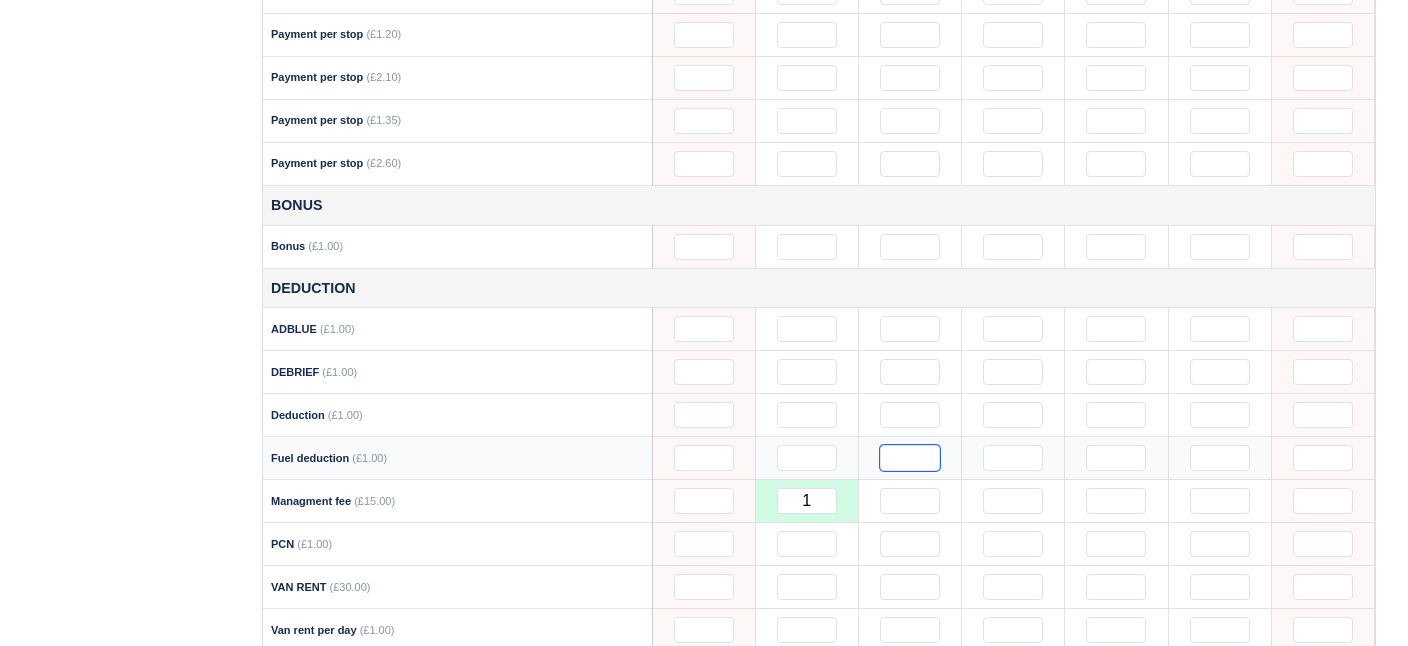click at bounding box center (910, 458) 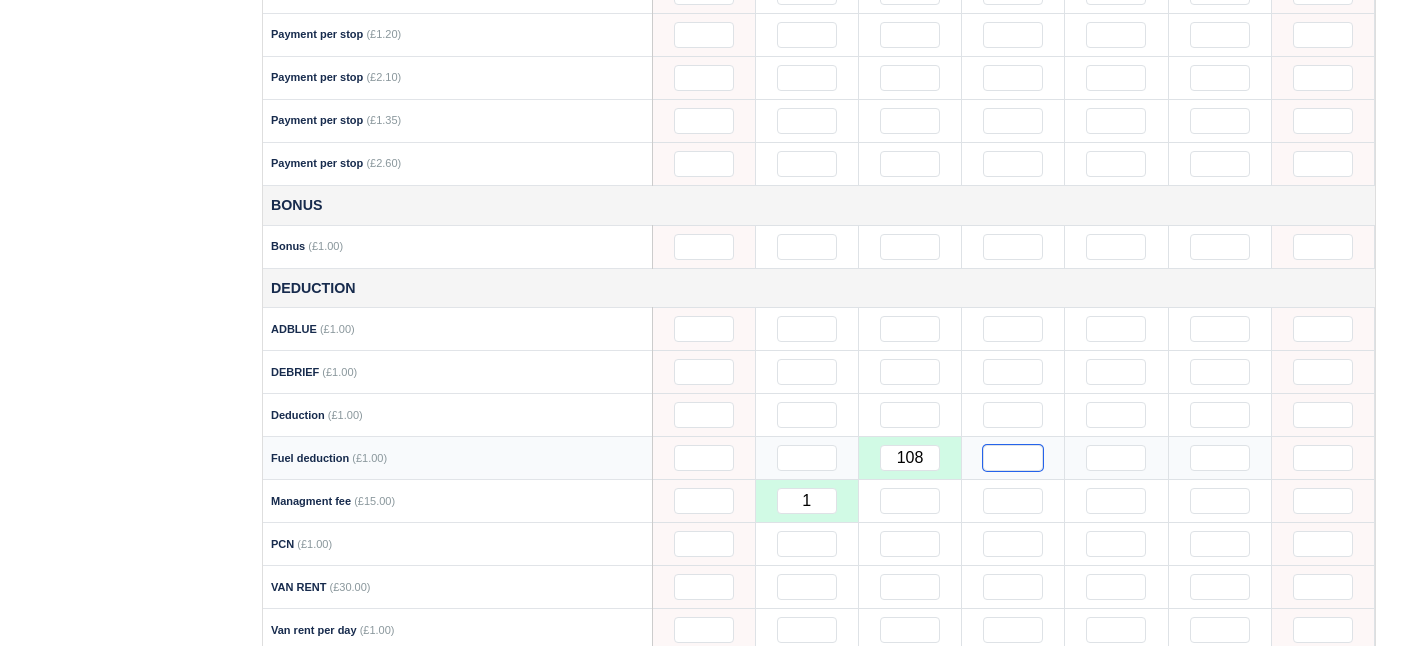 click at bounding box center [1013, 458] 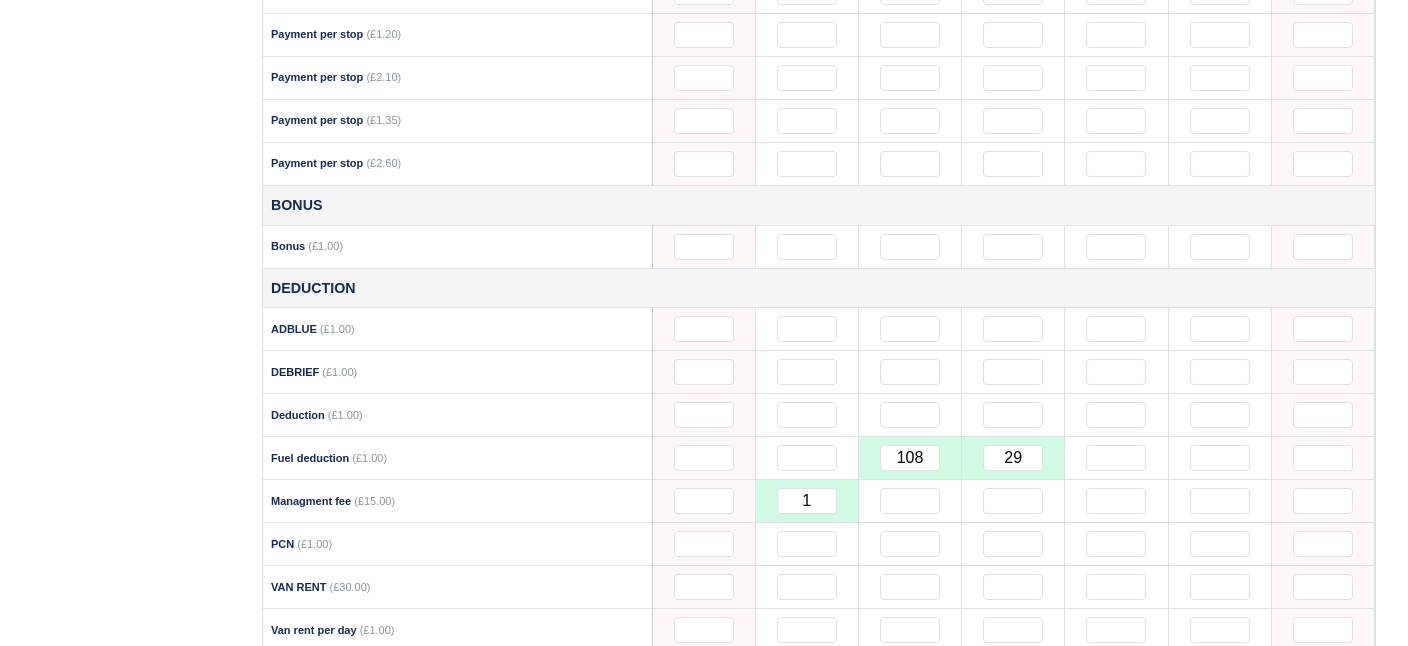 click on "Working Days
3
Payments
-£152.00
Daily Rate
£0.00
Loans Remaining
£0.00
[DATE]
W
S
M
T
W
T
F
S
18" at bounding box center [819, -409] 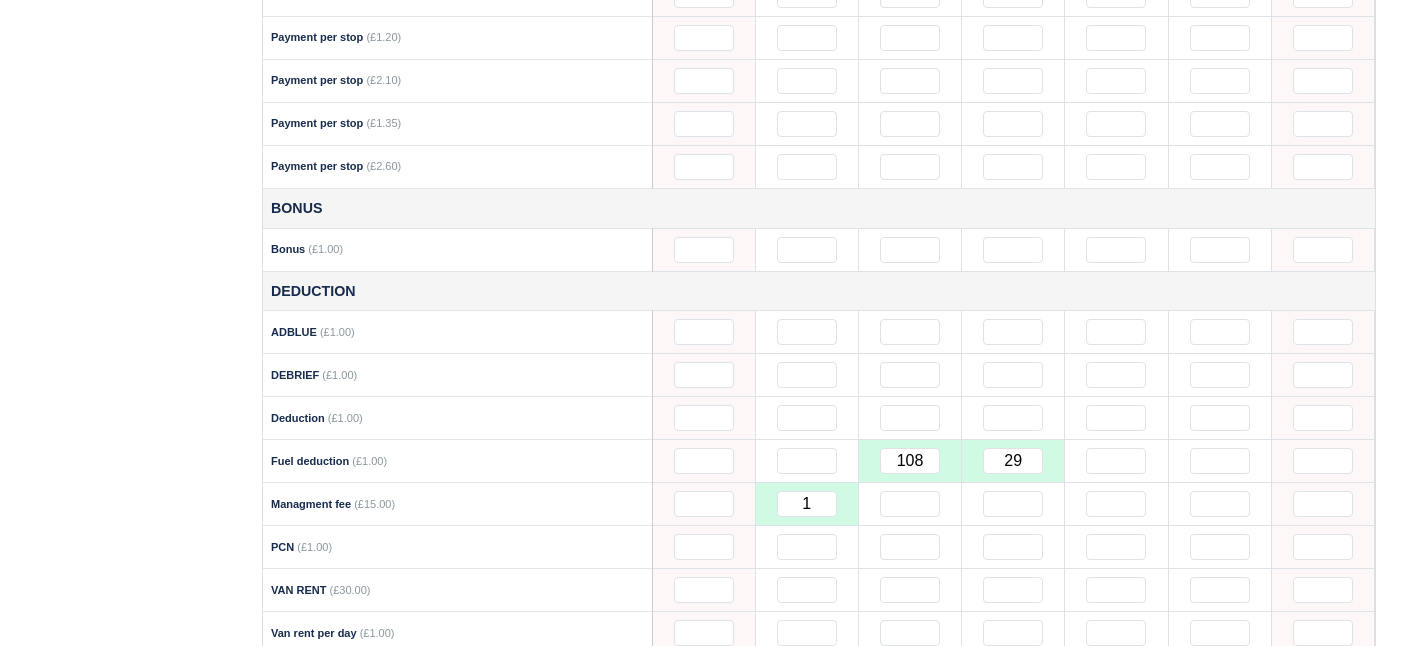 scroll, scrollTop: 1721, scrollLeft: 0, axis: vertical 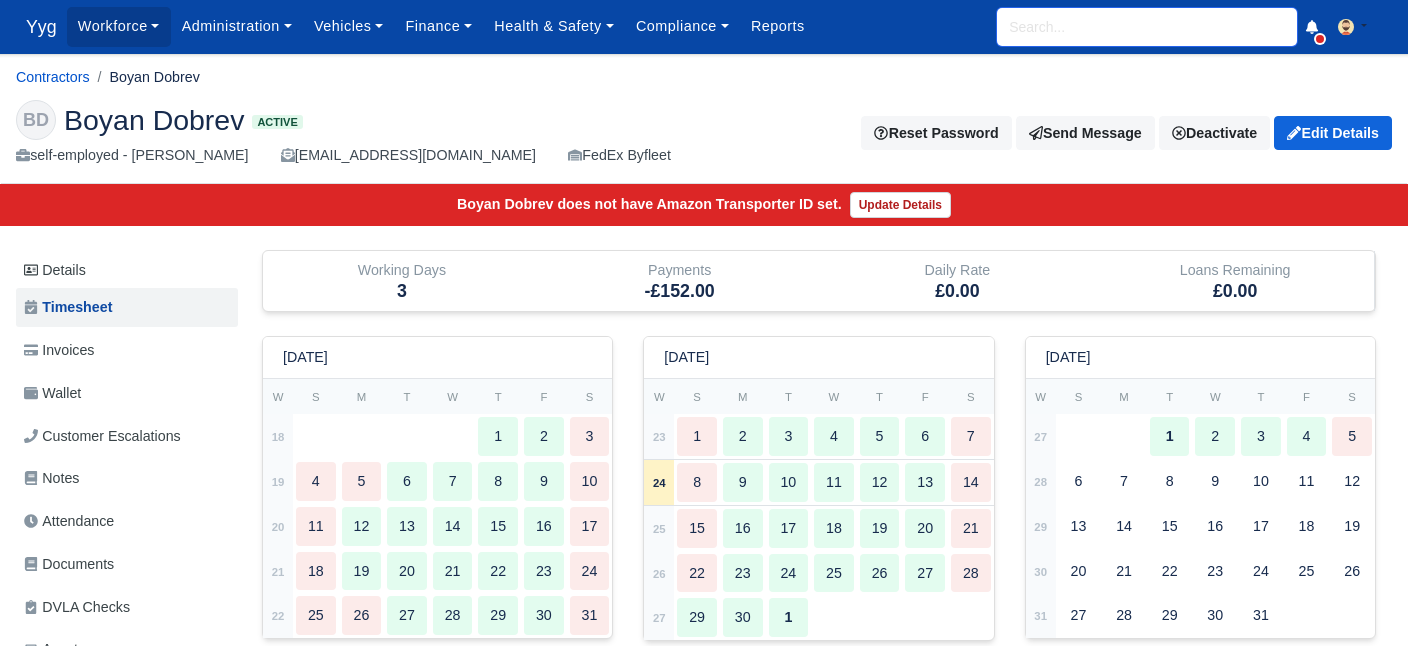 click at bounding box center [1147, 27] 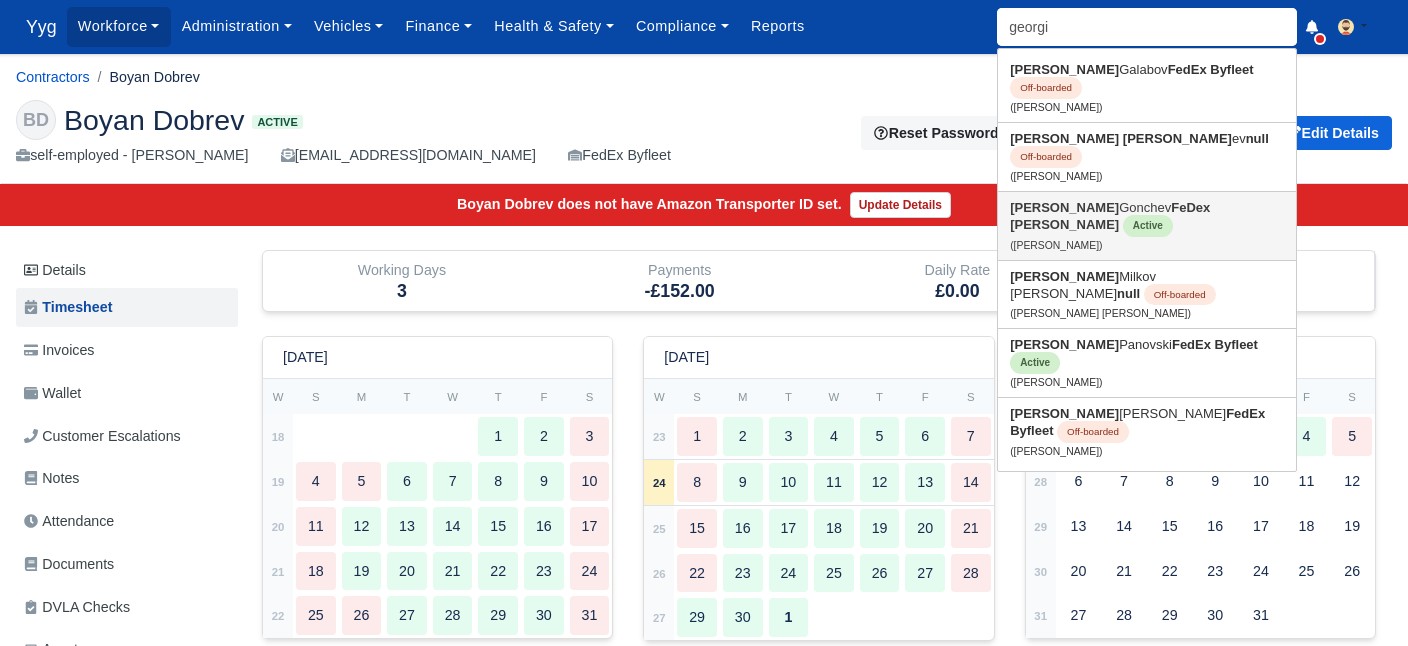 click on "Georgi  Gonchev  FeDex Crawley    Active
(Georgi Gonchev)" at bounding box center [1147, 226] 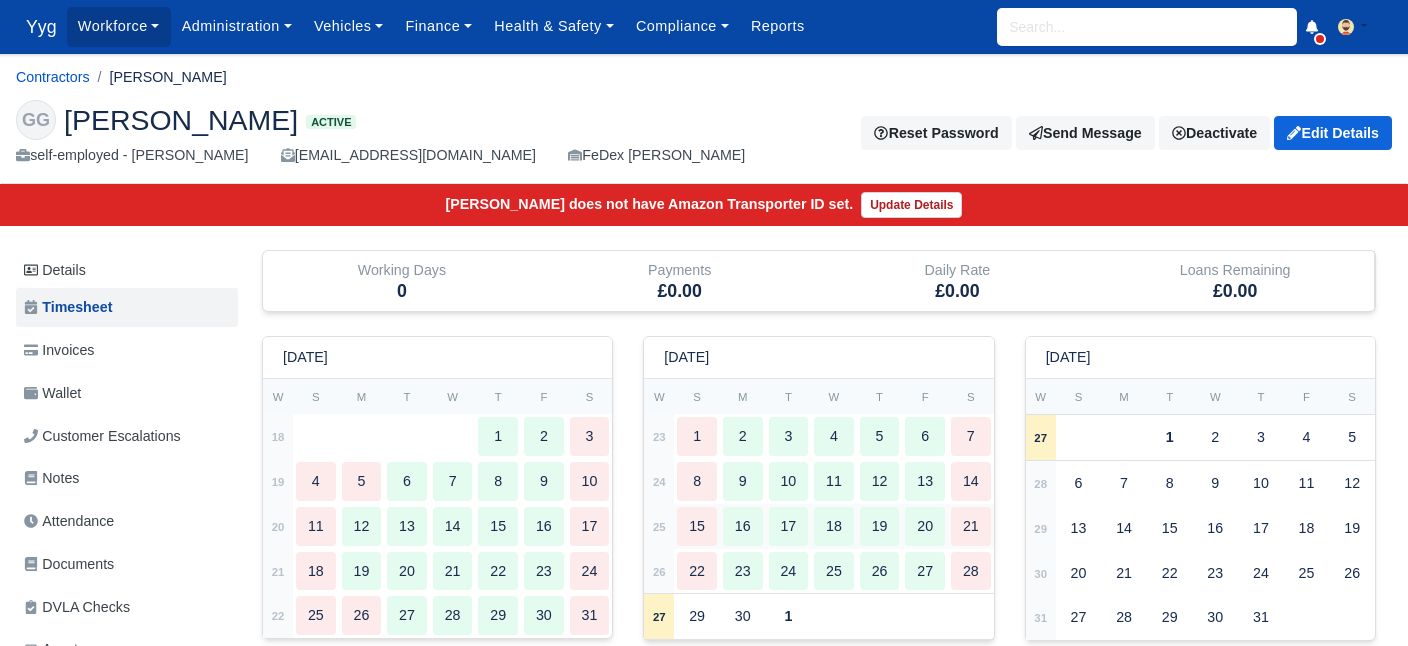 scroll, scrollTop: 0, scrollLeft: 0, axis: both 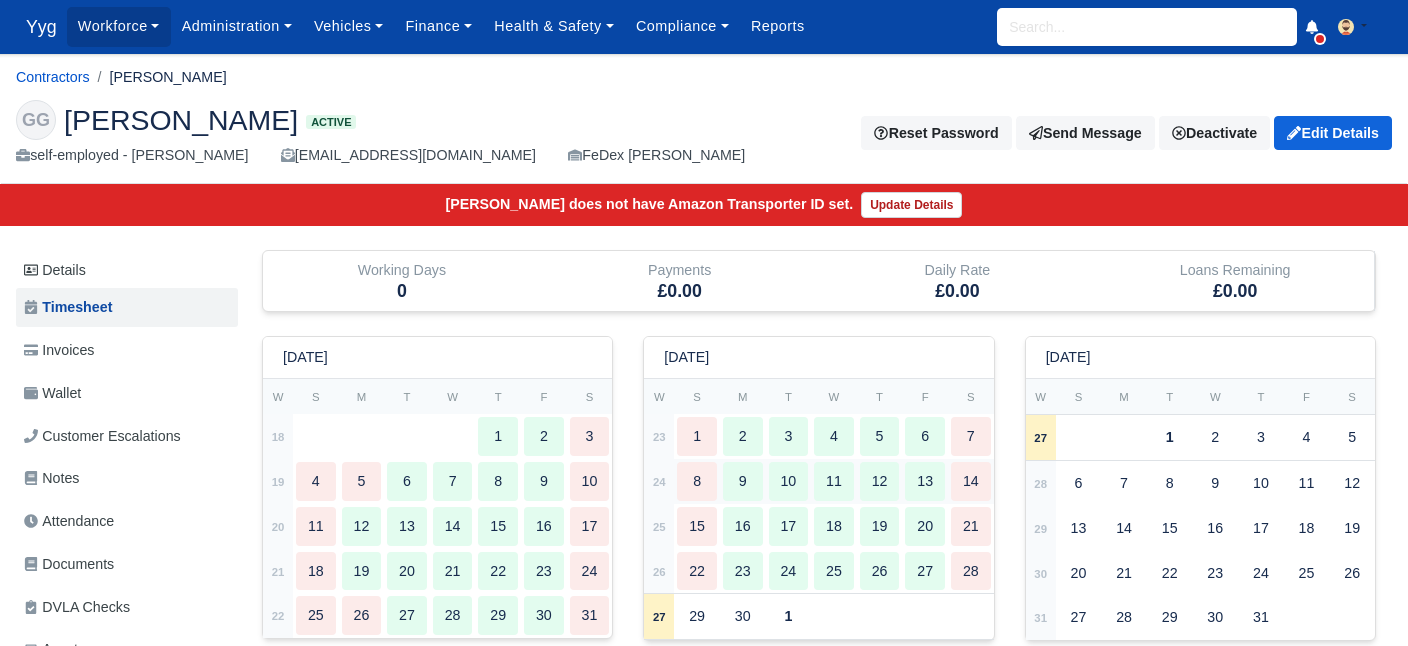 click on "9" at bounding box center (743, 481) 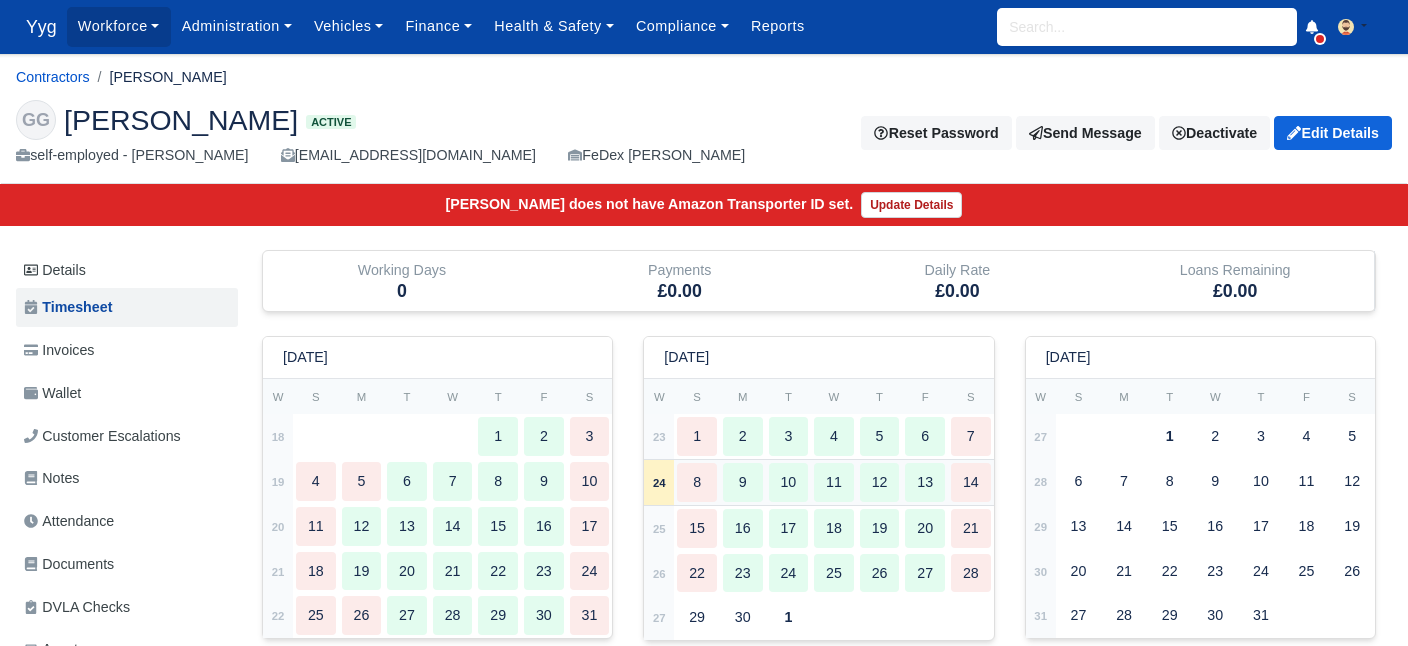 type 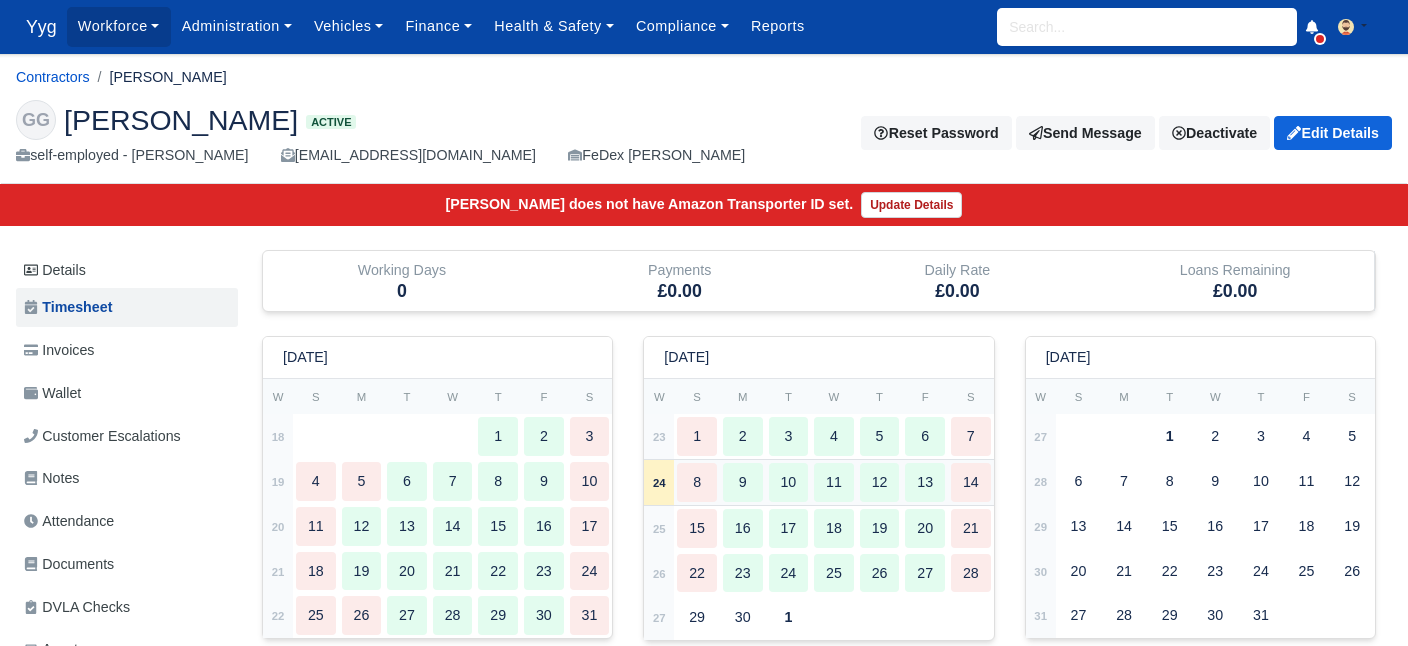type 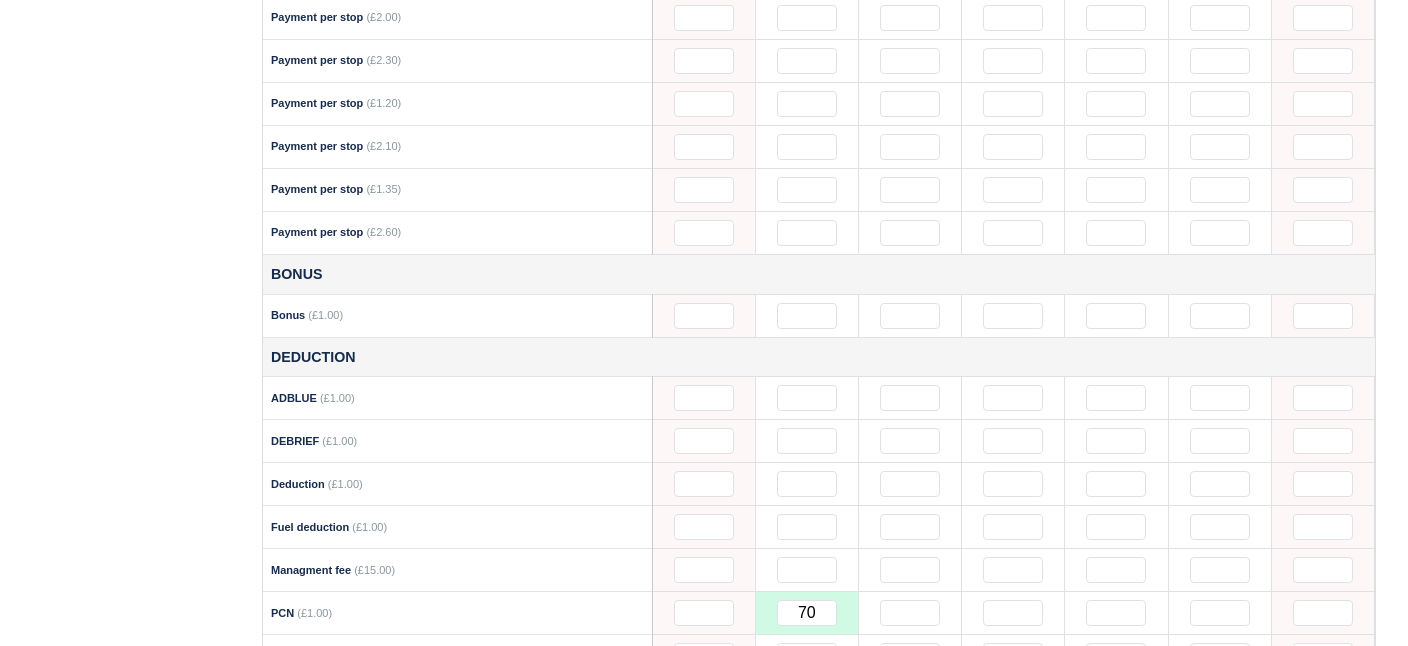 scroll, scrollTop: 1721, scrollLeft: 0, axis: vertical 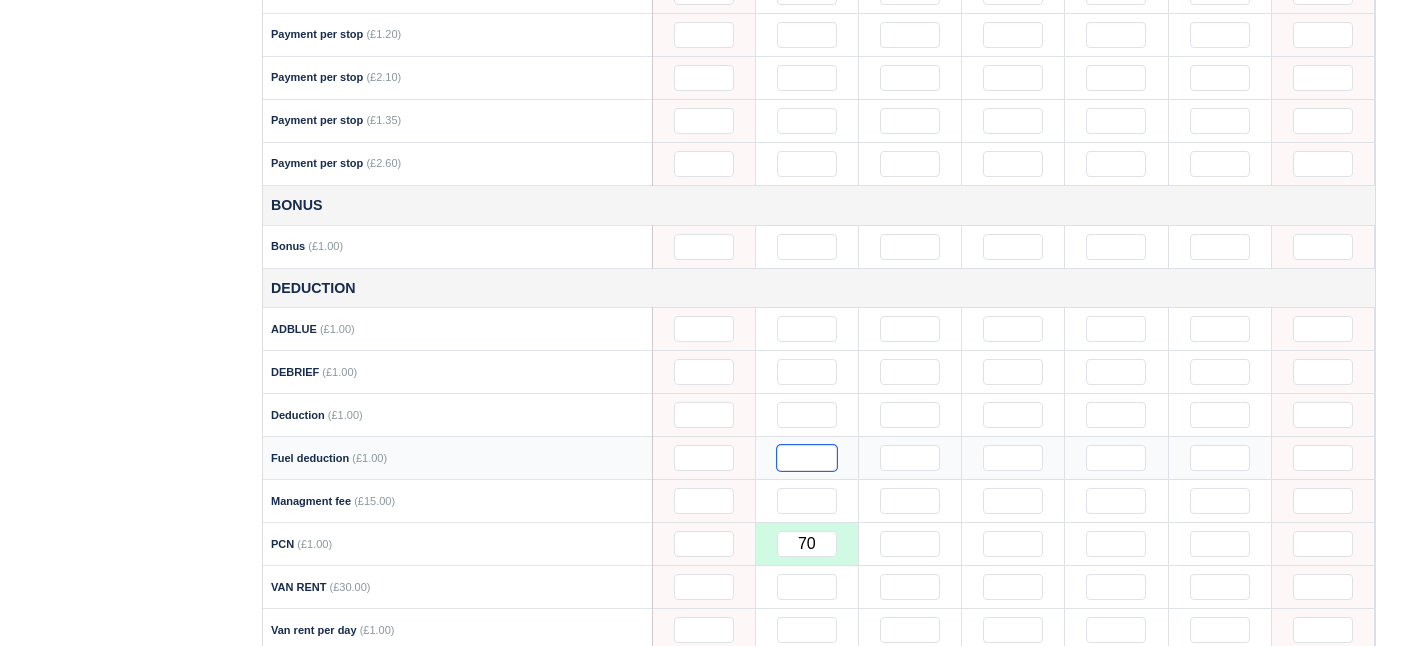 click at bounding box center [807, 458] 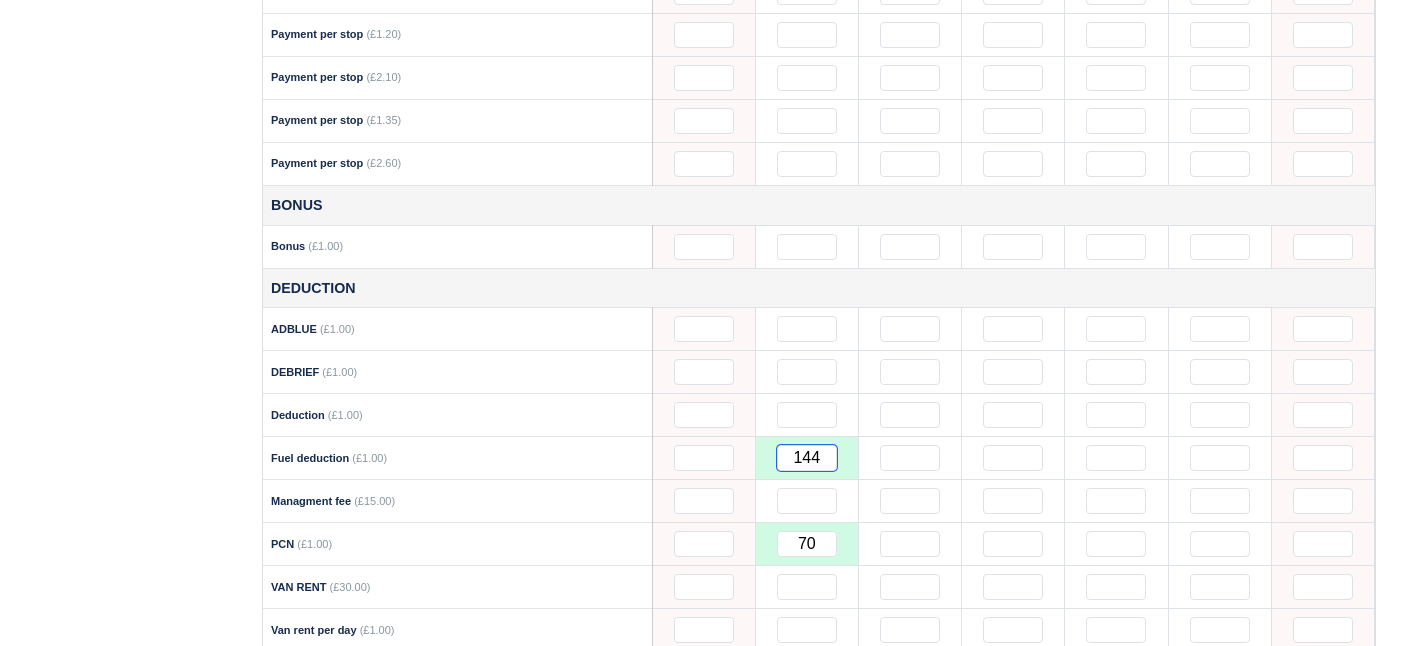 scroll, scrollTop: 0, scrollLeft: 0, axis: both 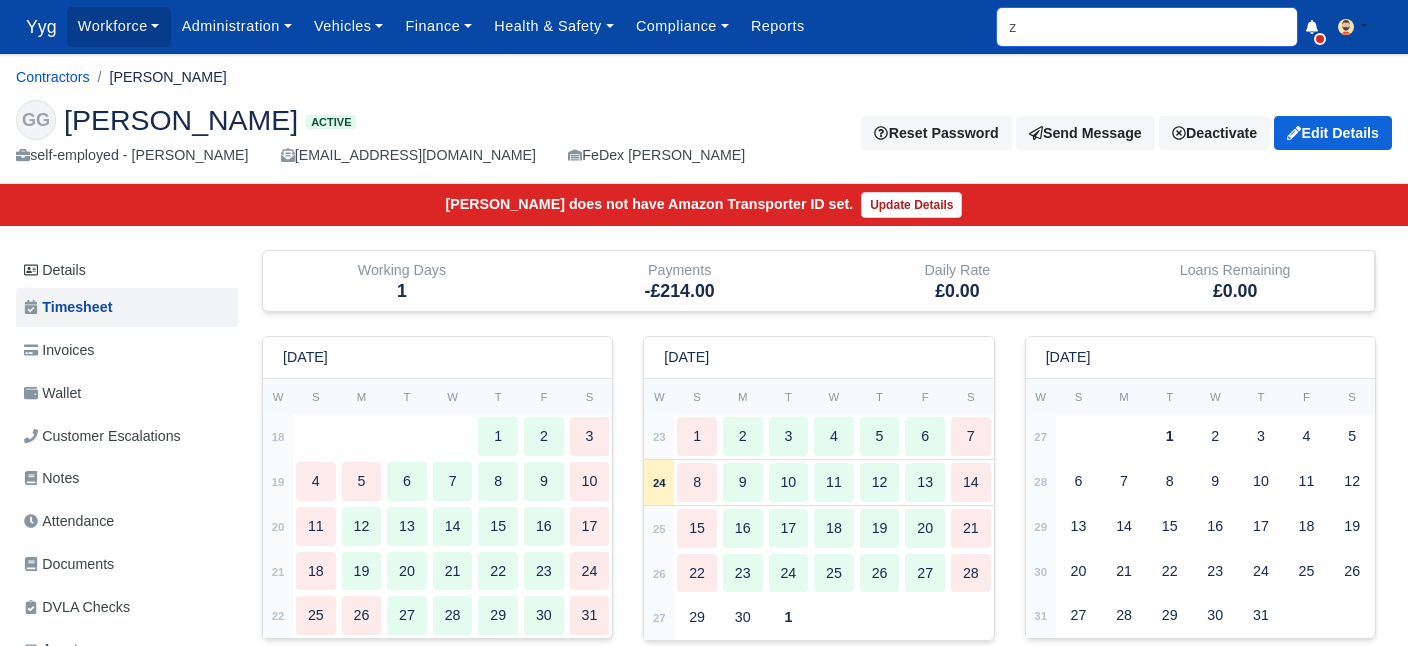 click on "z" at bounding box center (1147, 27) 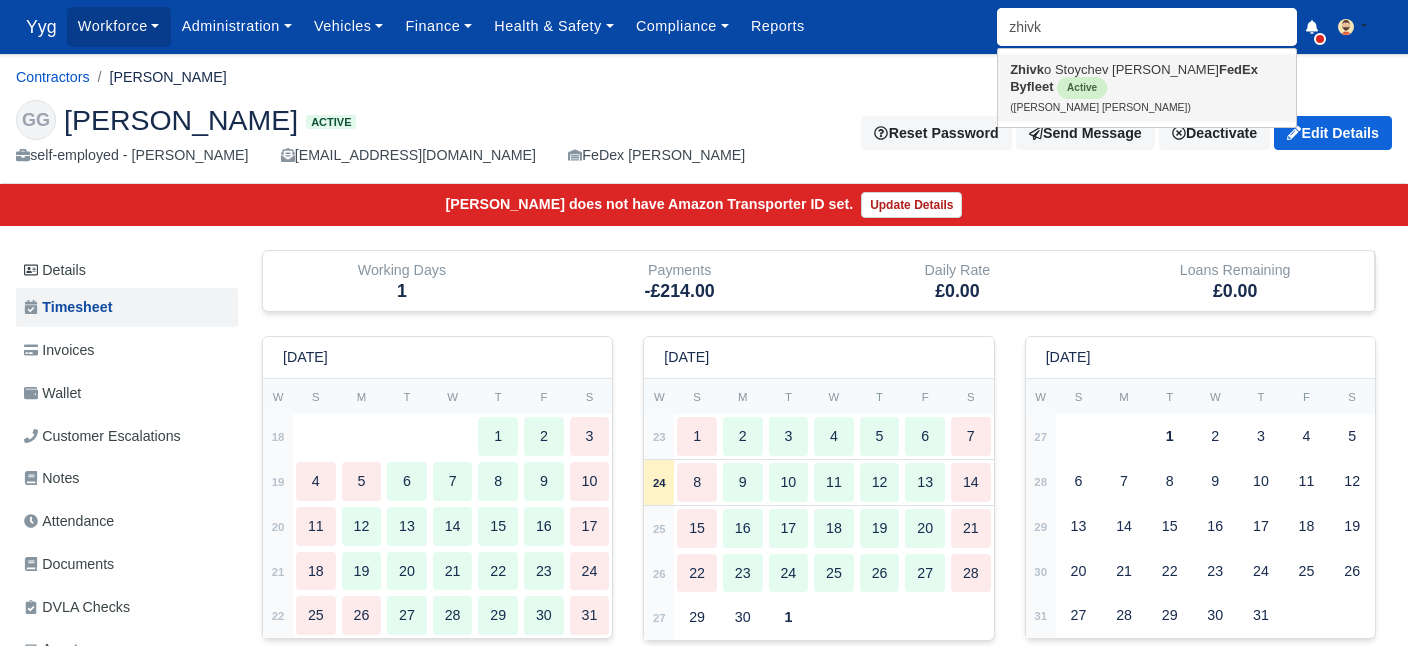 click on "Zhivk o Stoychev Stoykov  FedEx Byfleet    Active
(Zhivko Stoychev Stoykov)" at bounding box center [1147, 88] 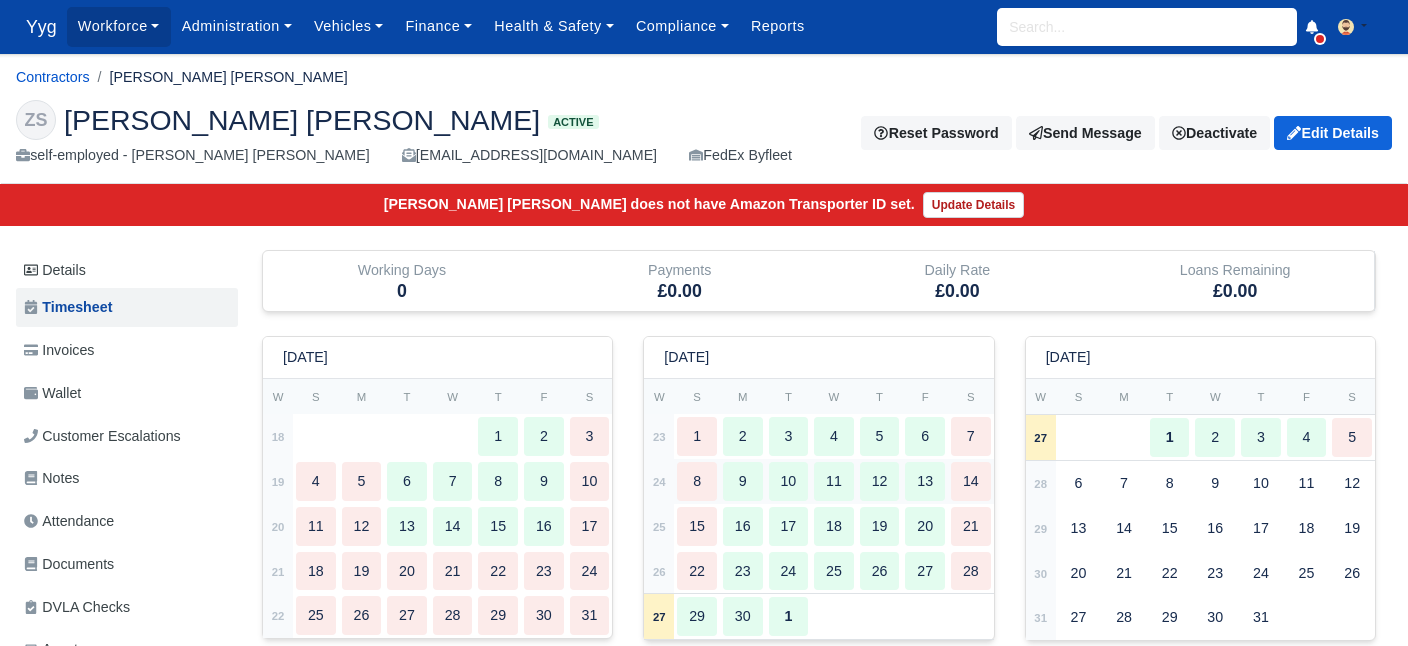 scroll, scrollTop: 0, scrollLeft: 0, axis: both 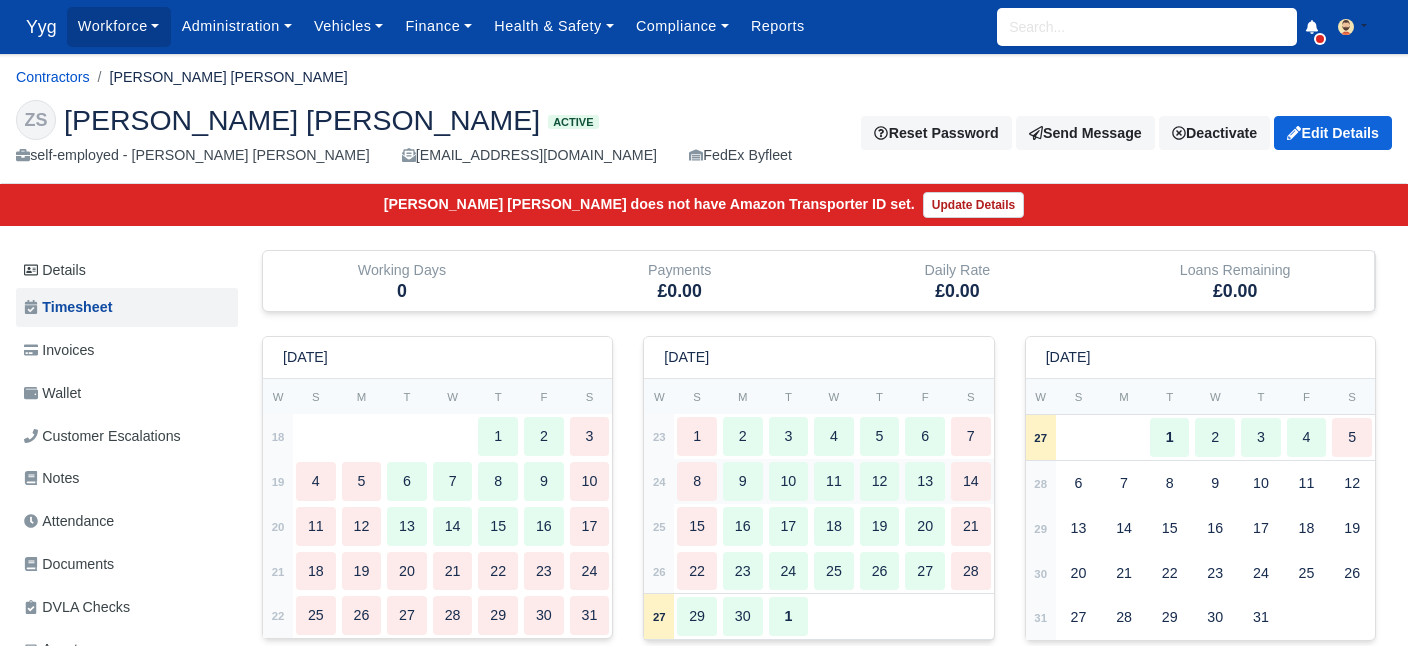 click on "8" at bounding box center (697, 481) 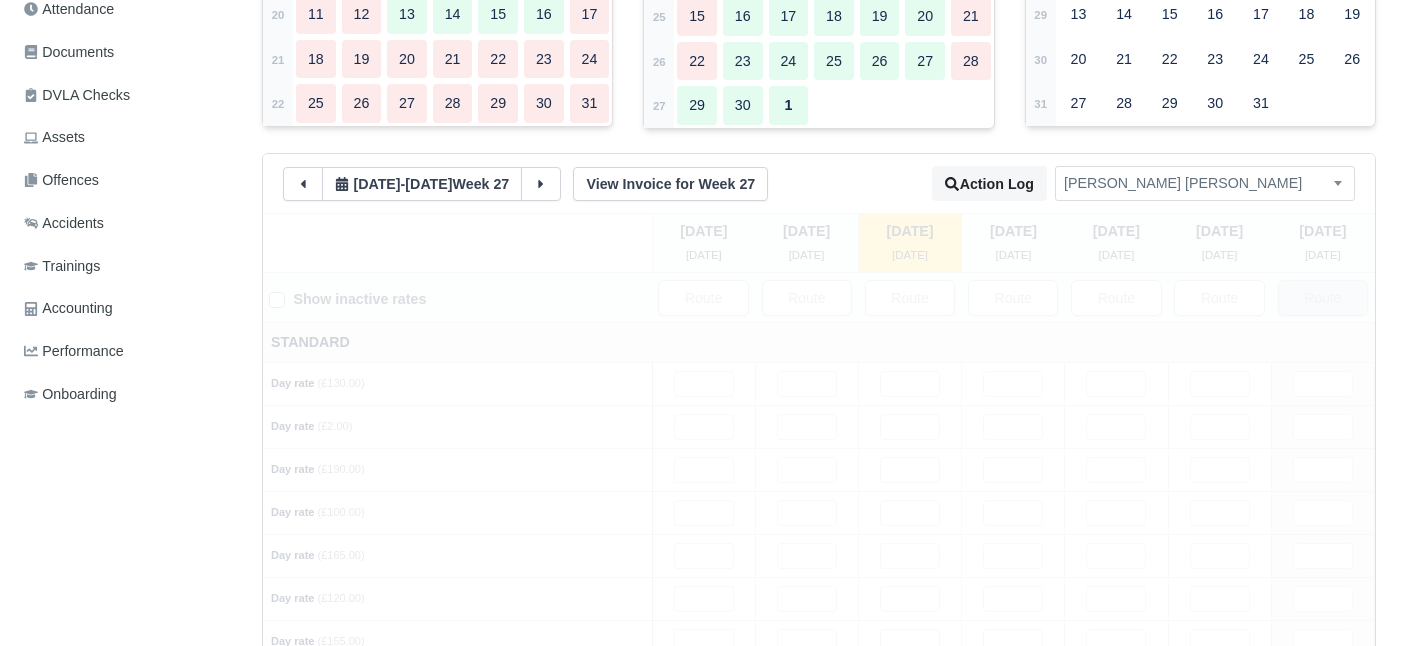 type 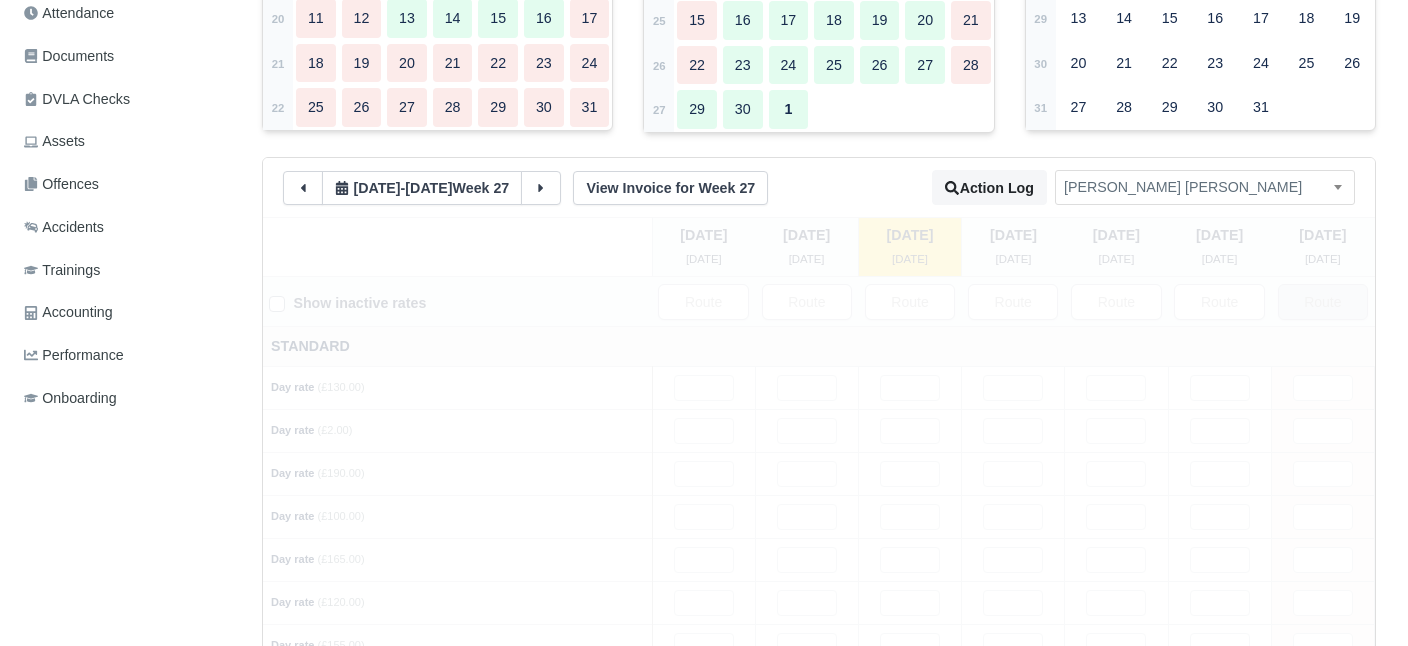 type 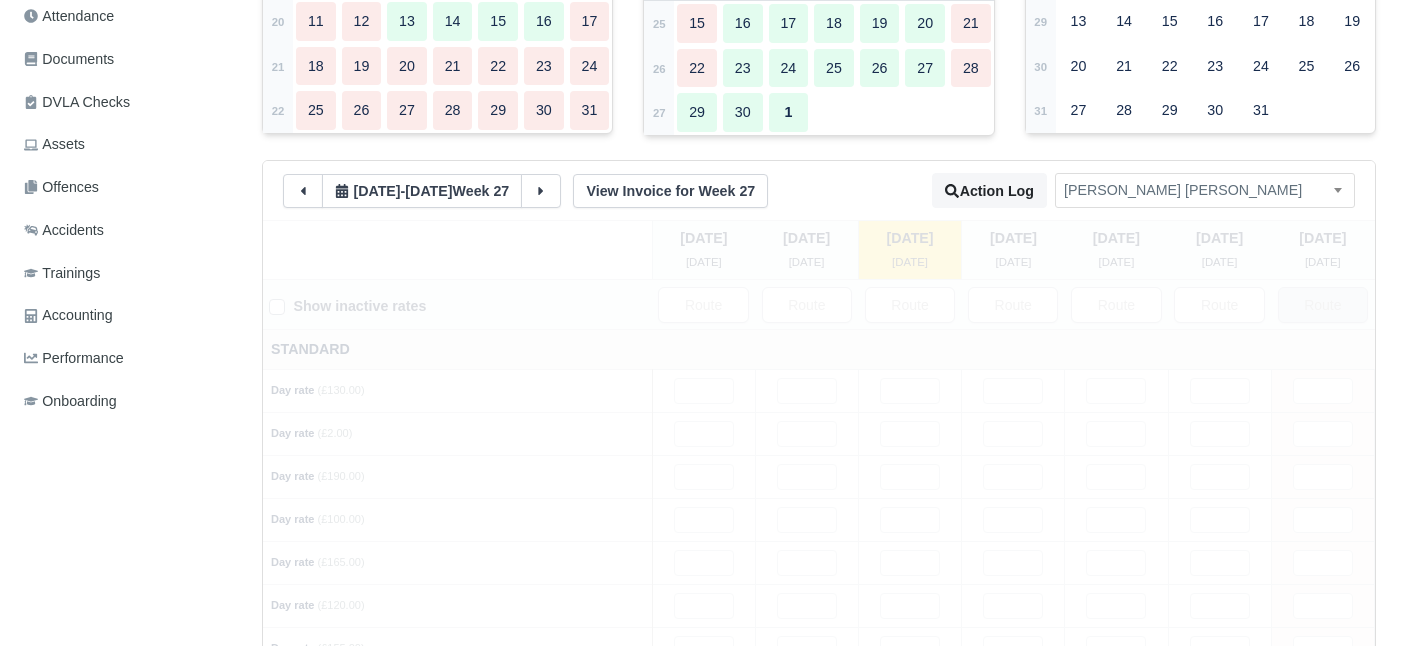 type 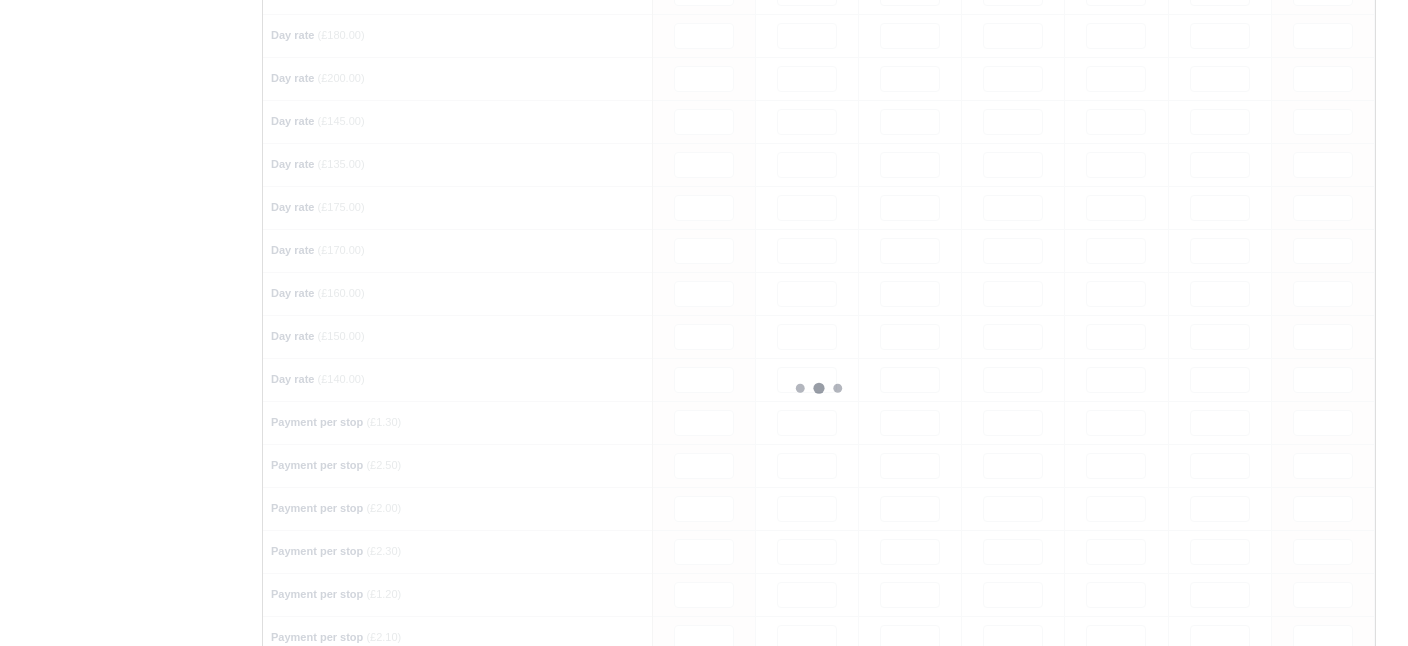 scroll, scrollTop: 1159, scrollLeft: 0, axis: vertical 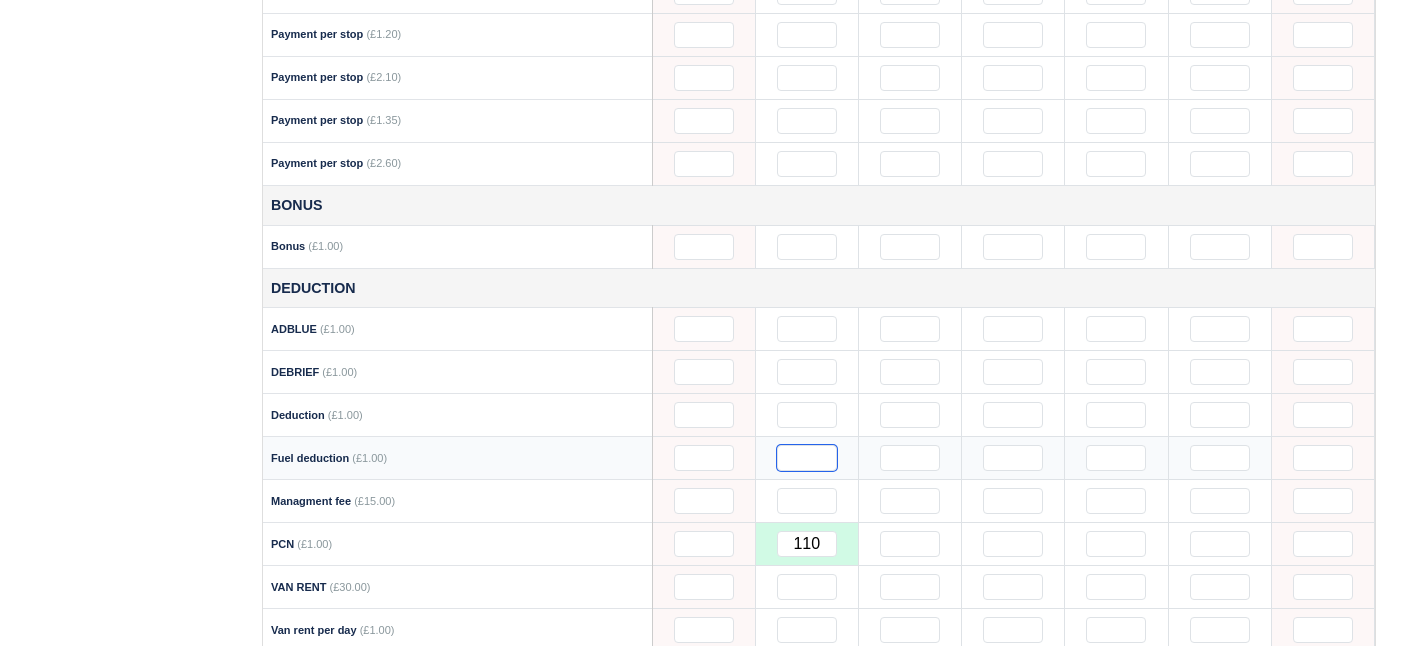 click at bounding box center [807, 458] 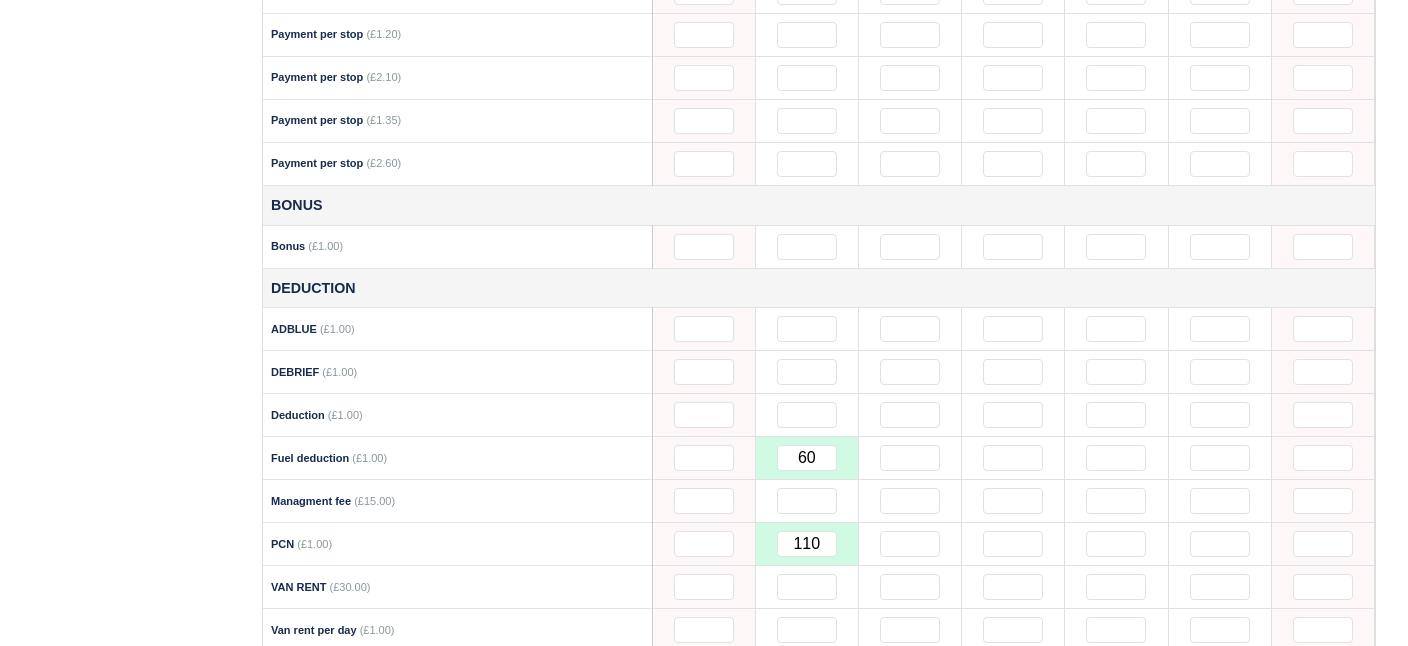 click on "Working Days
1
Payments
-£170.00
Daily Rate
£0.00
Loans Remaining
£0.00
May 2025
W
S
M
T
W
T
F
S
18" at bounding box center [819, -409] 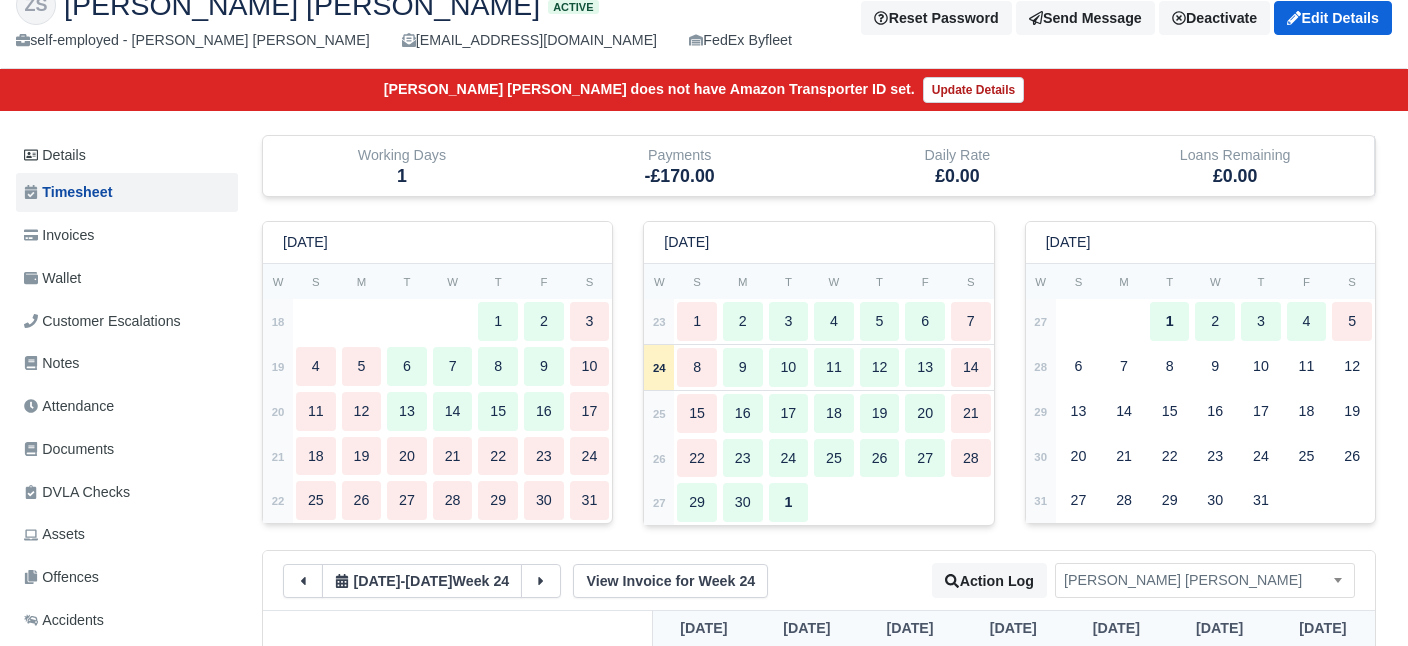 scroll, scrollTop: 0, scrollLeft: 0, axis: both 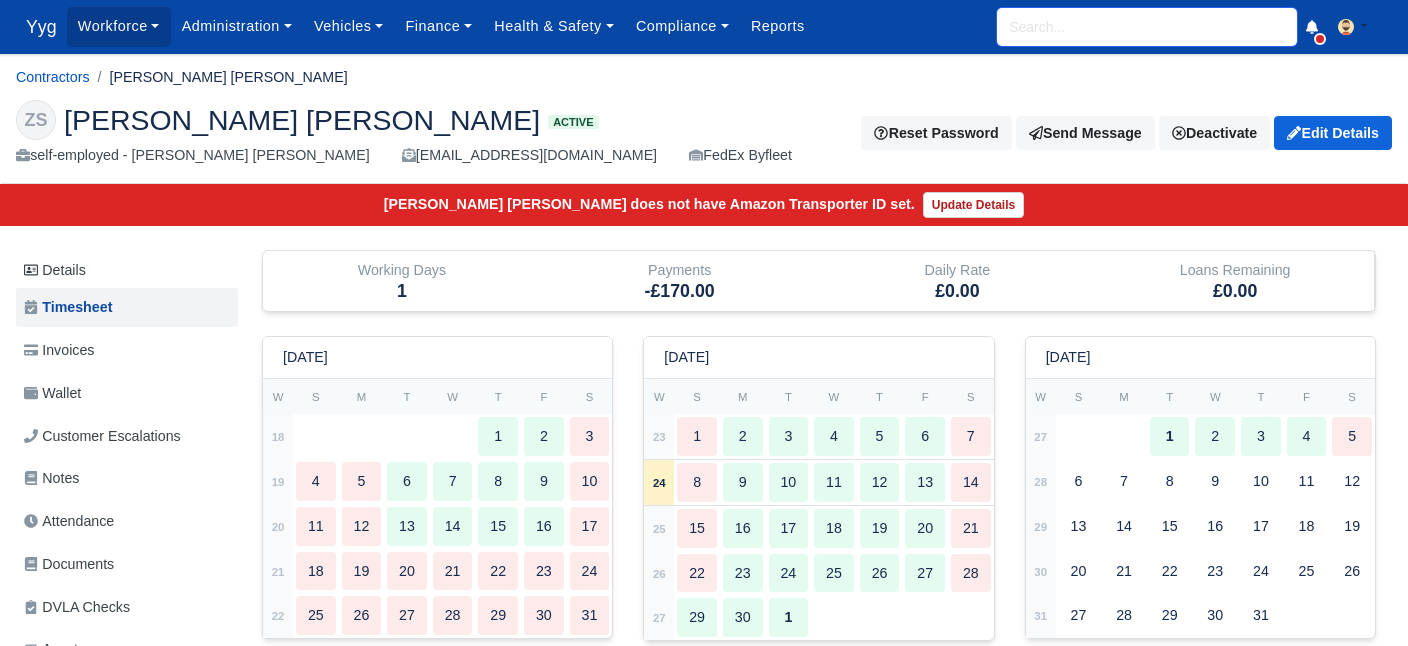 click at bounding box center [1147, 27] 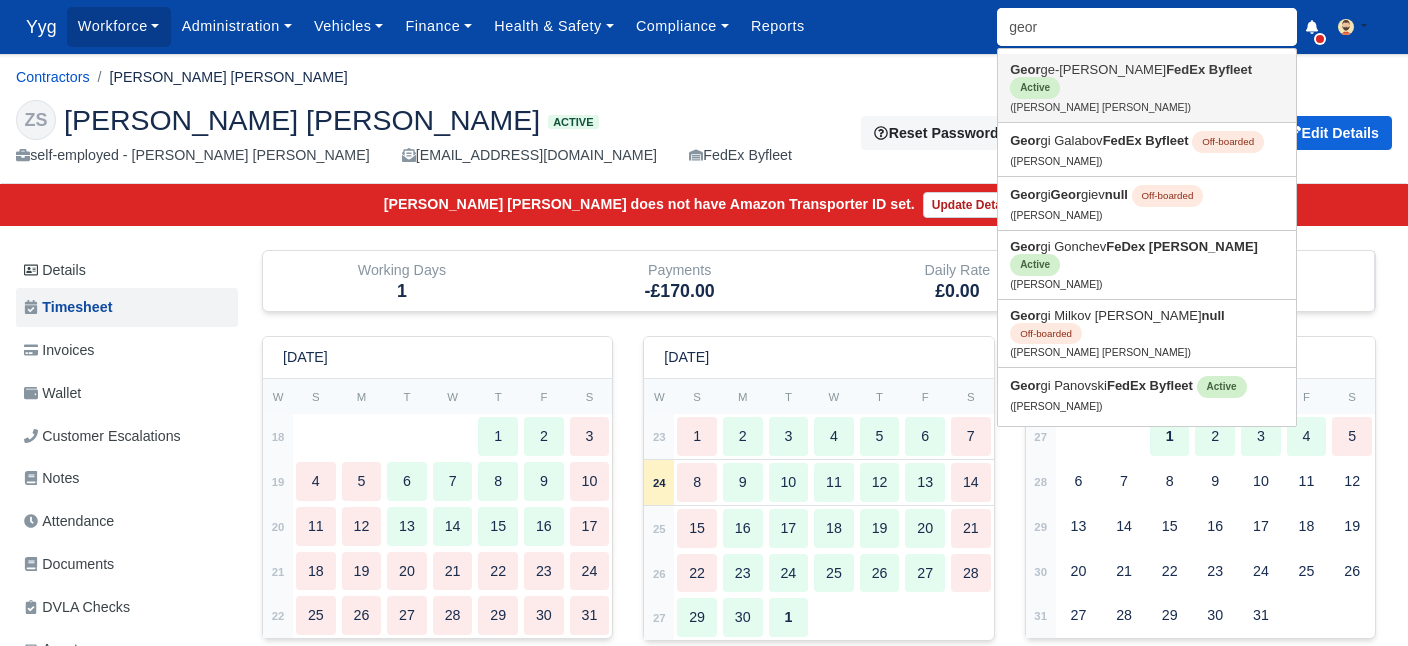 click on "Geor ge-Marius Ibraim  FedEx Byfleet    Active
(George-Marius Ibraim)" at bounding box center (1147, 88) 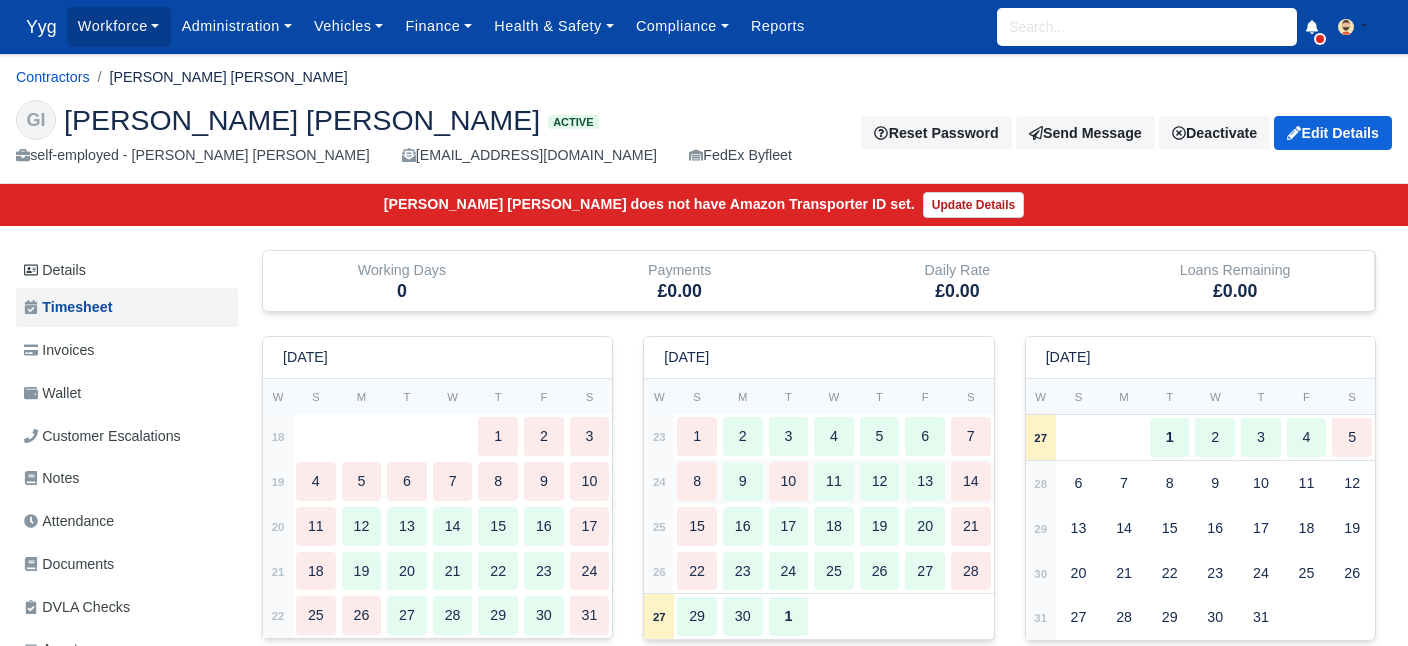 scroll, scrollTop: 0, scrollLeft: 0, axis: both 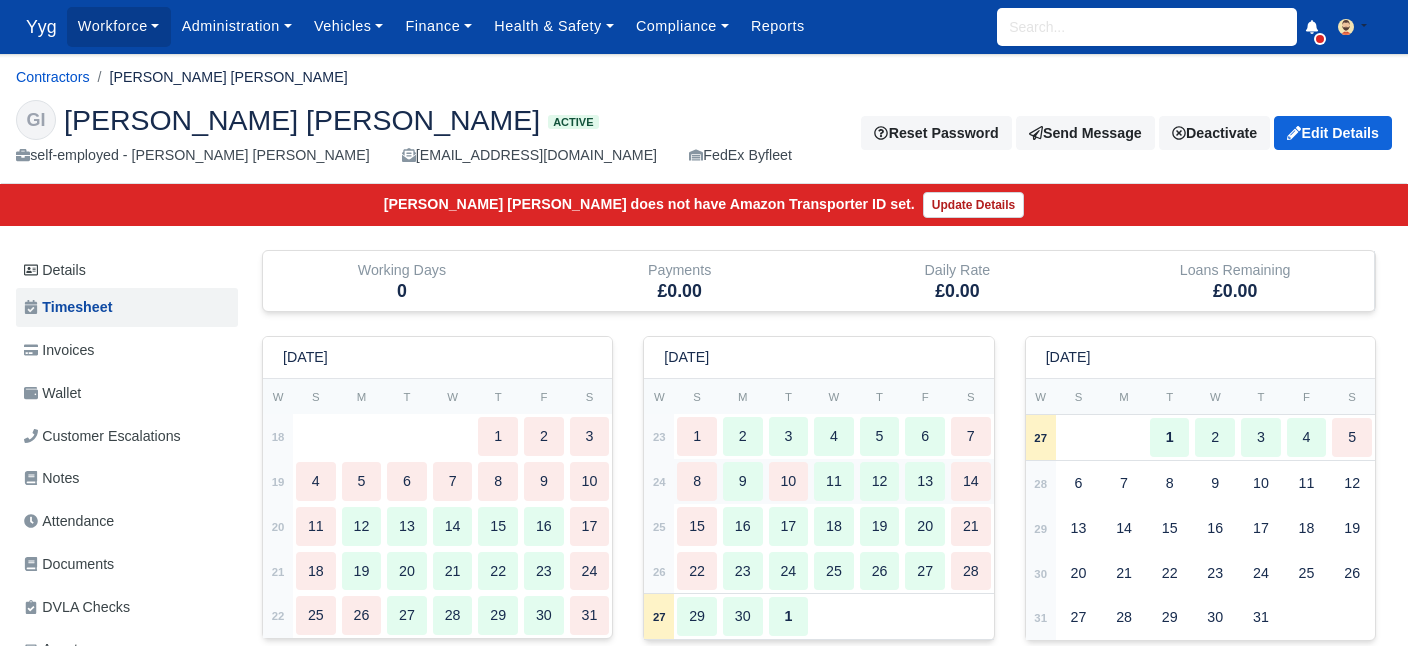 click on "8" at bounding box center (697, 481) 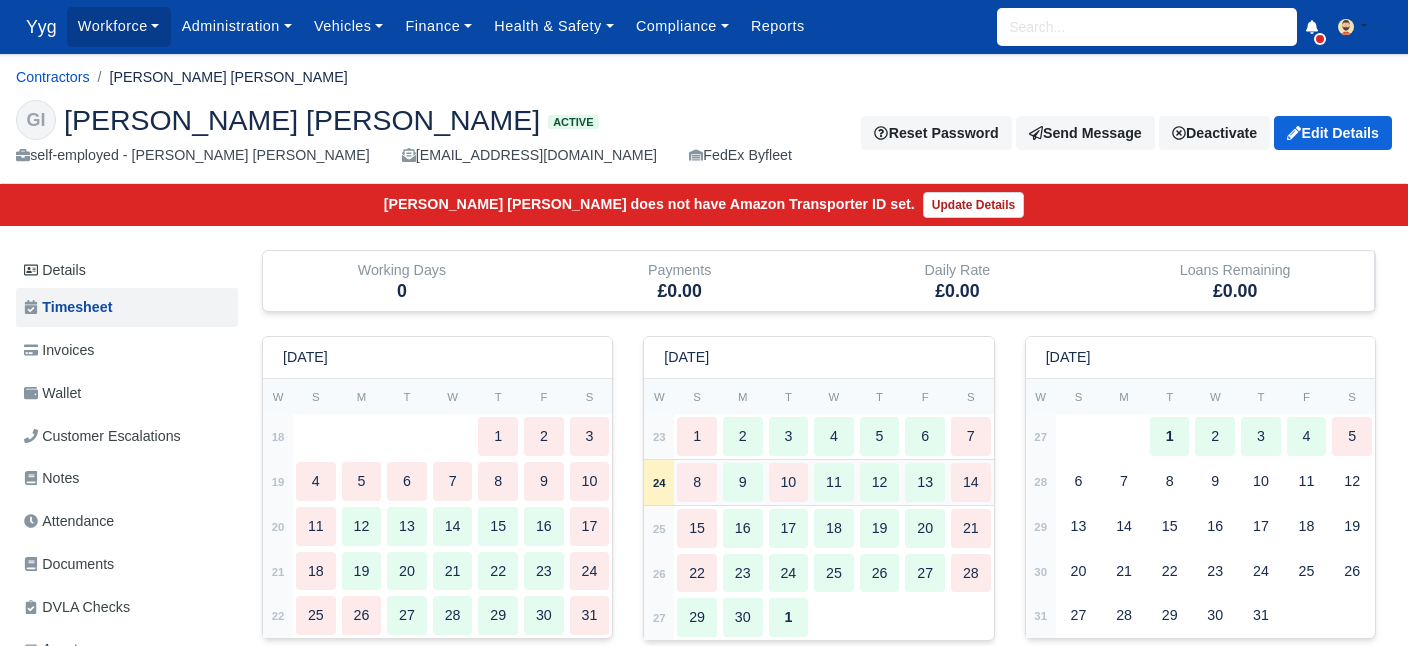 type 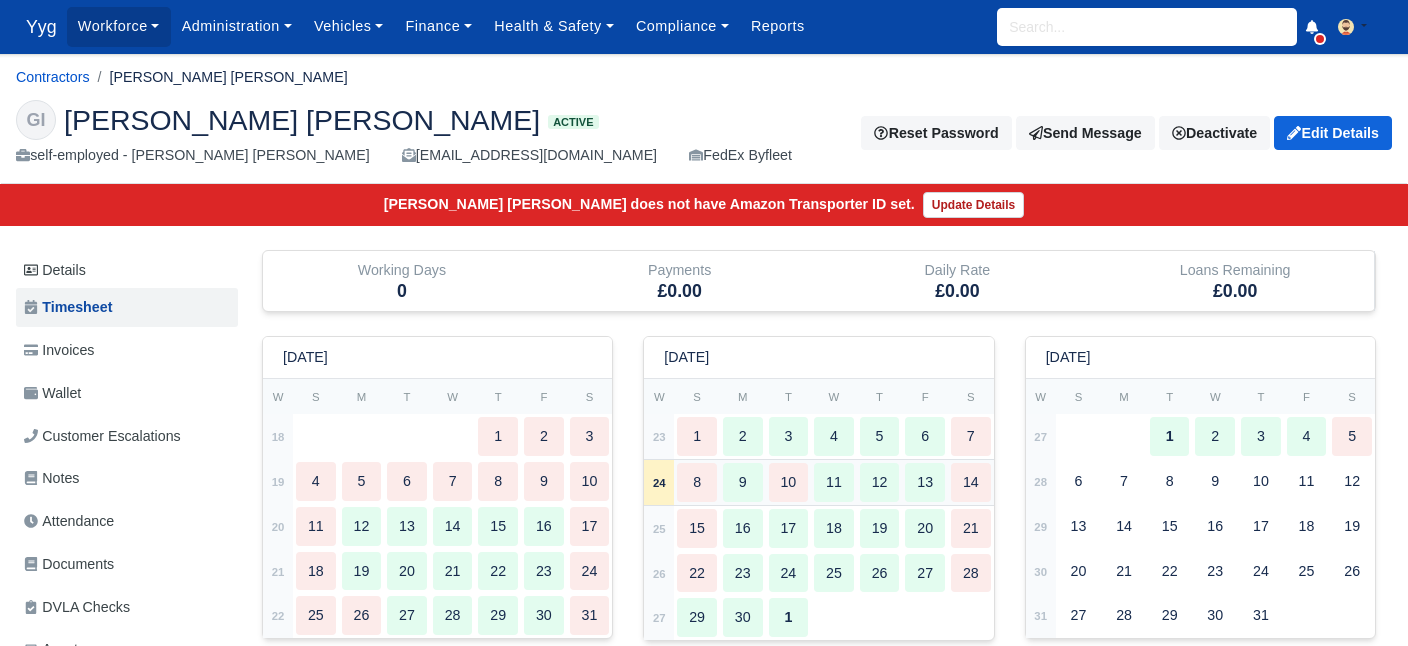 type 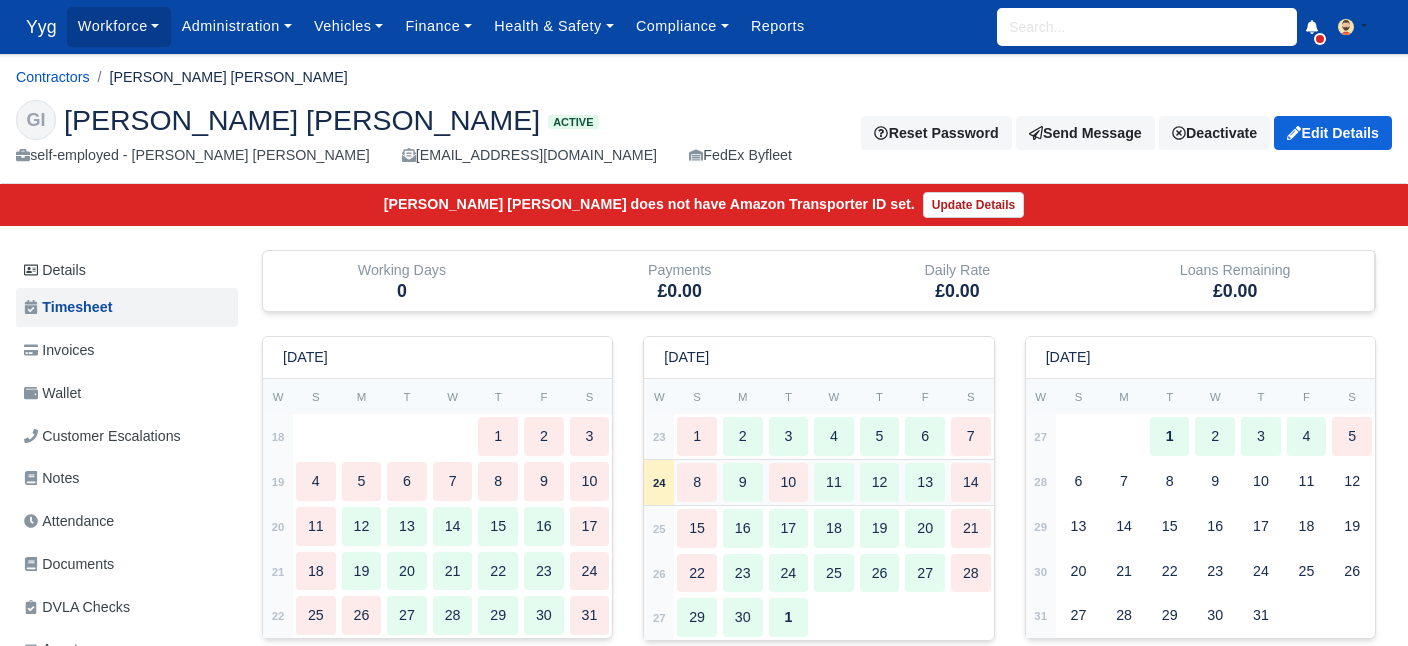 type 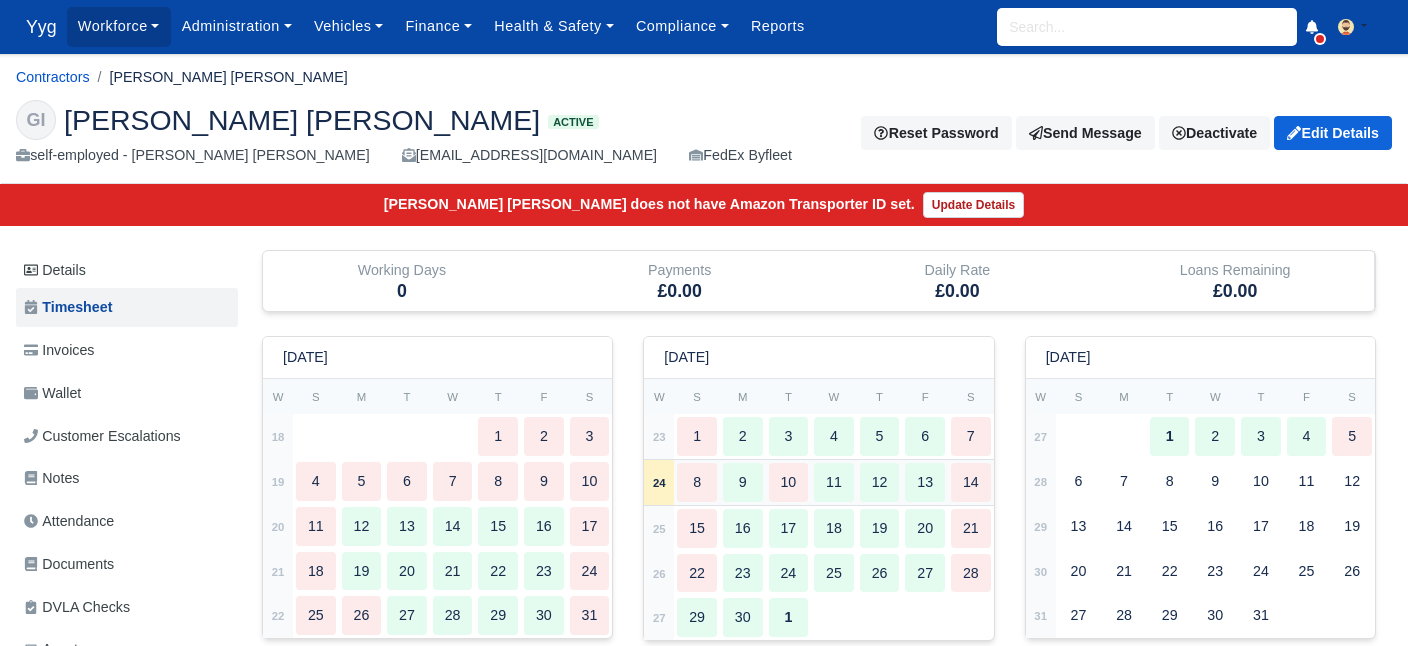type 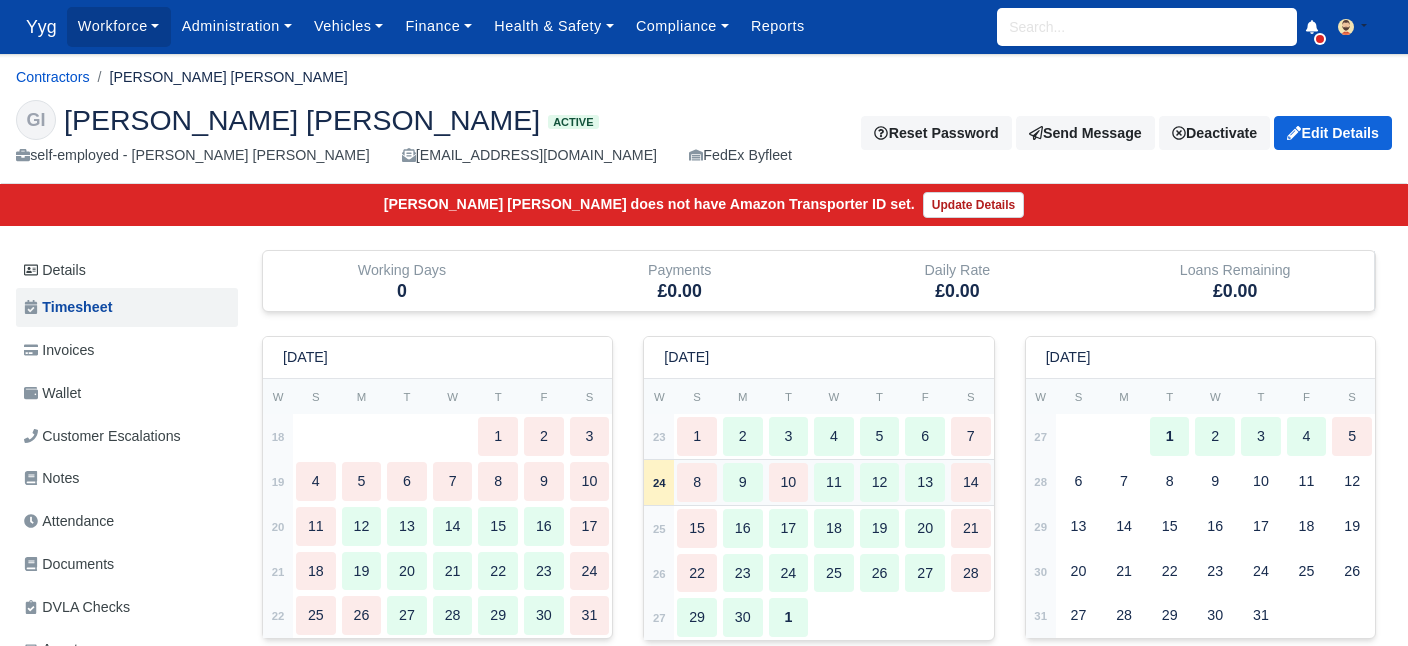 type 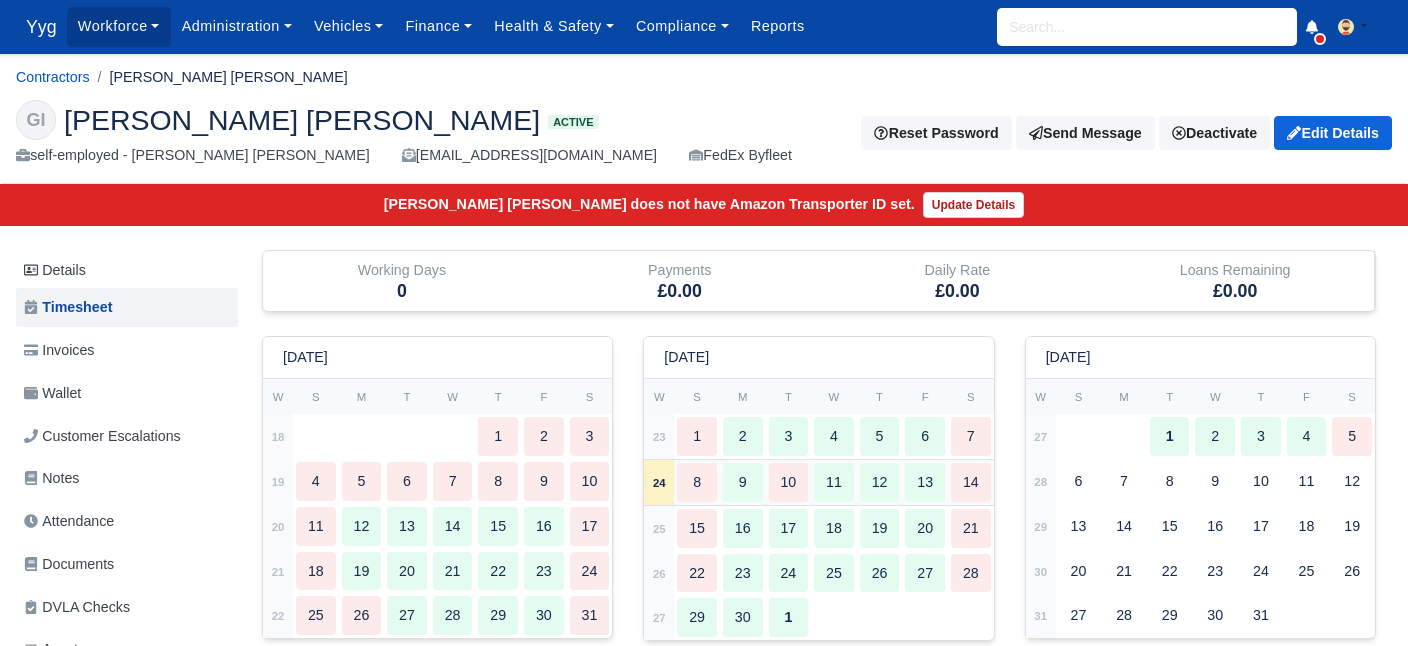 type 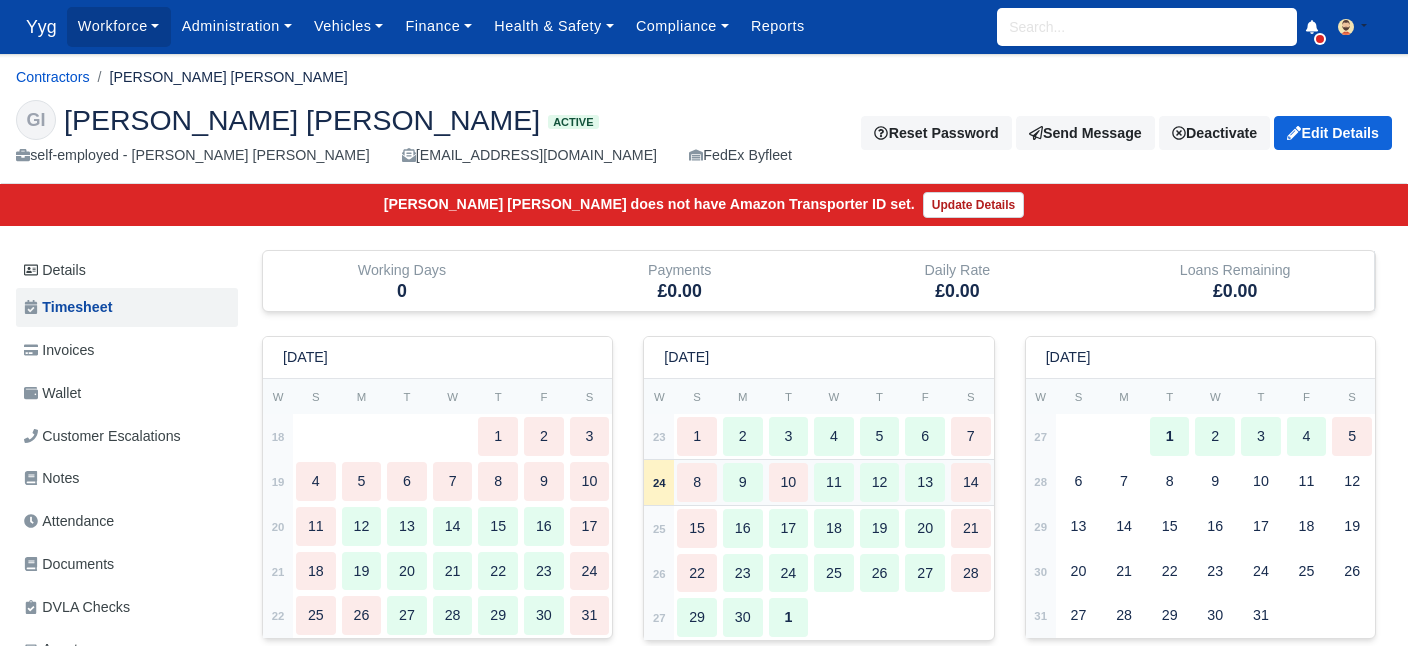 type 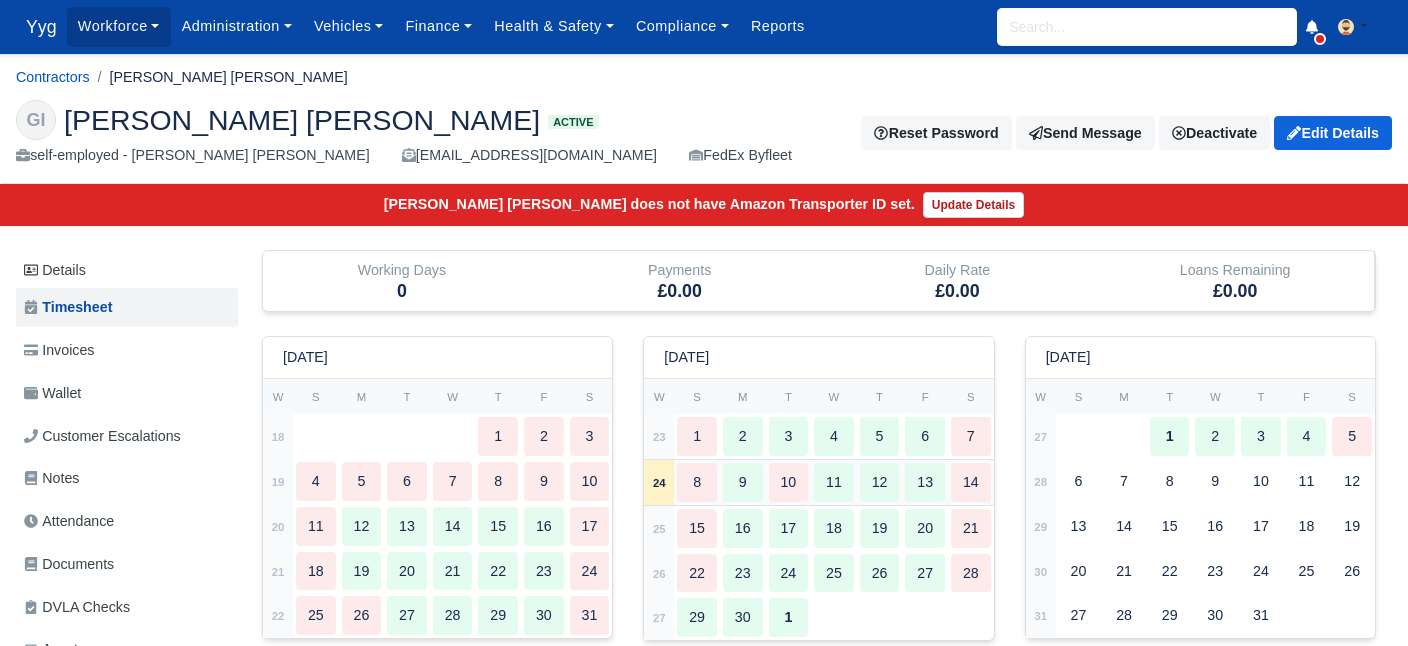 type 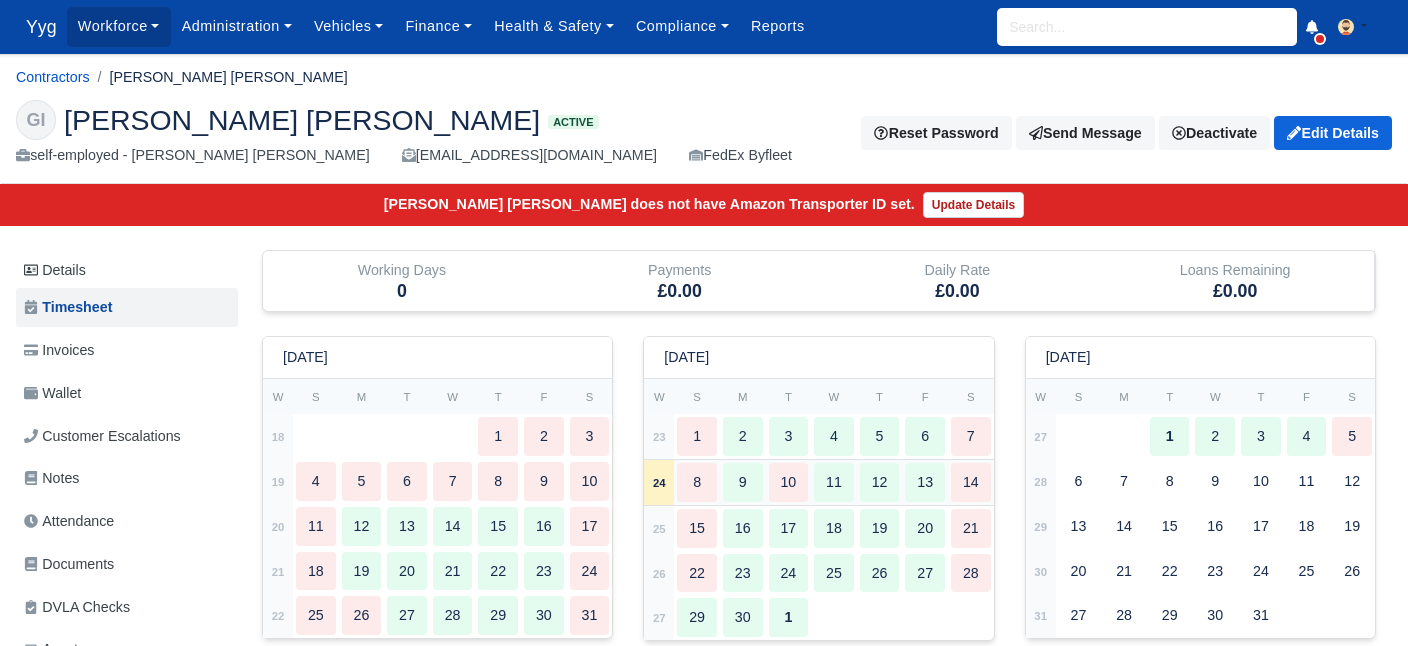 type 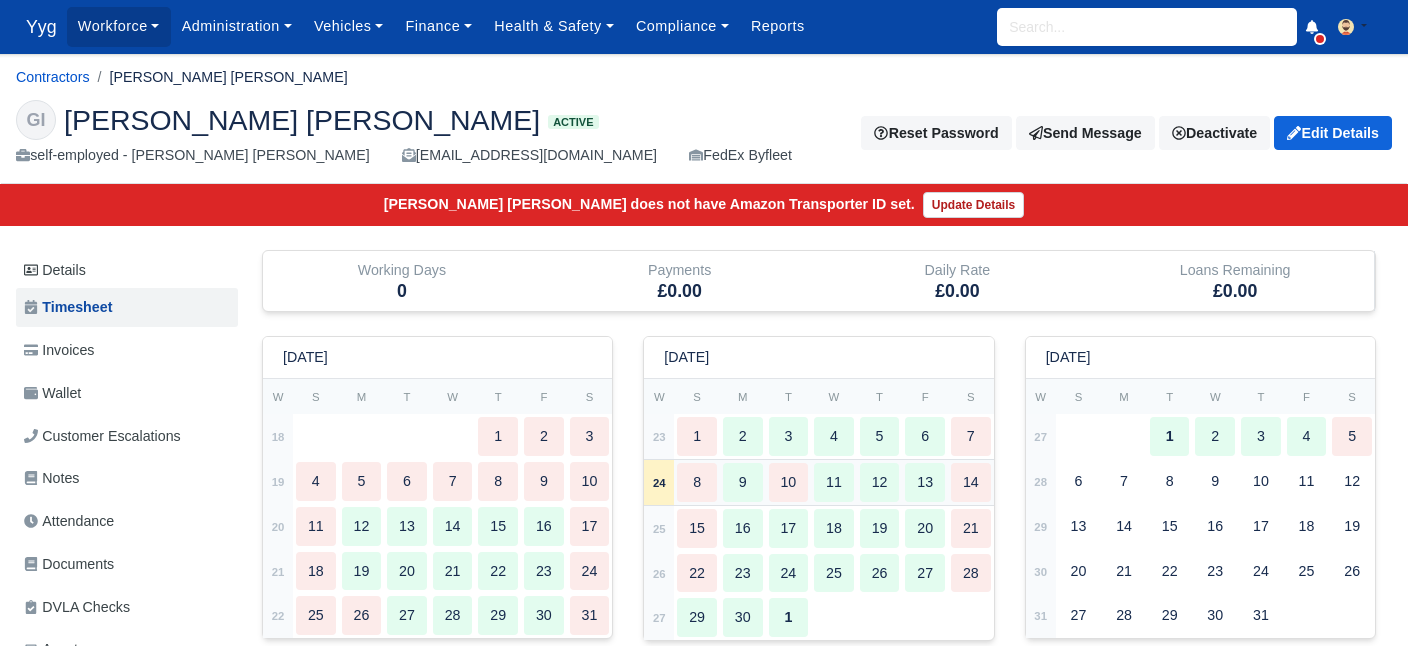 type 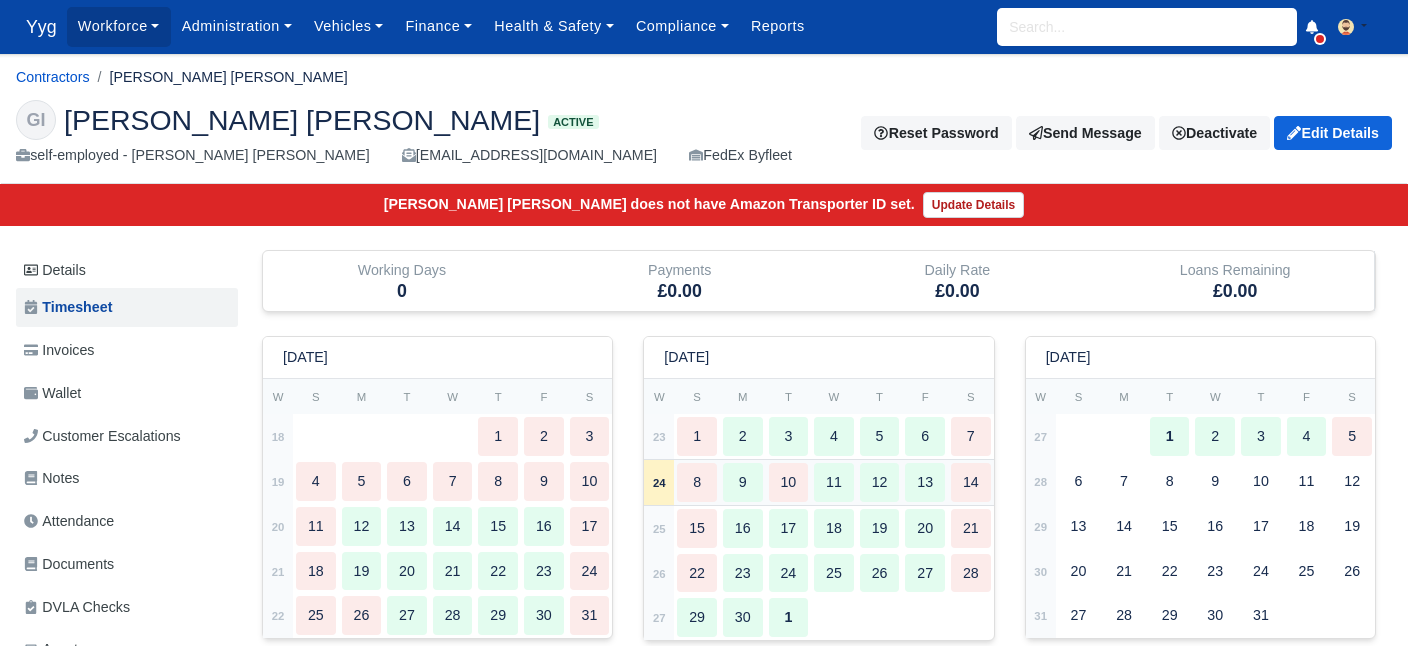 type 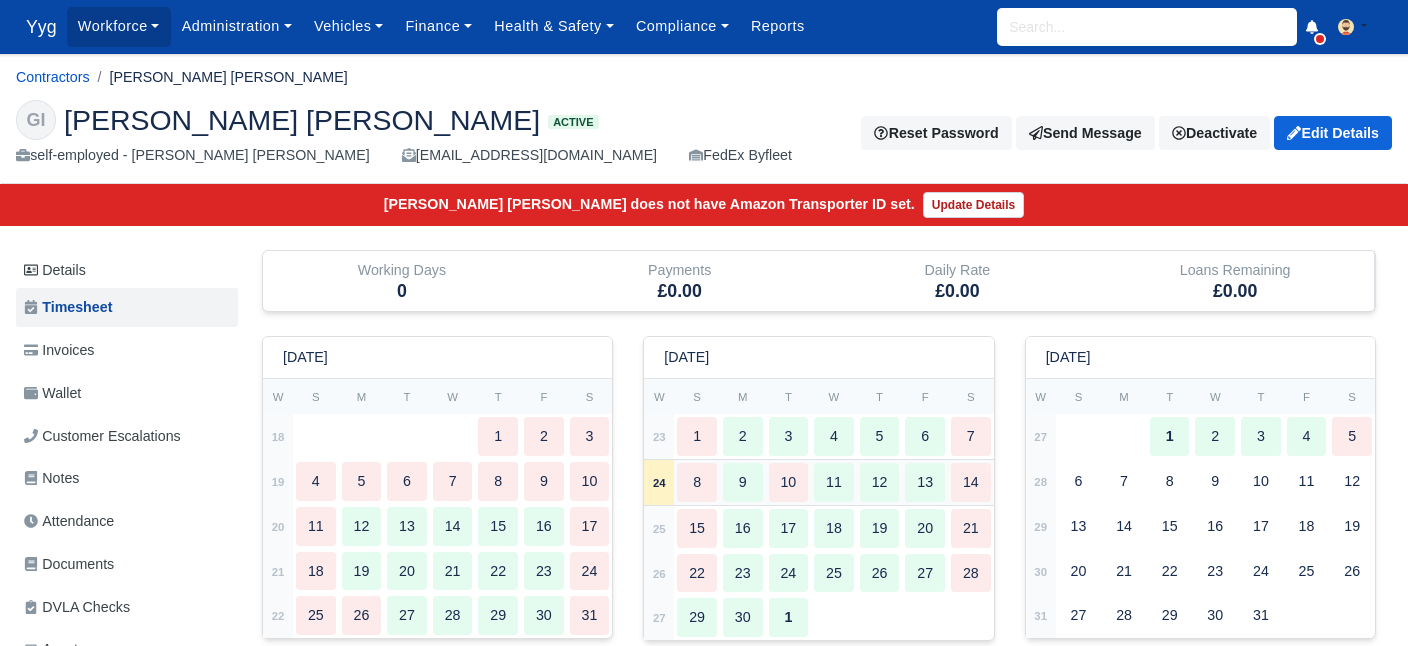 type 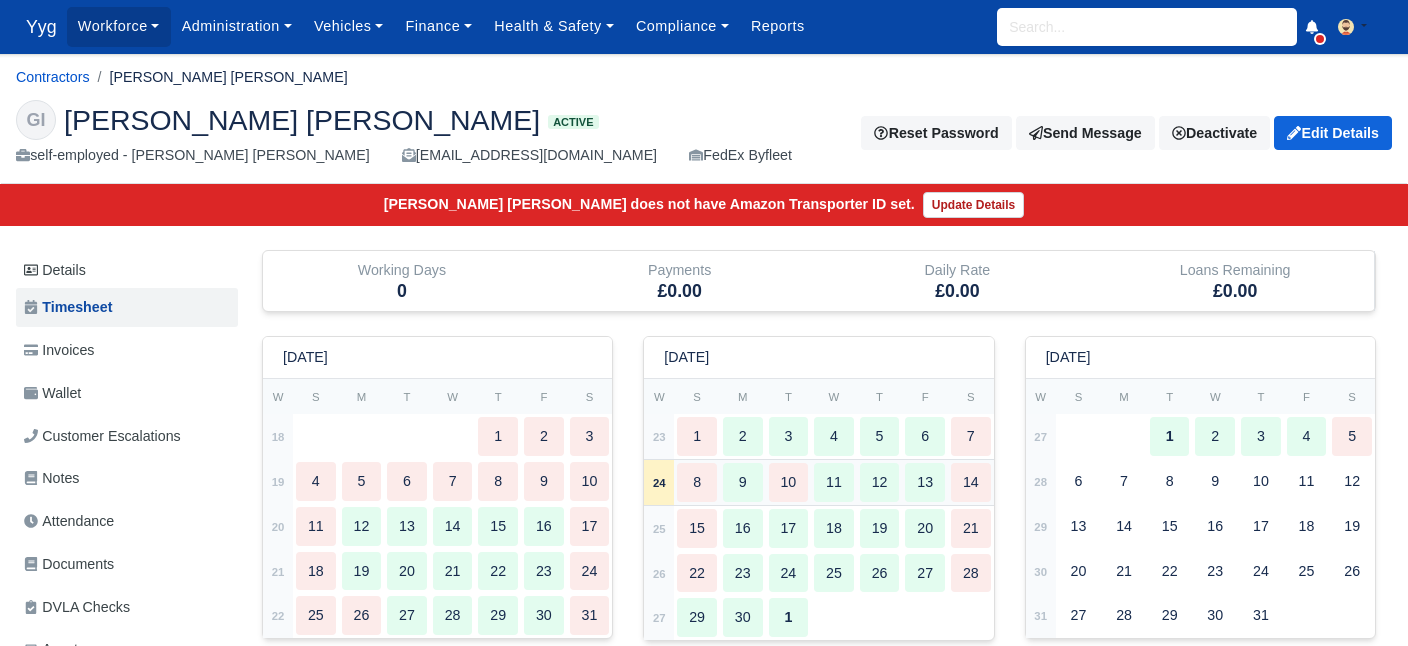 type 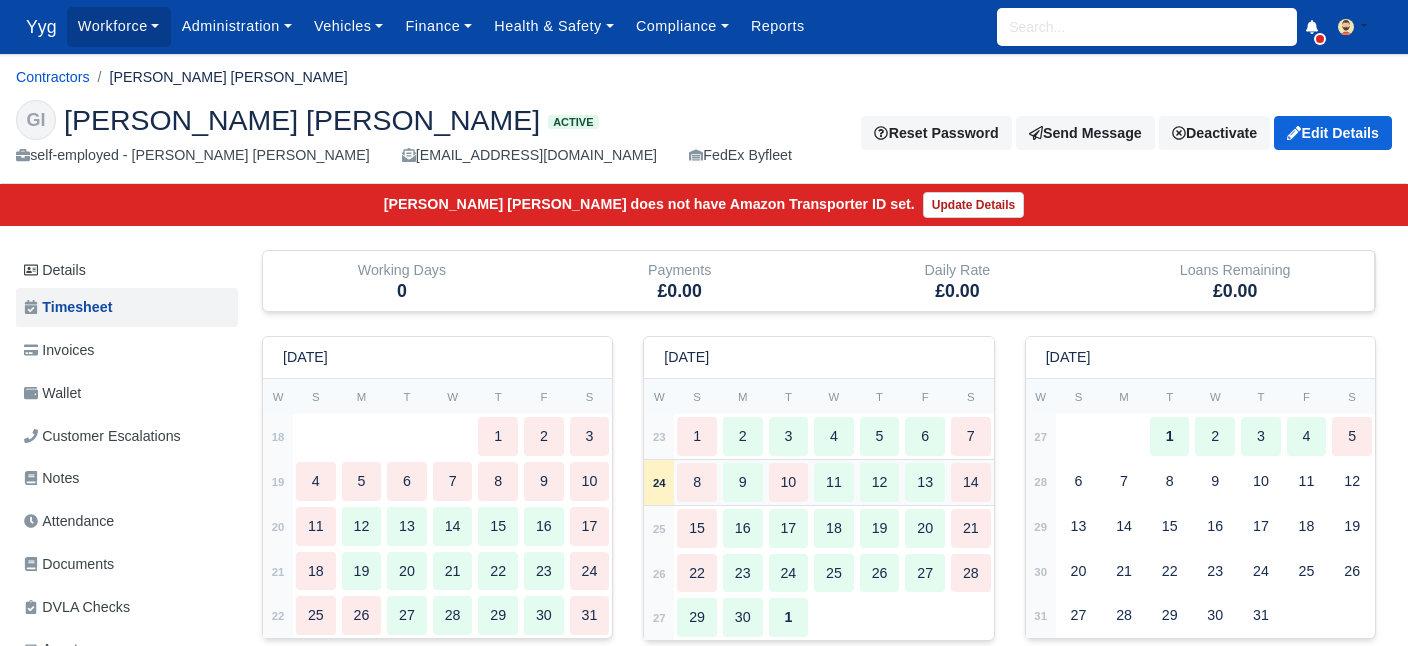 type 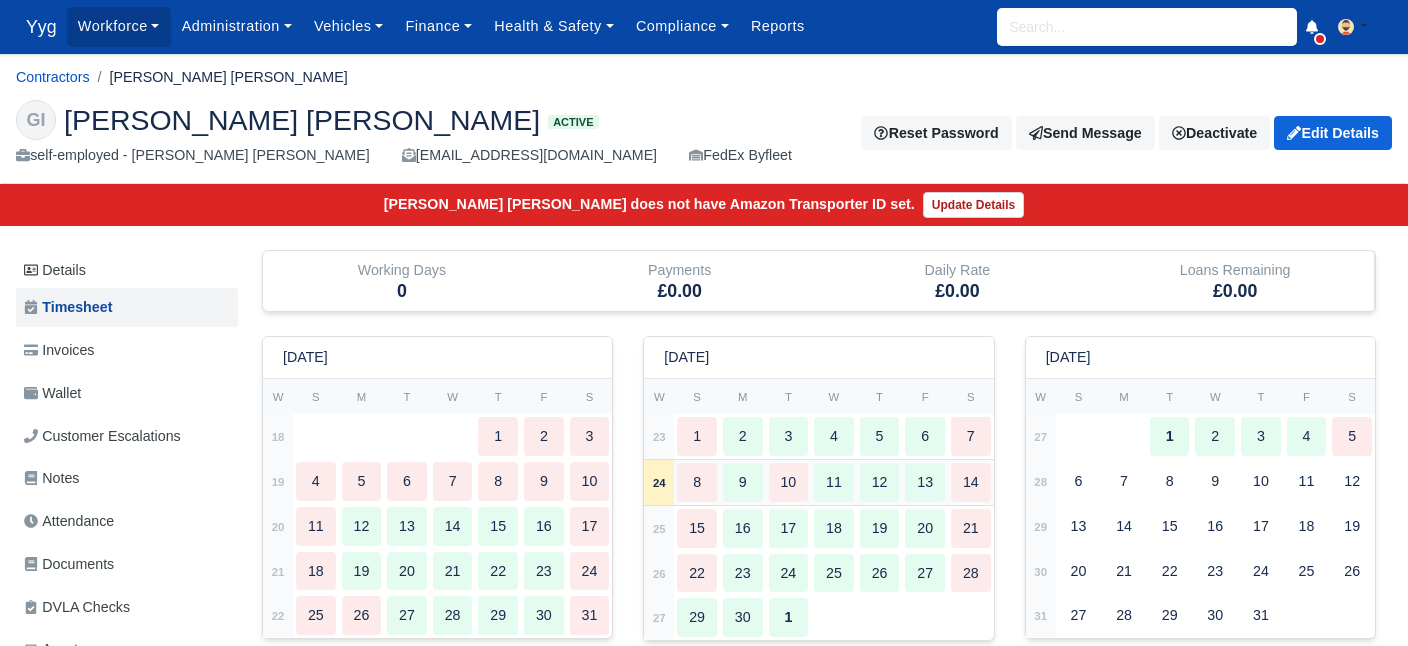 type 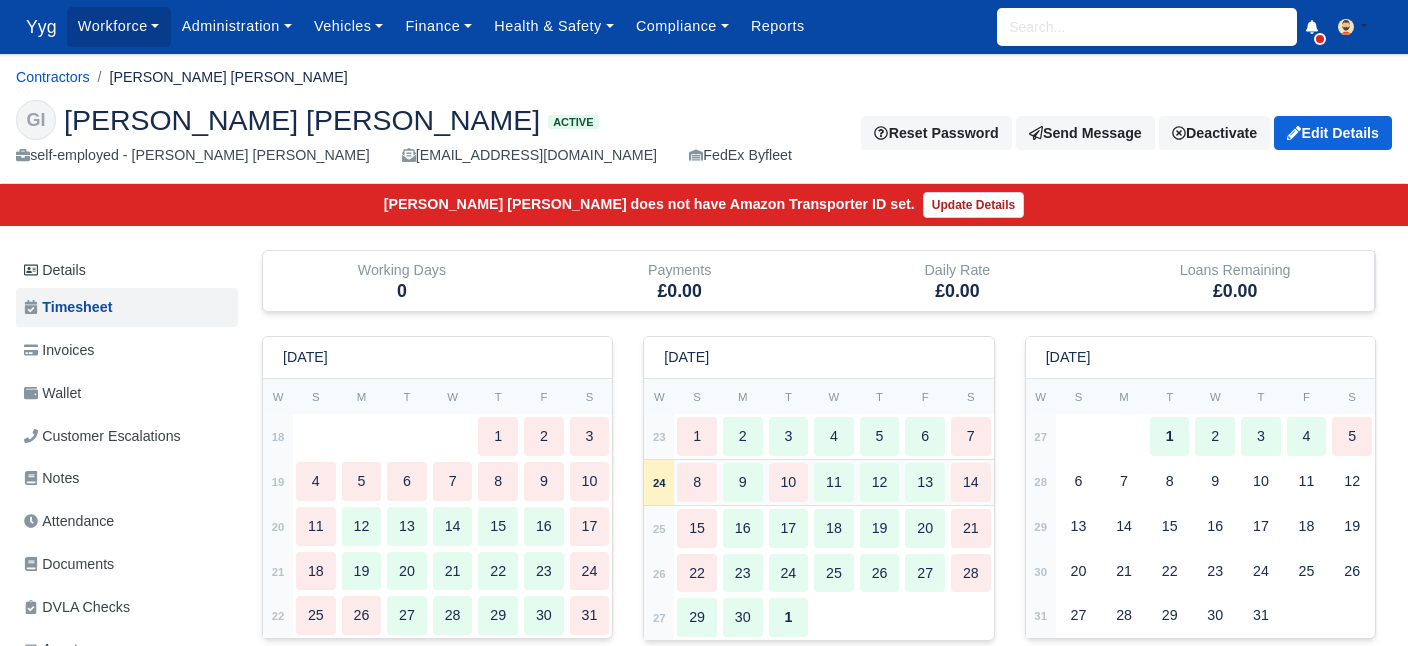 type 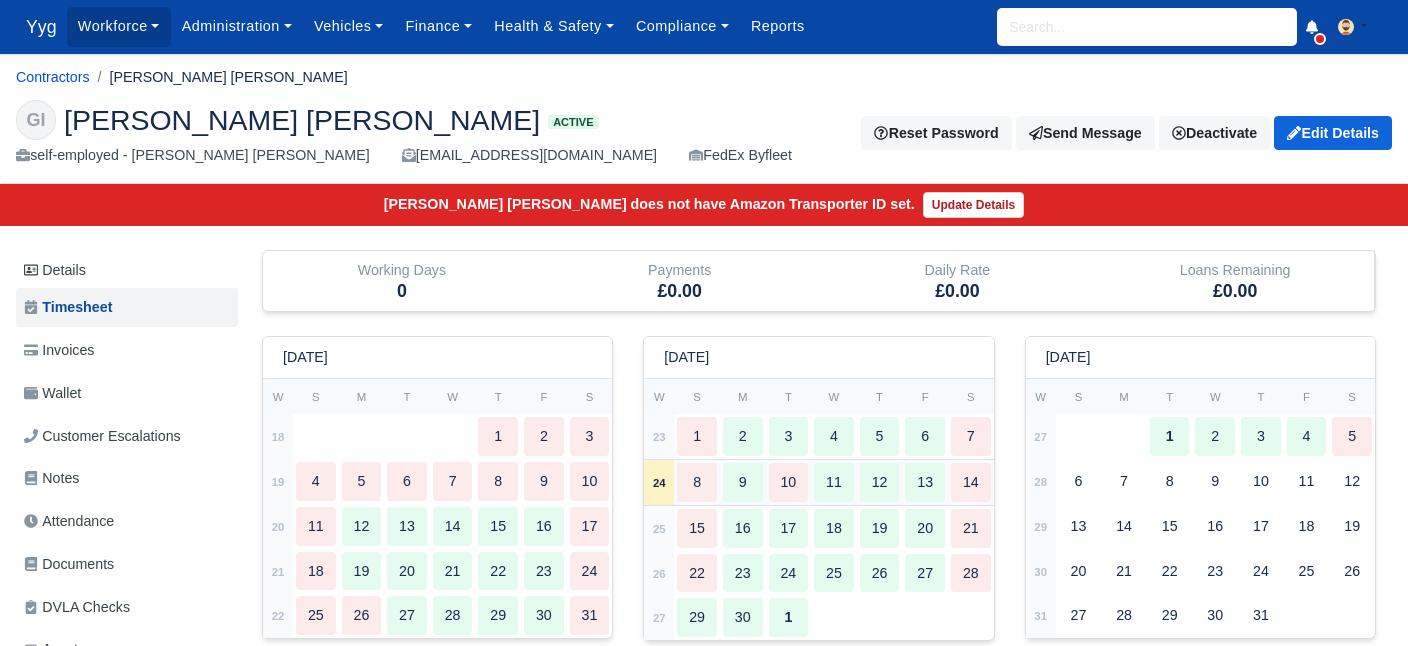 type 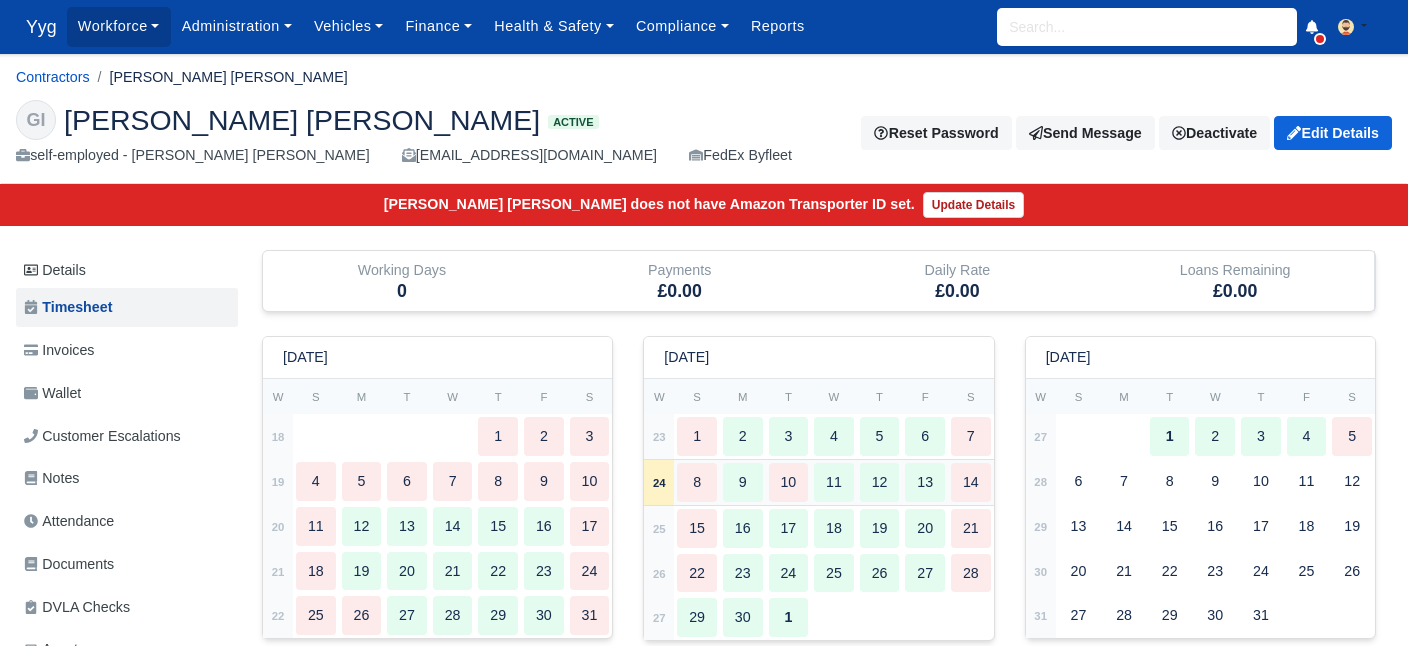type 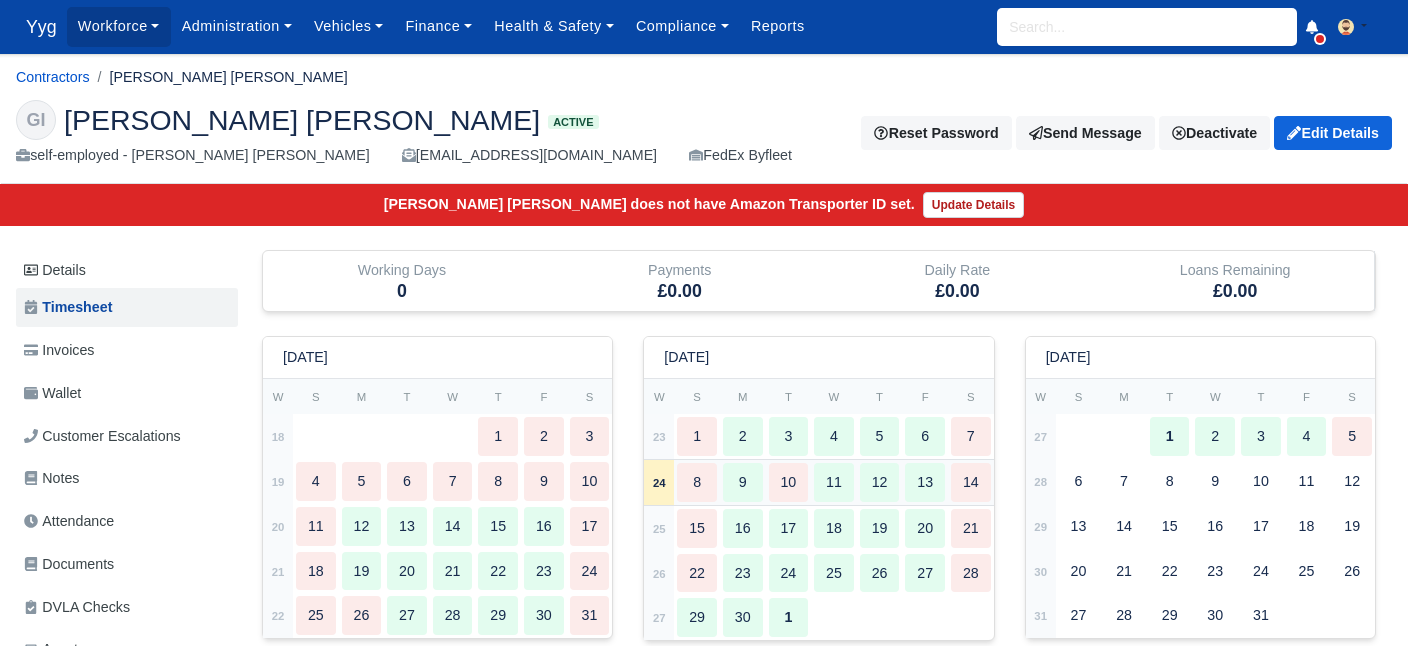 type 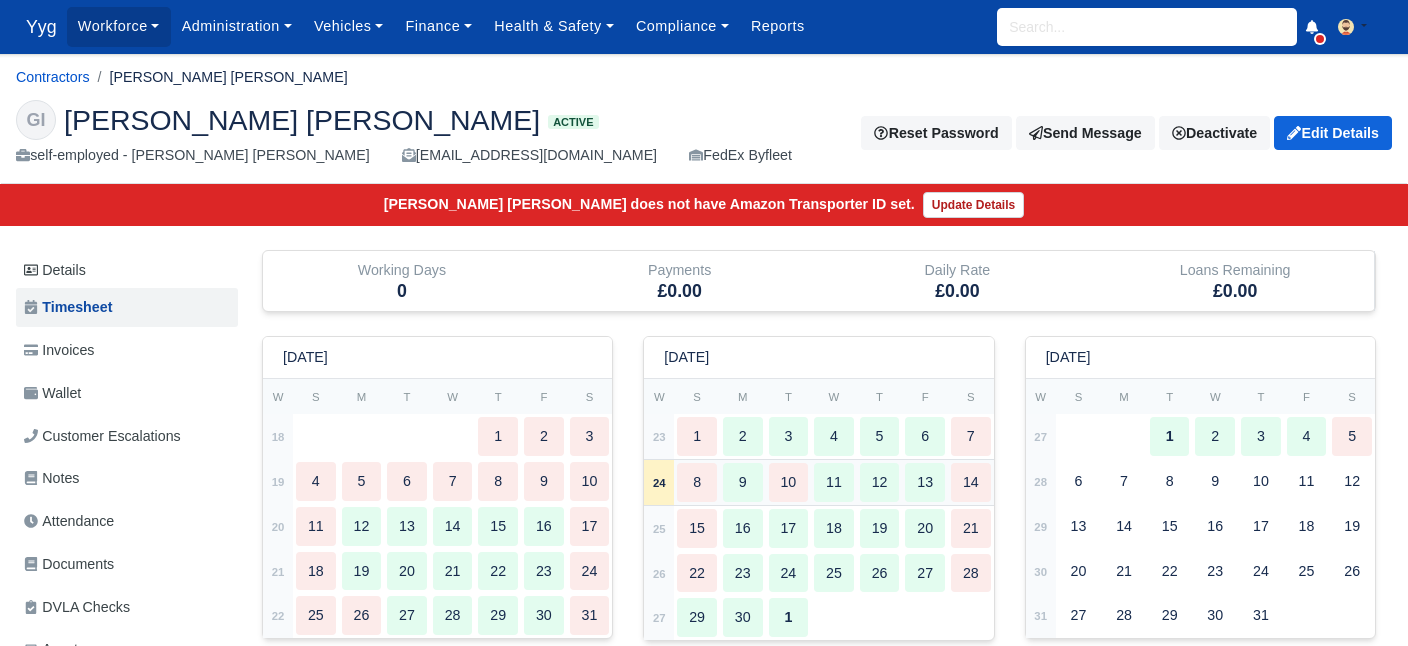 type 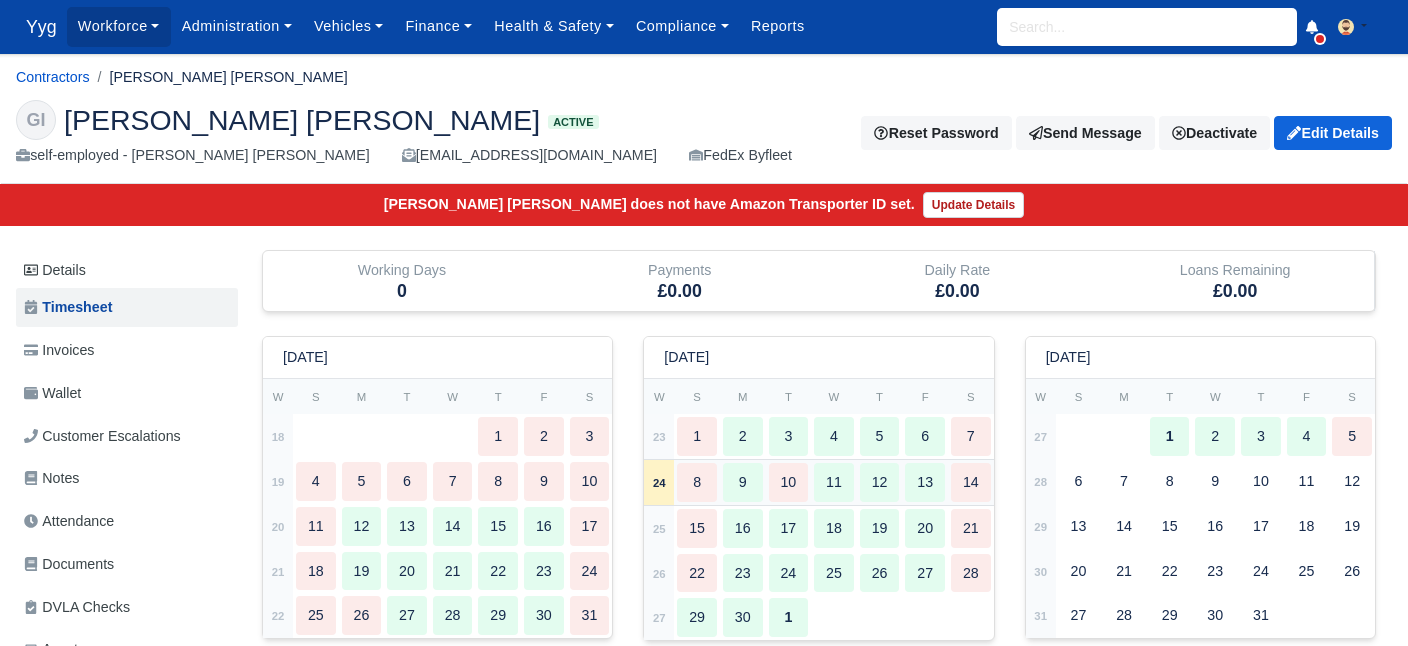 type 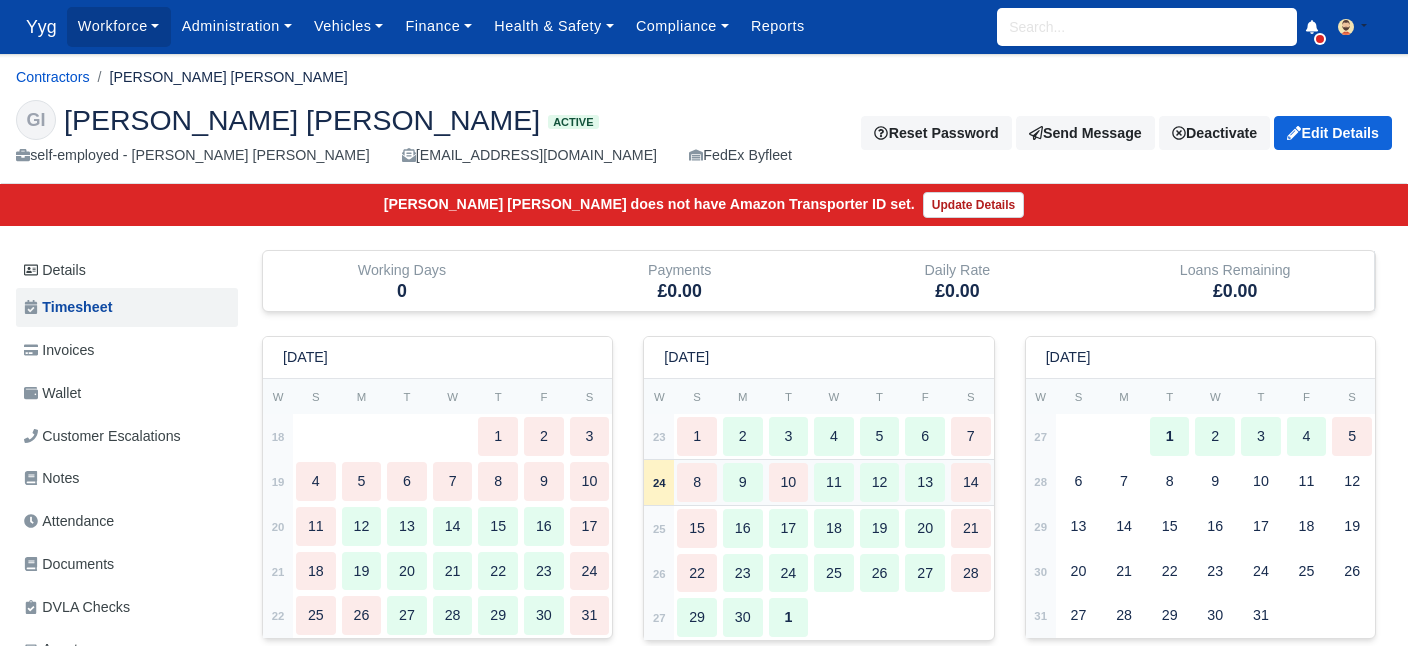 type 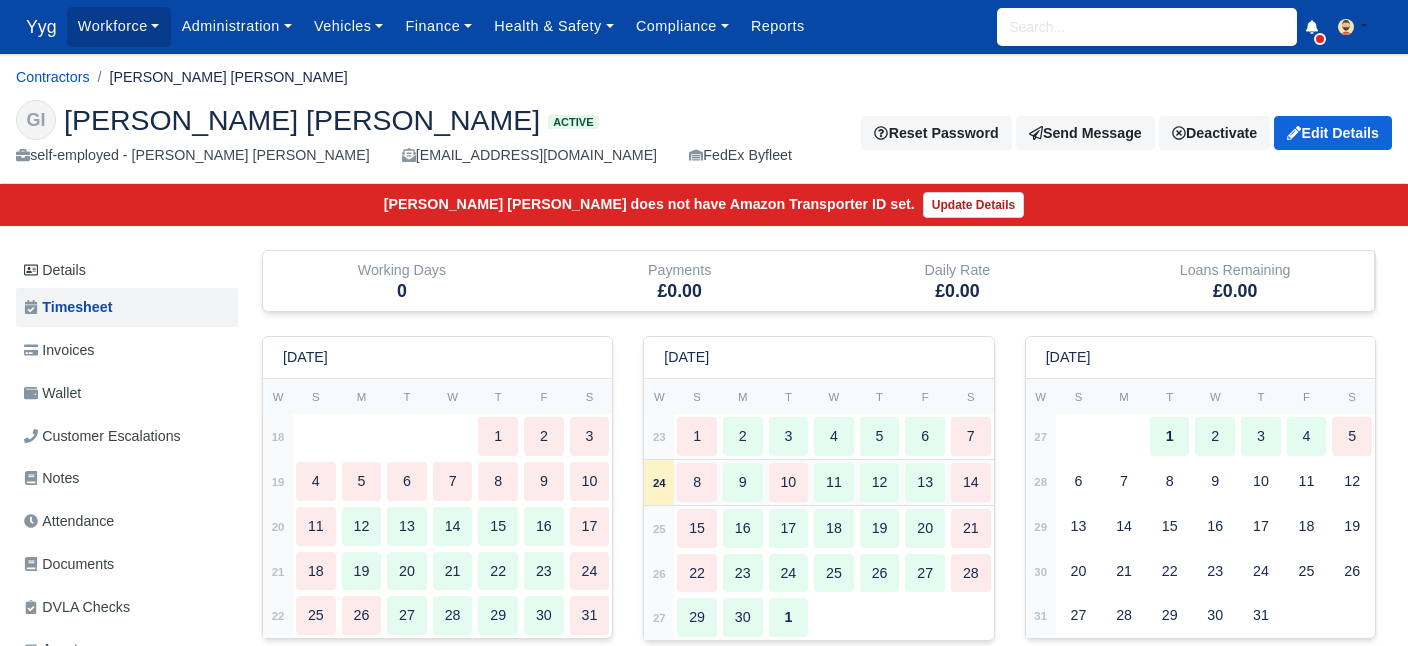 type 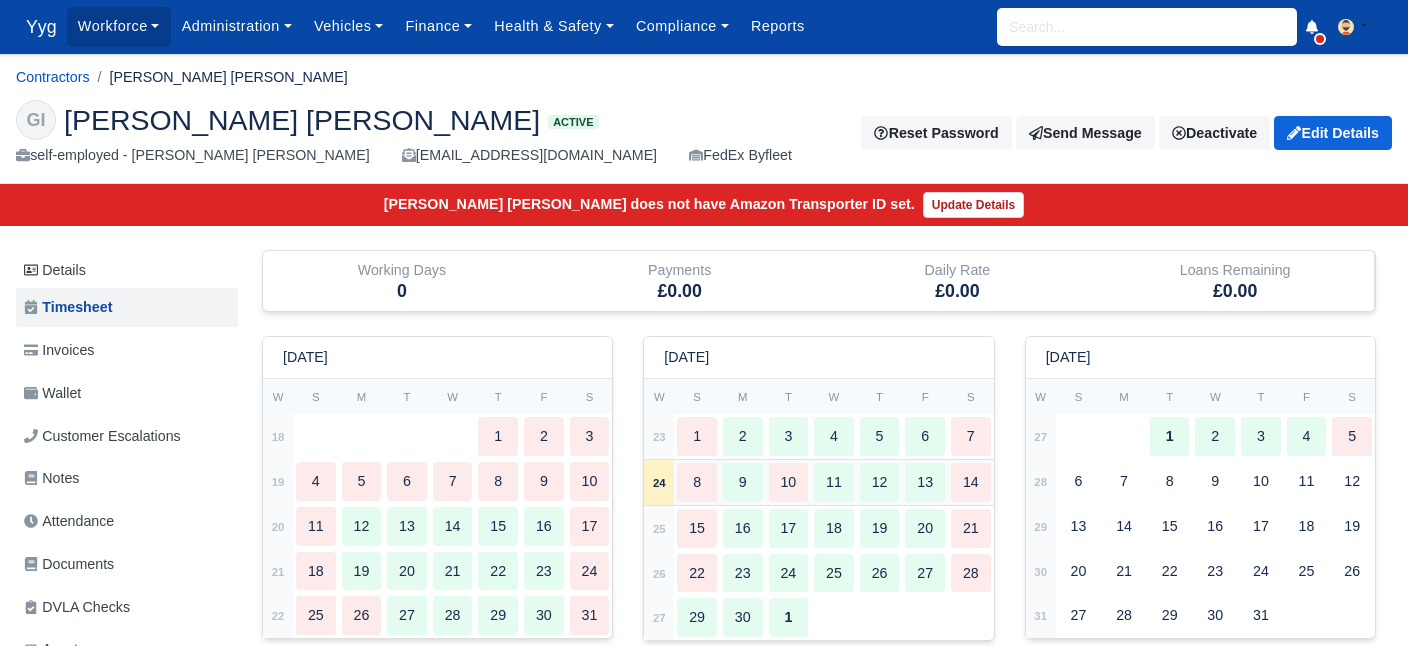 type 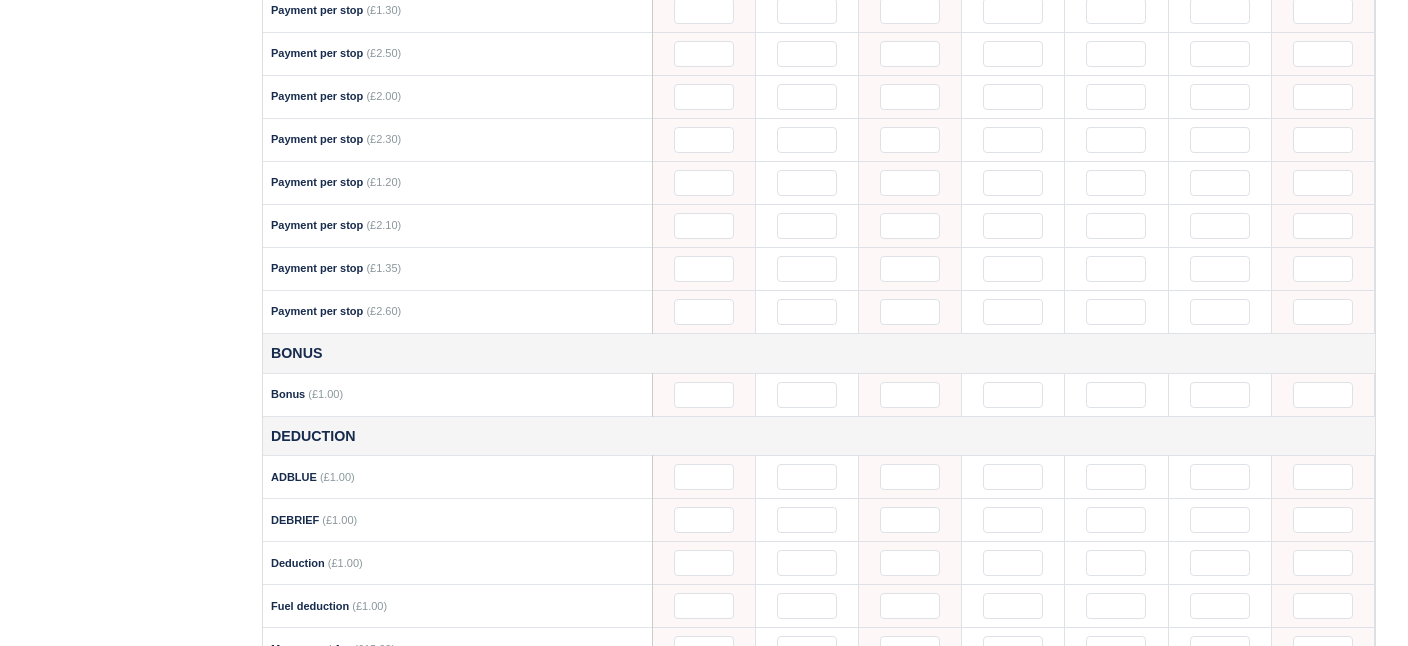 scroll, scrollTop: 1721, scrollLeft: 0, axis: vertical 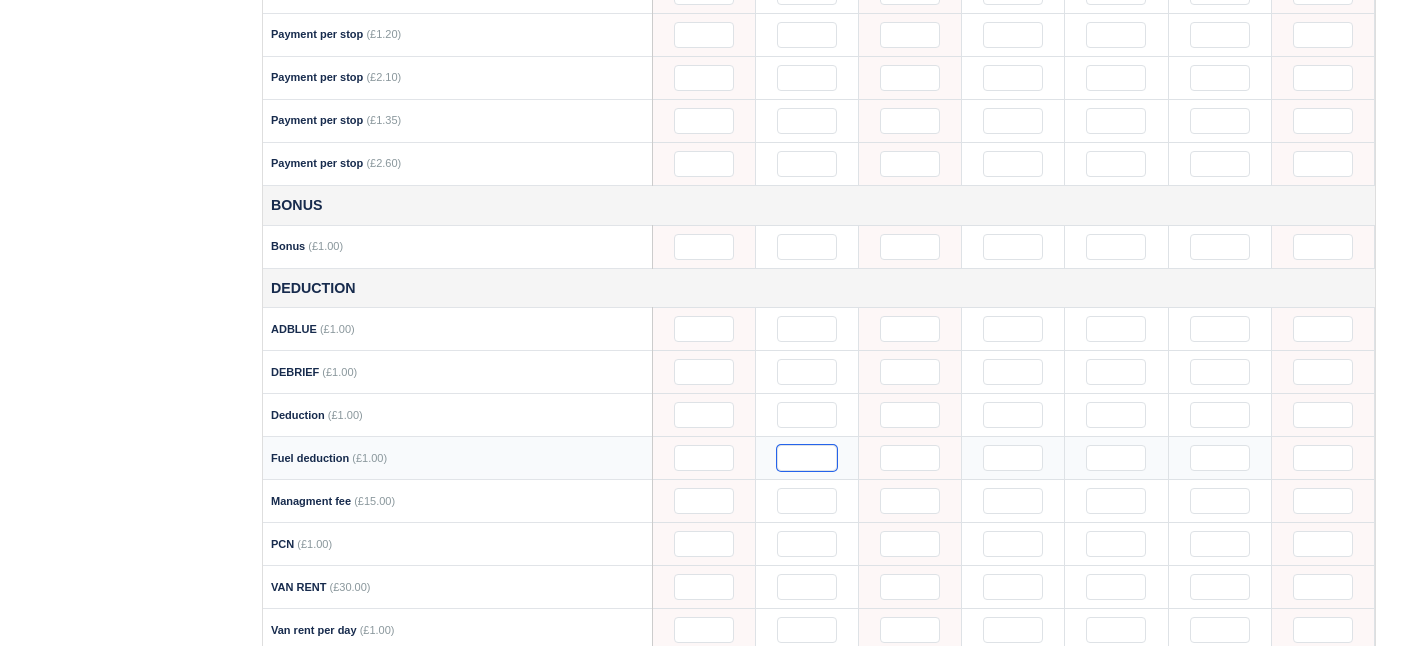 click at bounding box center (807, 458) 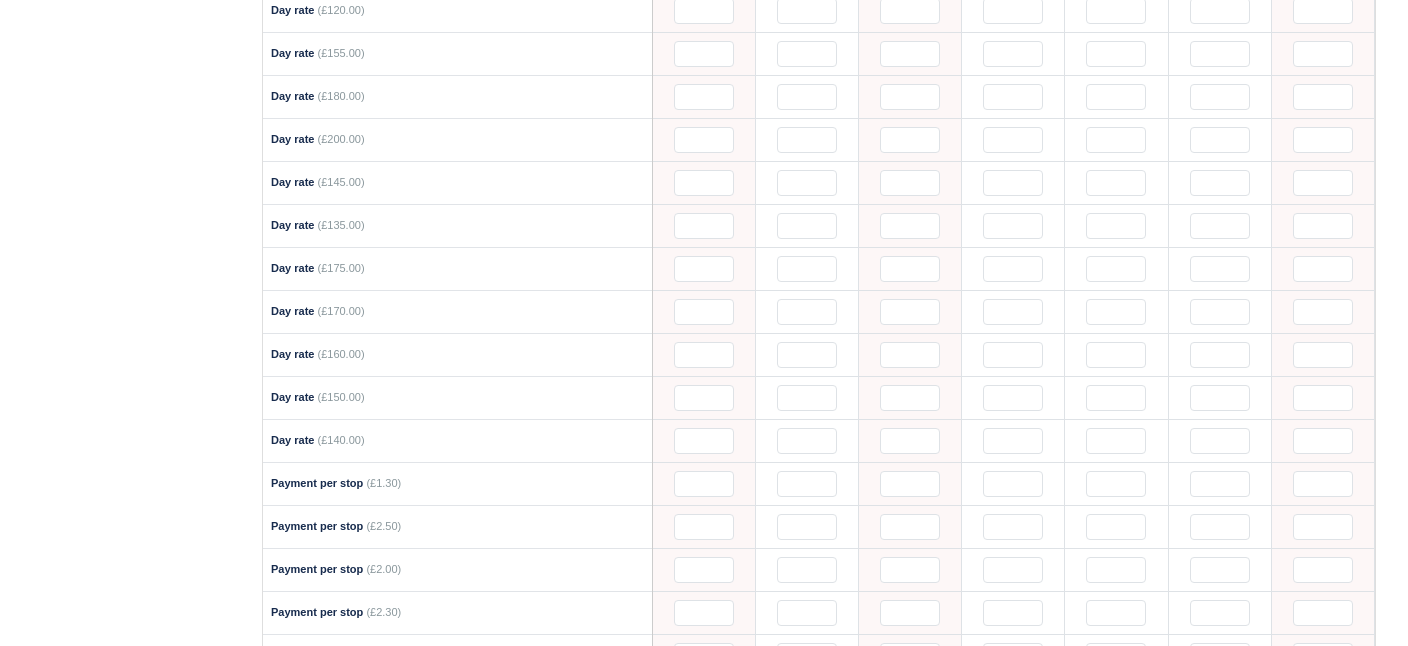 scroll, scrollTop: 1105, scrollLeft: 0, axis: vertical 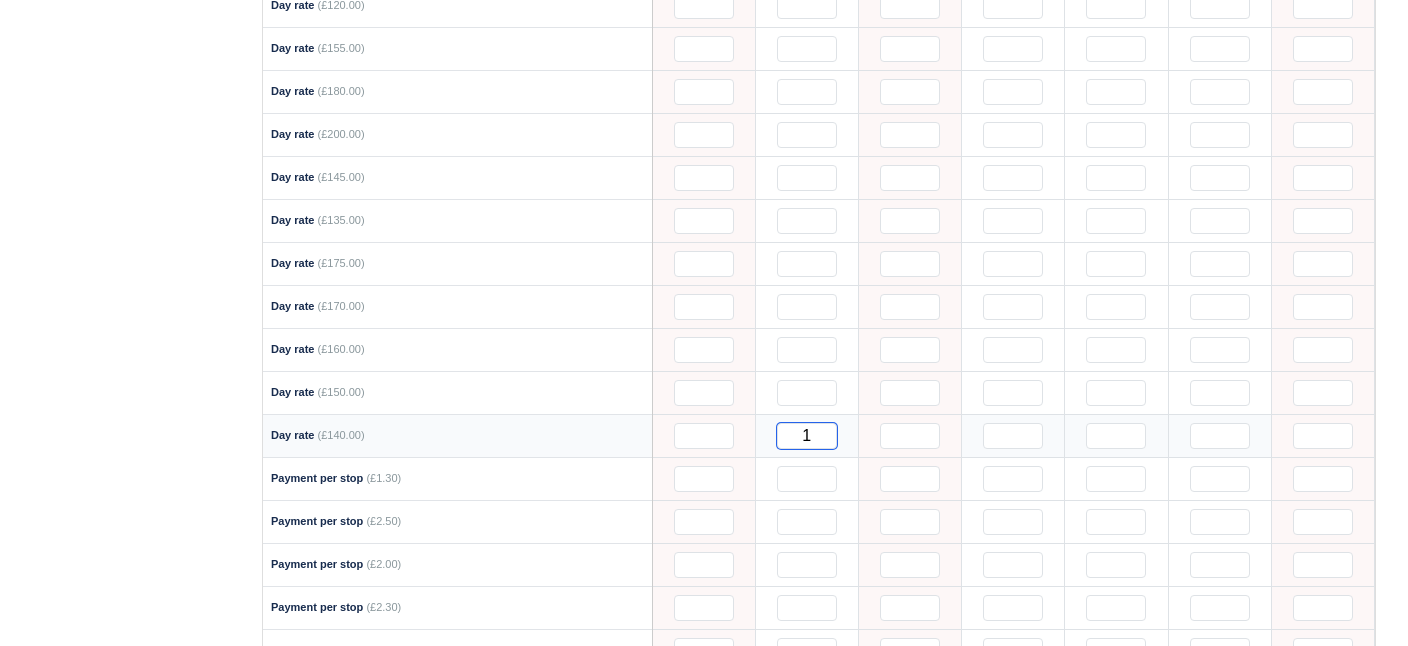 click on "1" at bounding box center (807, 436) 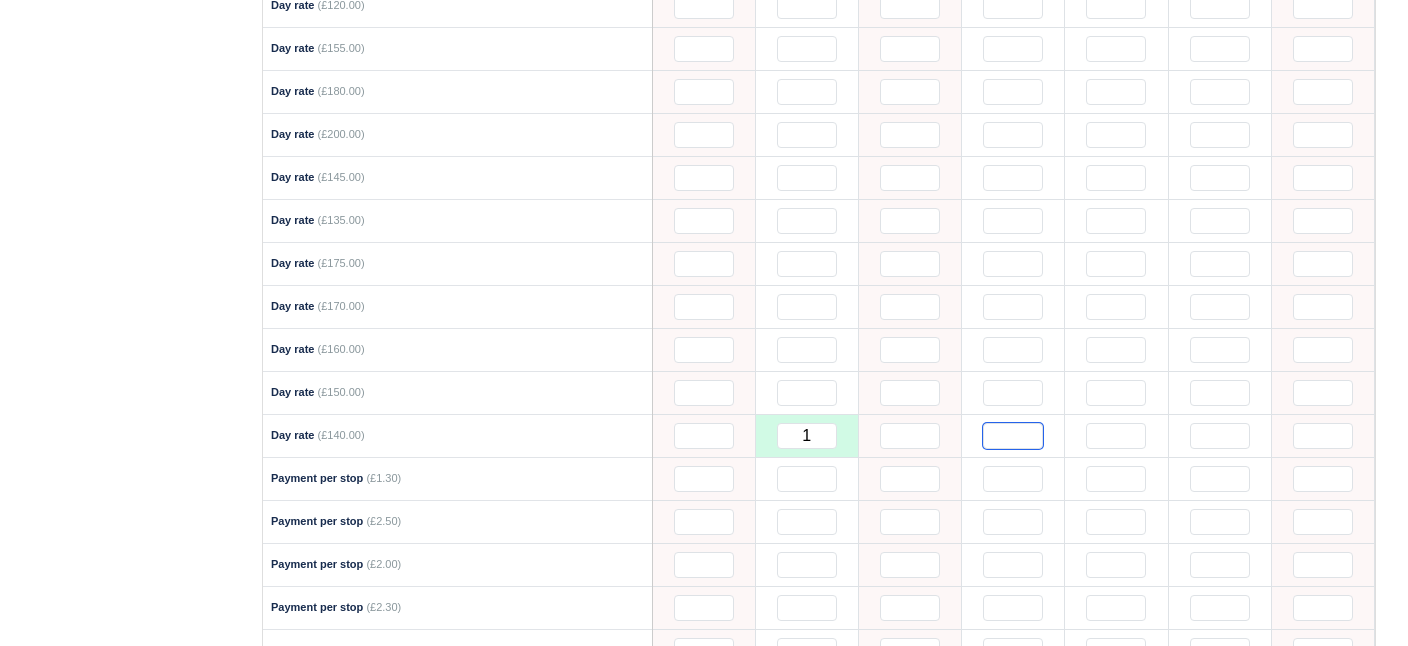 click at bounding box center (1013, 436) 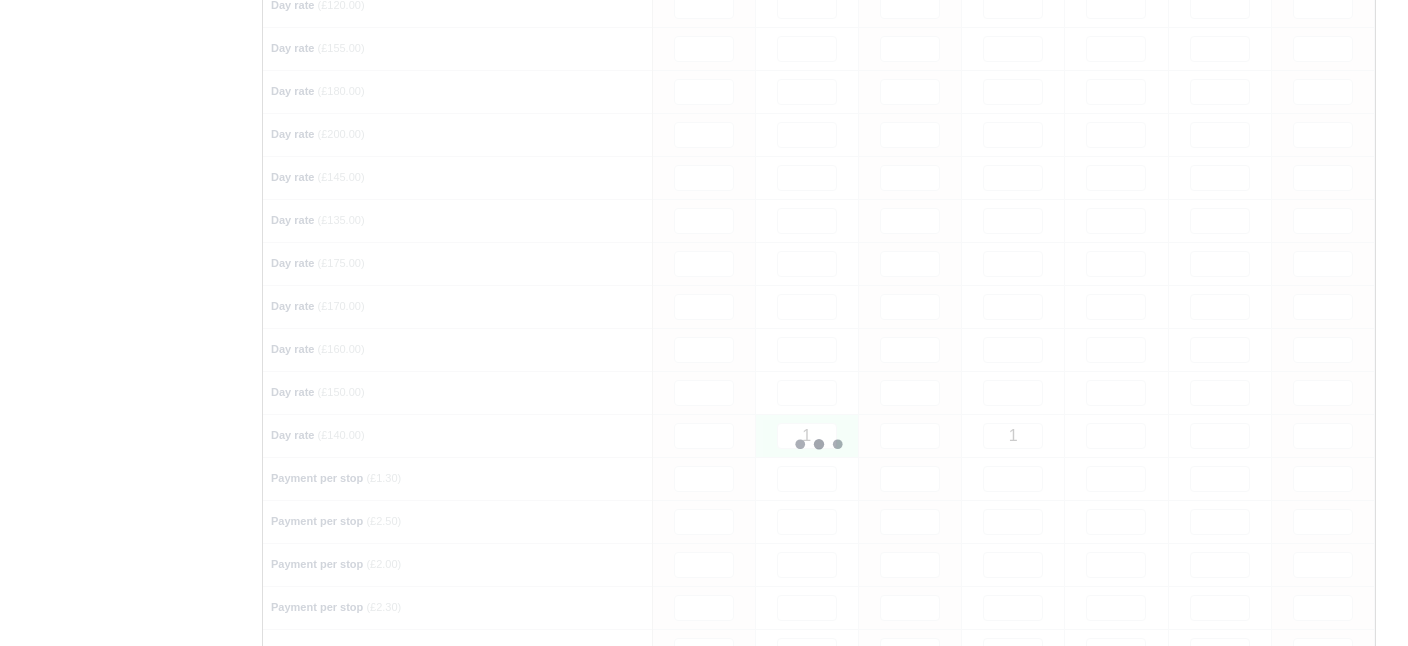 click at bounding box center (819, 444) 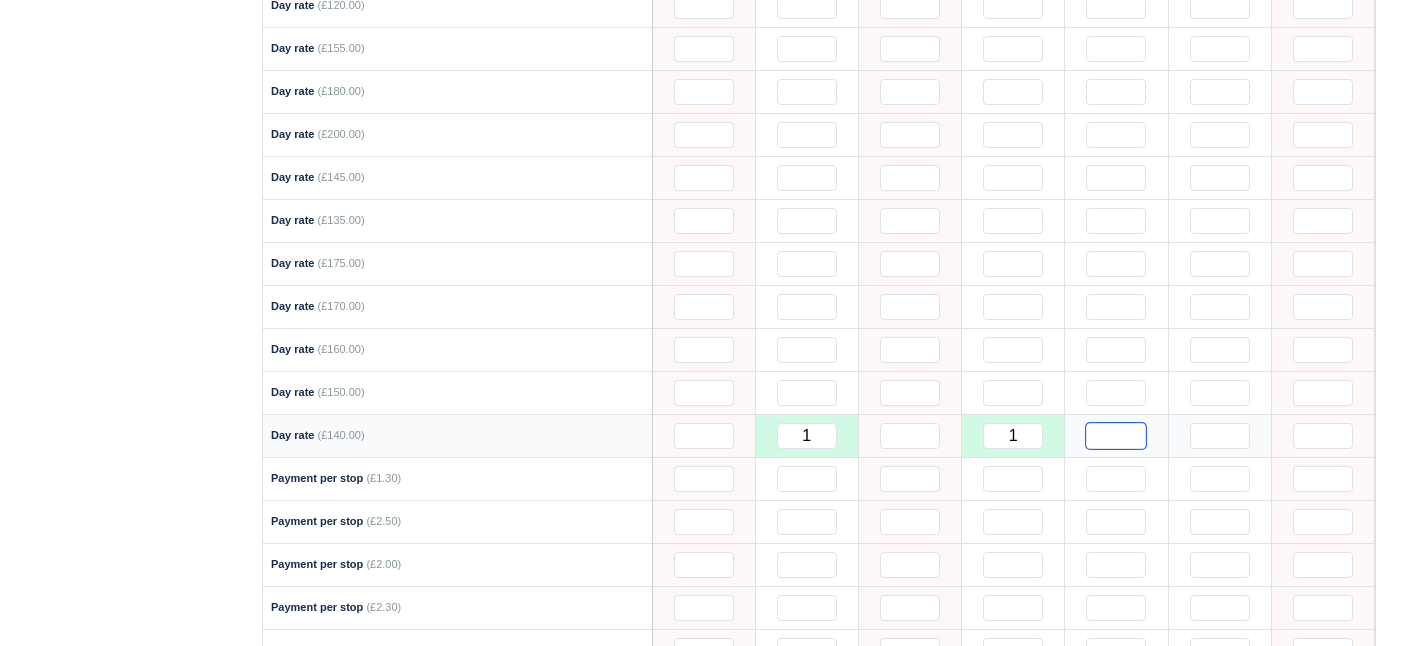 click at bounding box center (1116, 436) 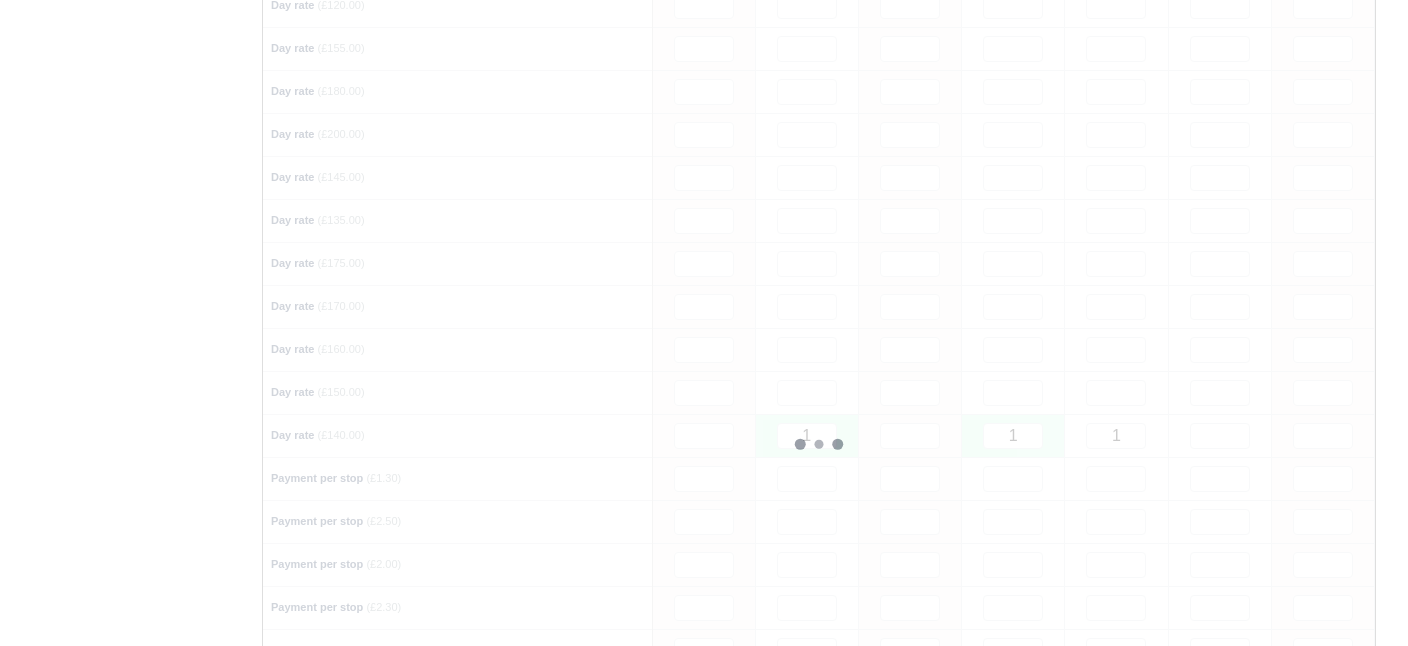 click at bounding box center [819, 444] 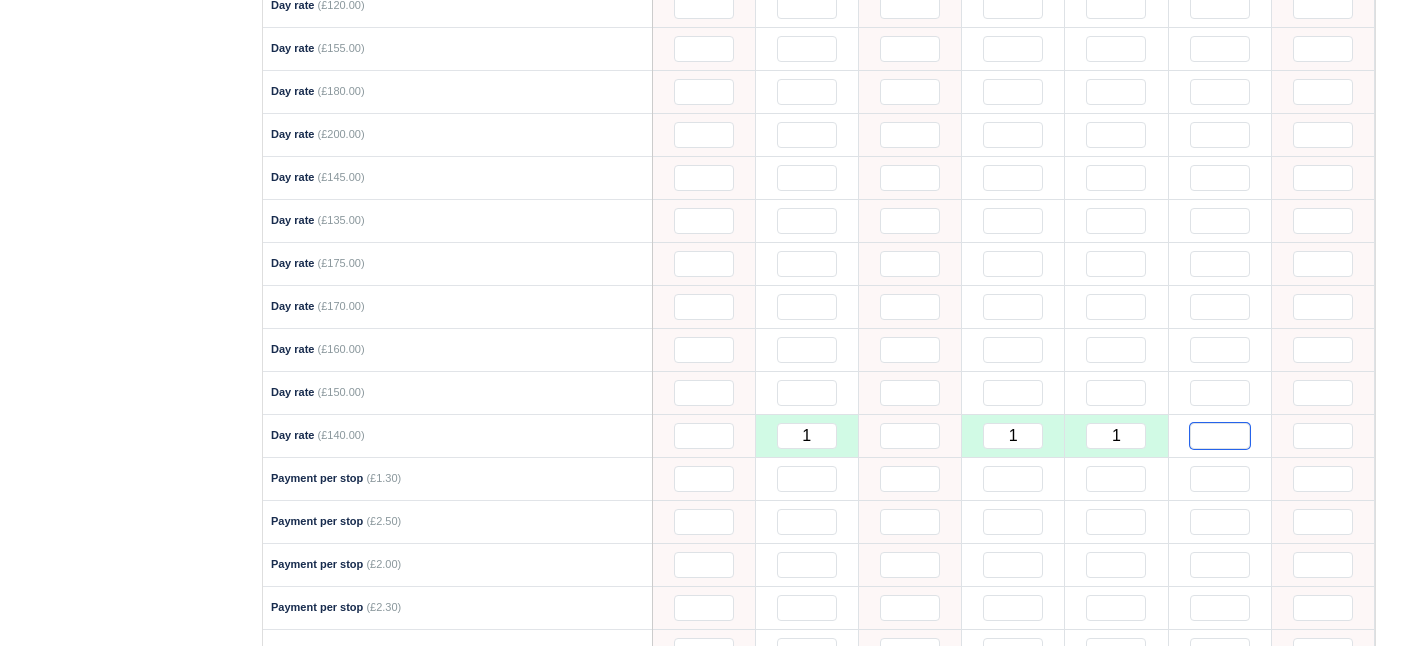 click at bounding box center [1220, 436] 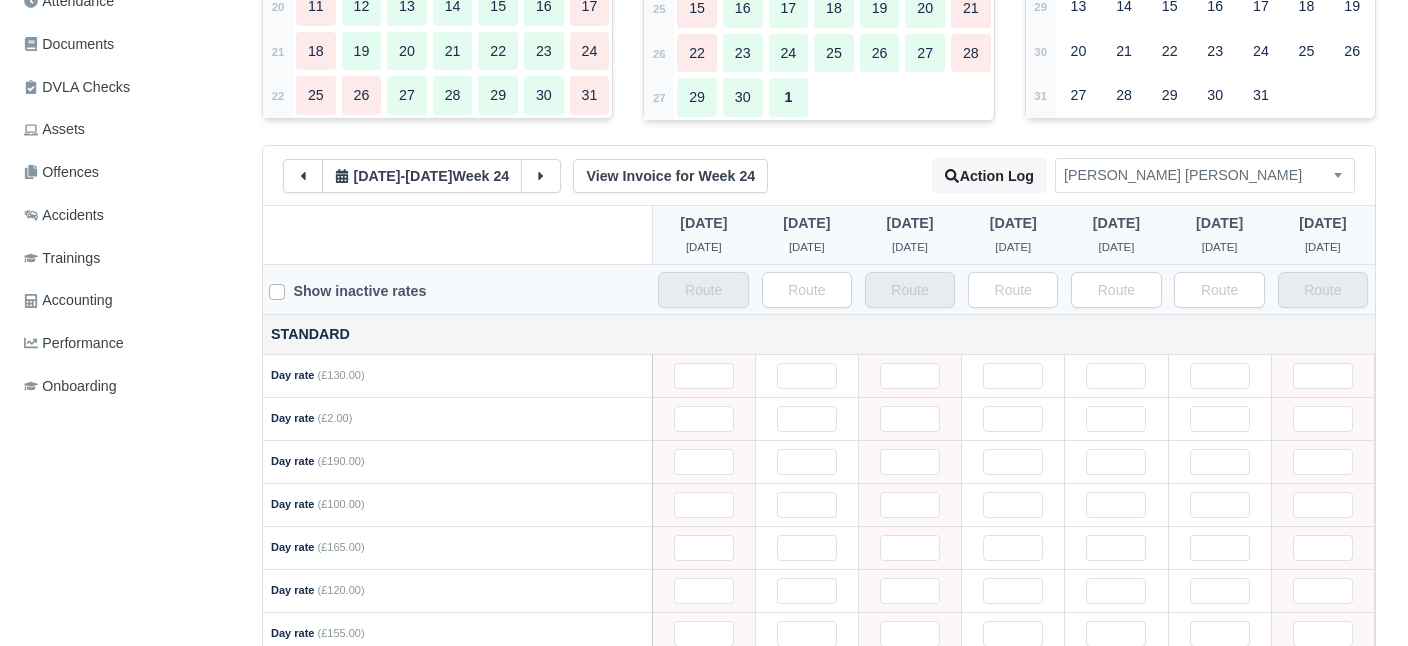 scroll, scrollTop: 529, scrollLeft: 0, axis: vertical 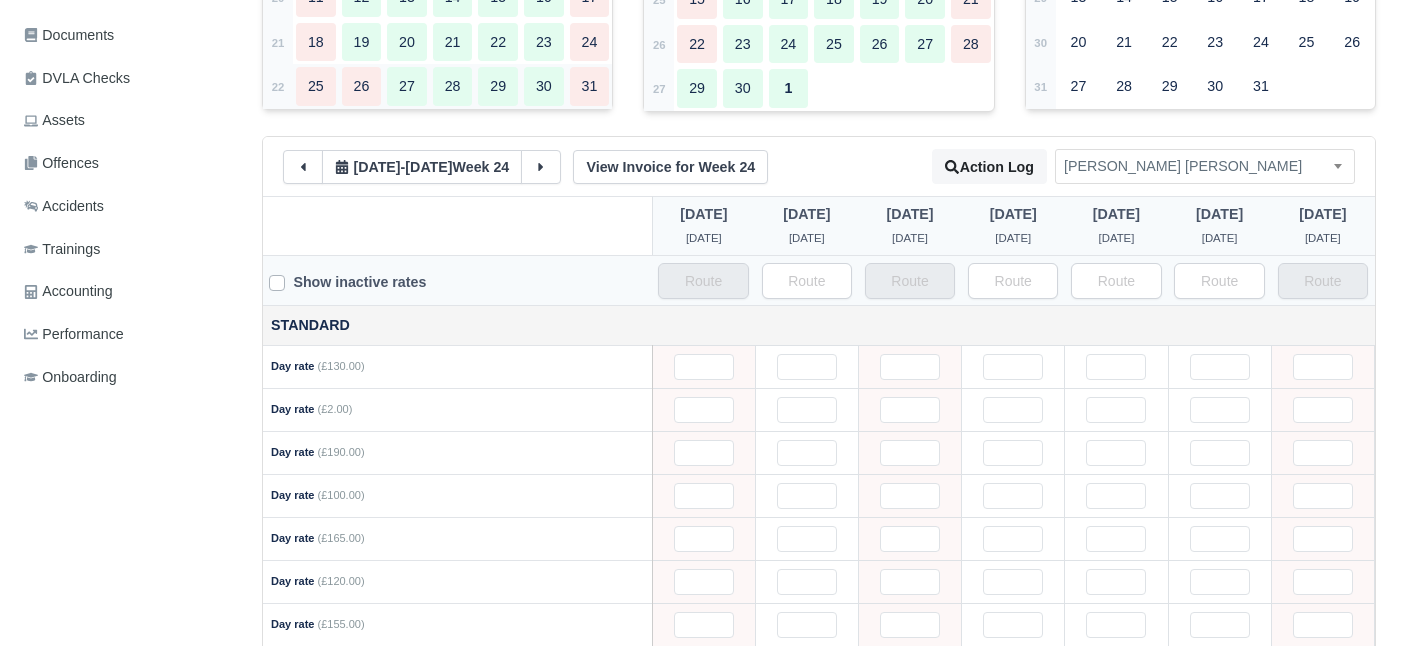 click on "27" at bounding box center [407, 86] 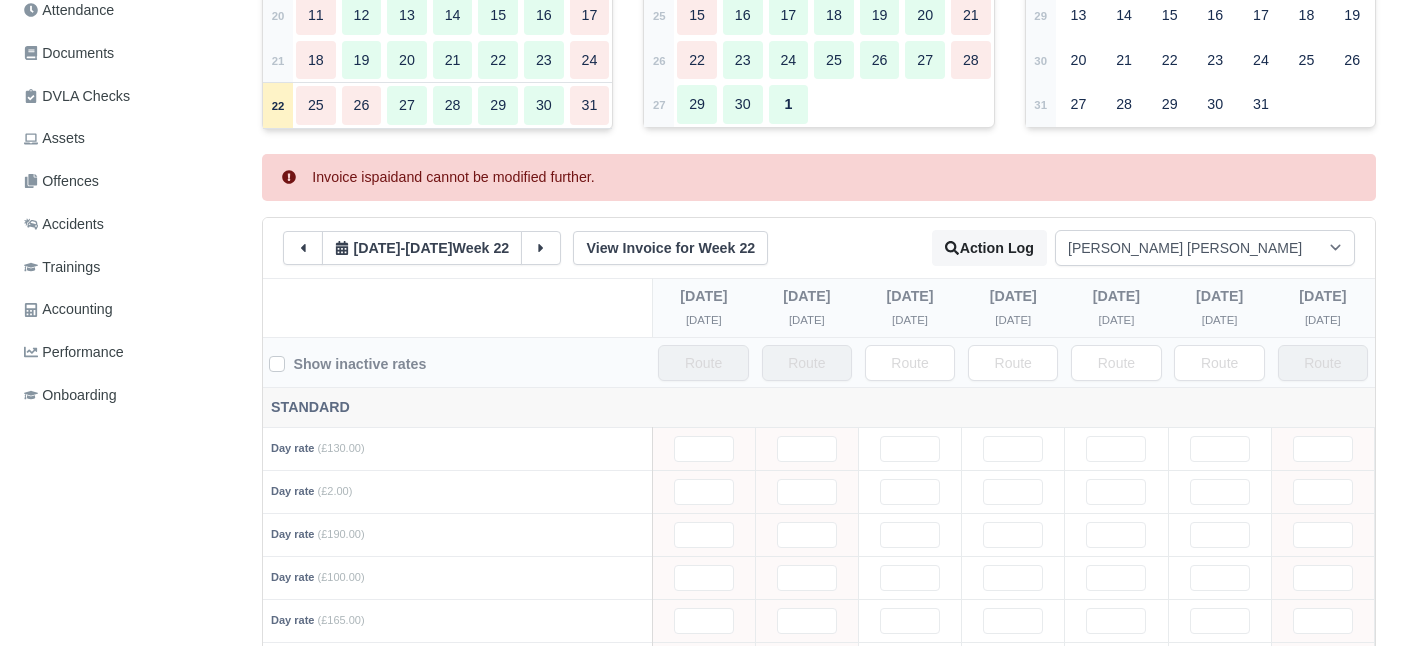 scroll, scrollTop: 235, scrollLeft: 0, axis: vertical 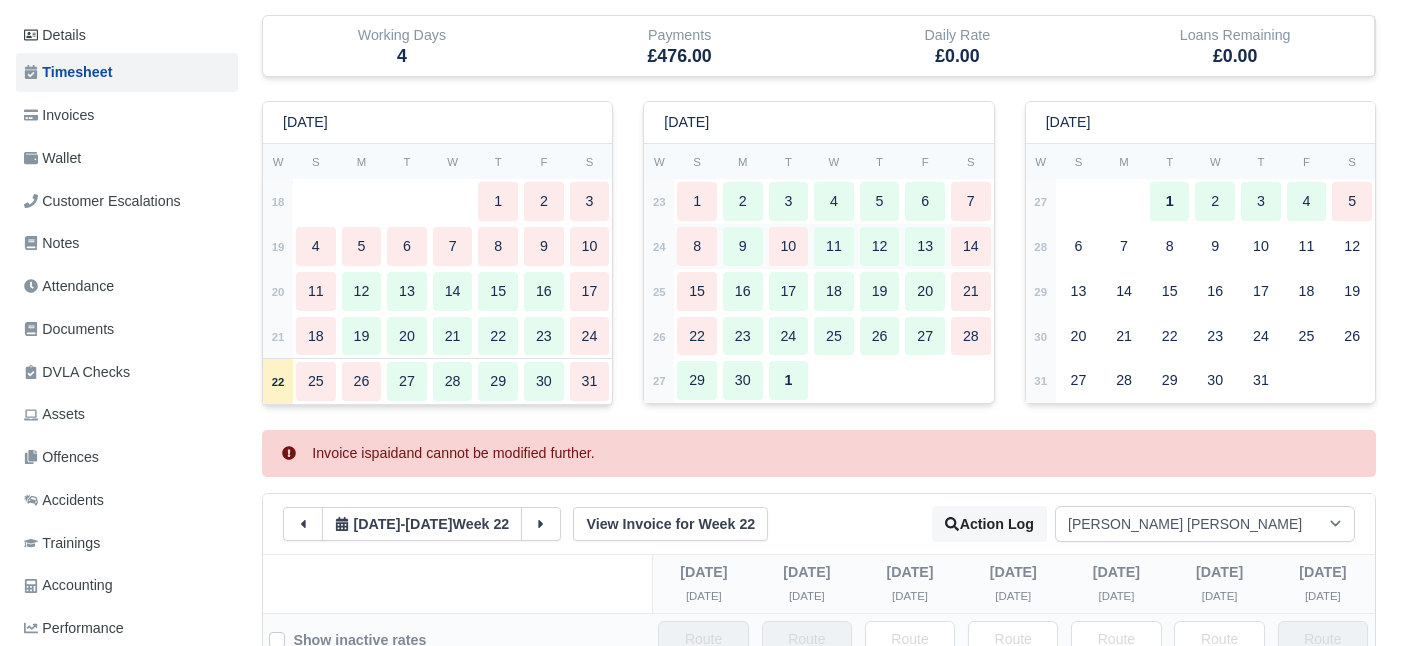 click on "8" at bounding box center (697, 246) 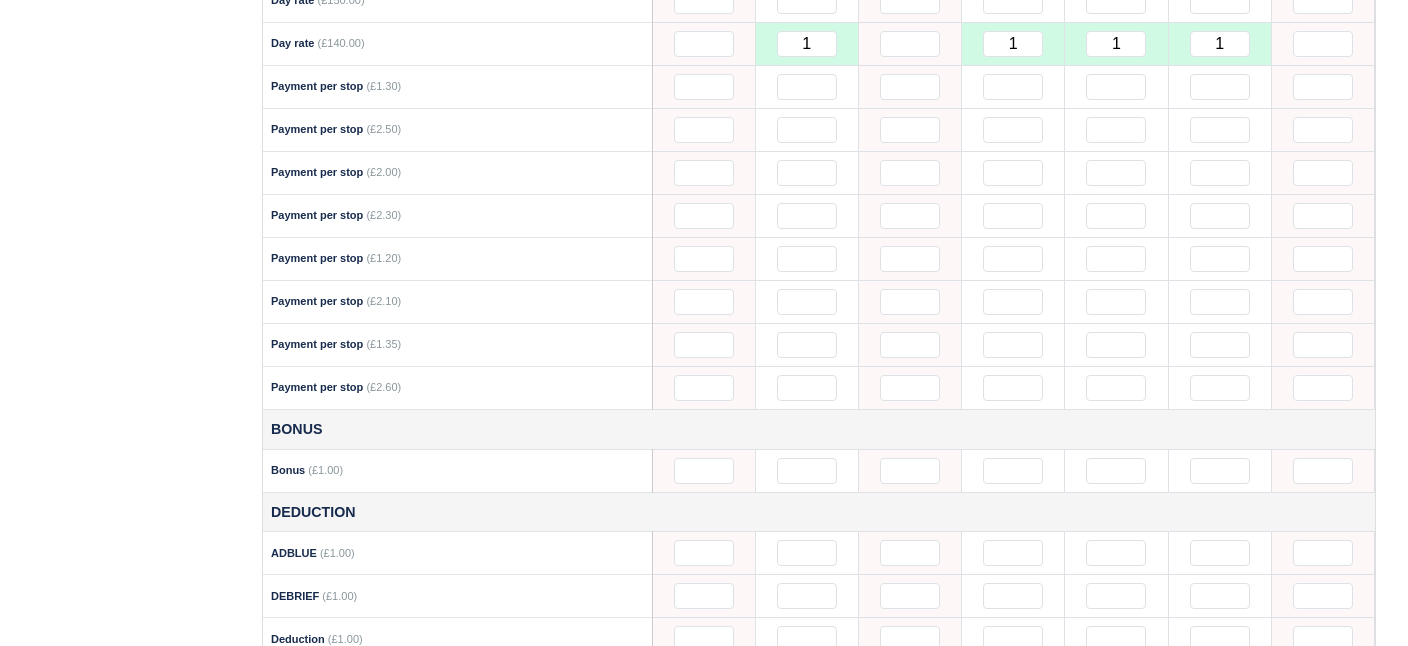 scroll, scrollTop: 1483, scrollLeft: 0, axis: vertical 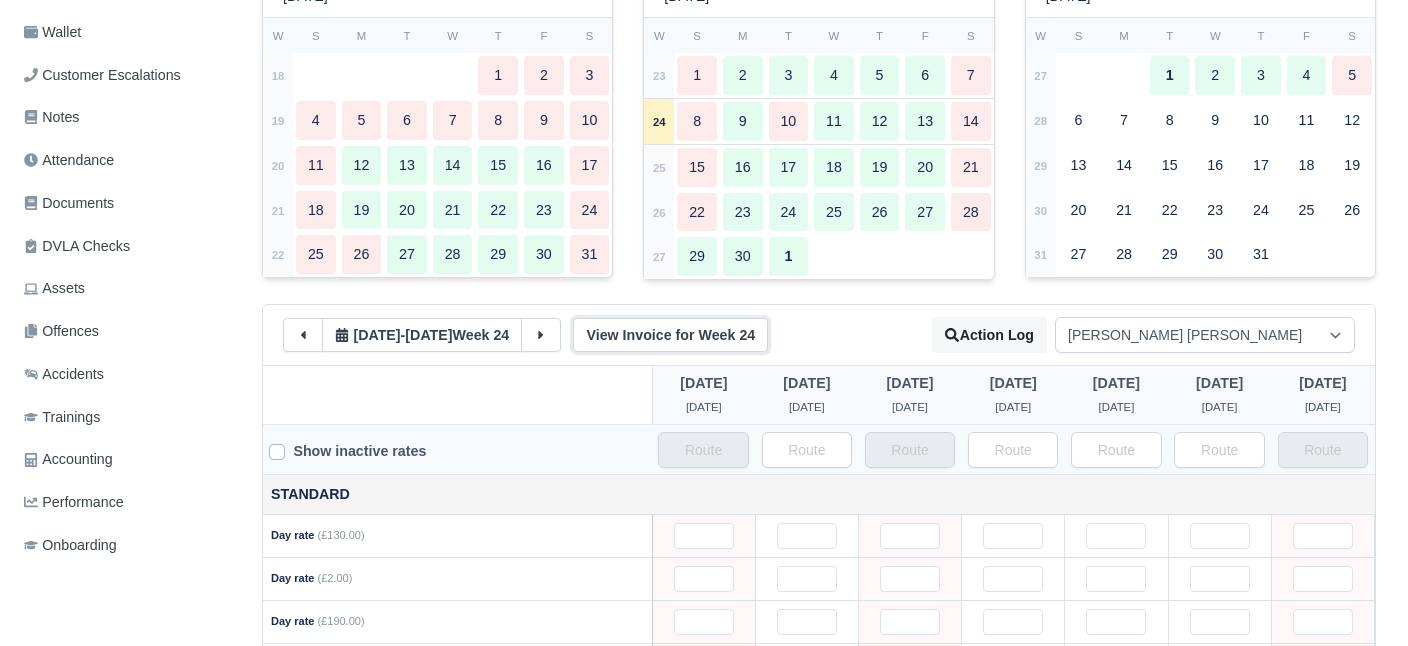 click on "View Invoice for Week 24" at bounding box center [670, 335] 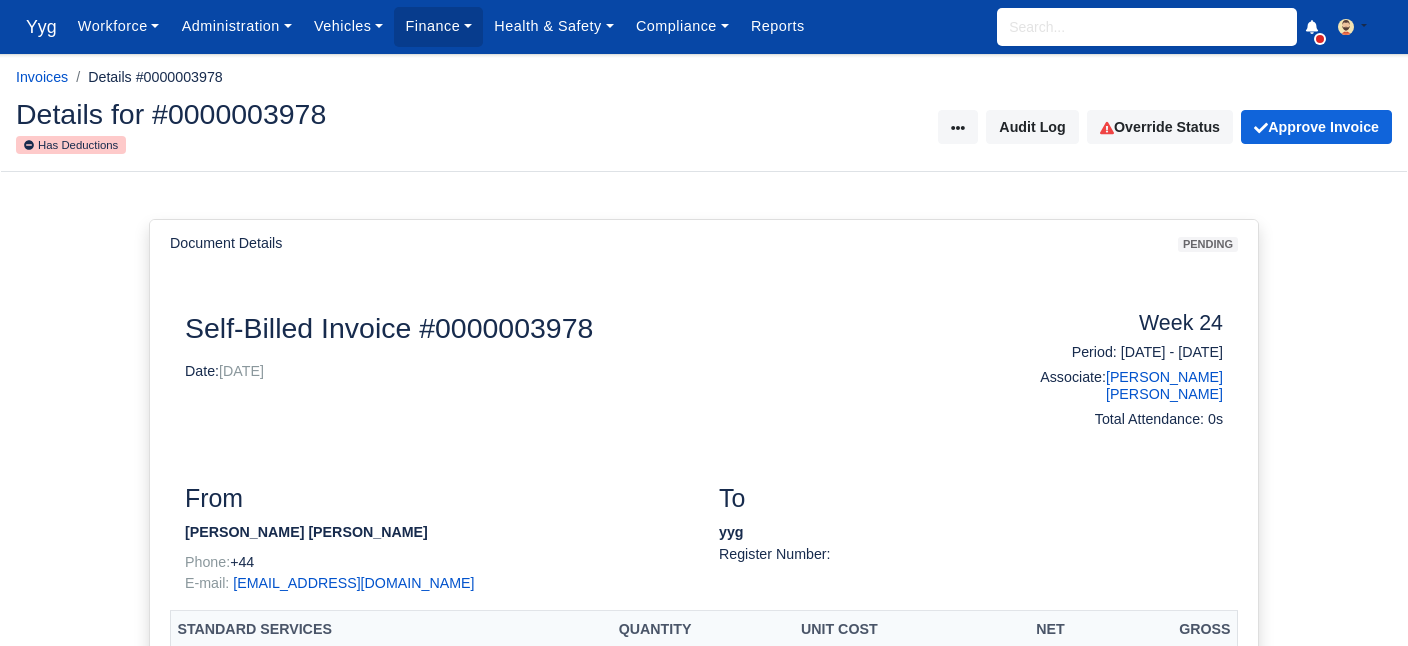 scroll, scrollTop: 0, scrollLeft: 0, axis: both 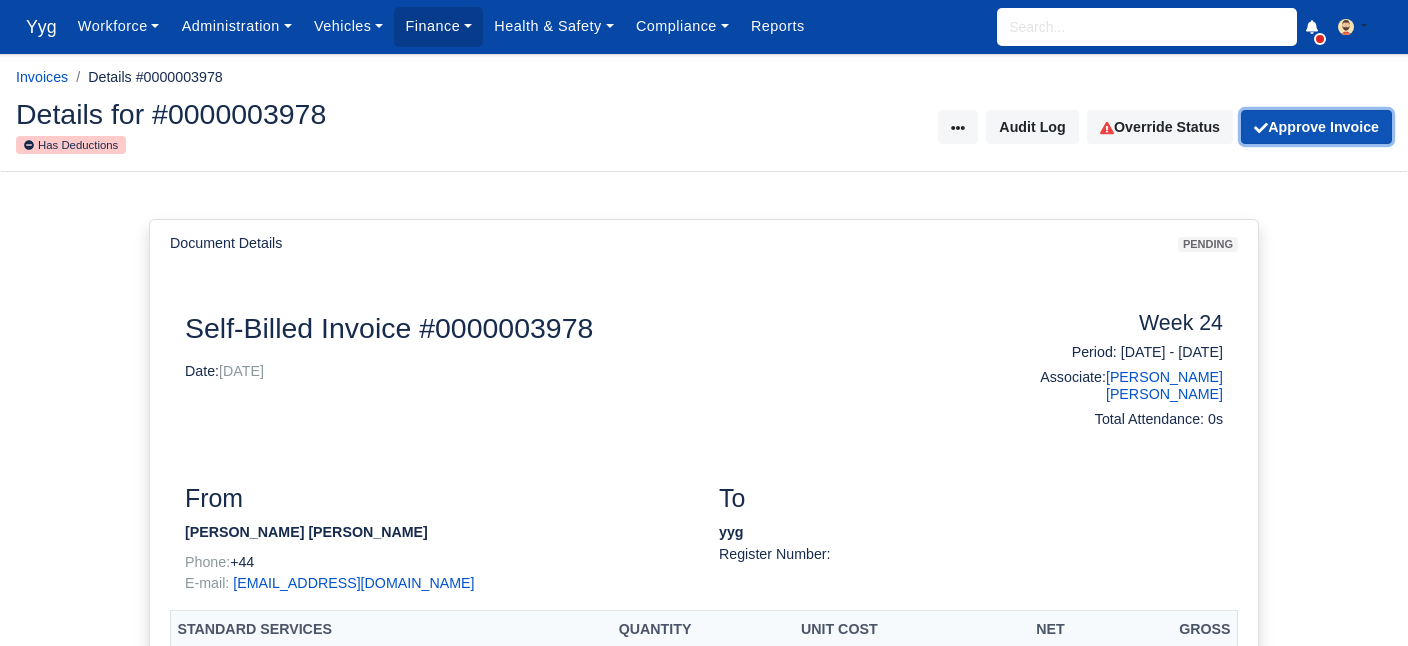 click on "Approve Invoice" at bounding box center (1316, 127) 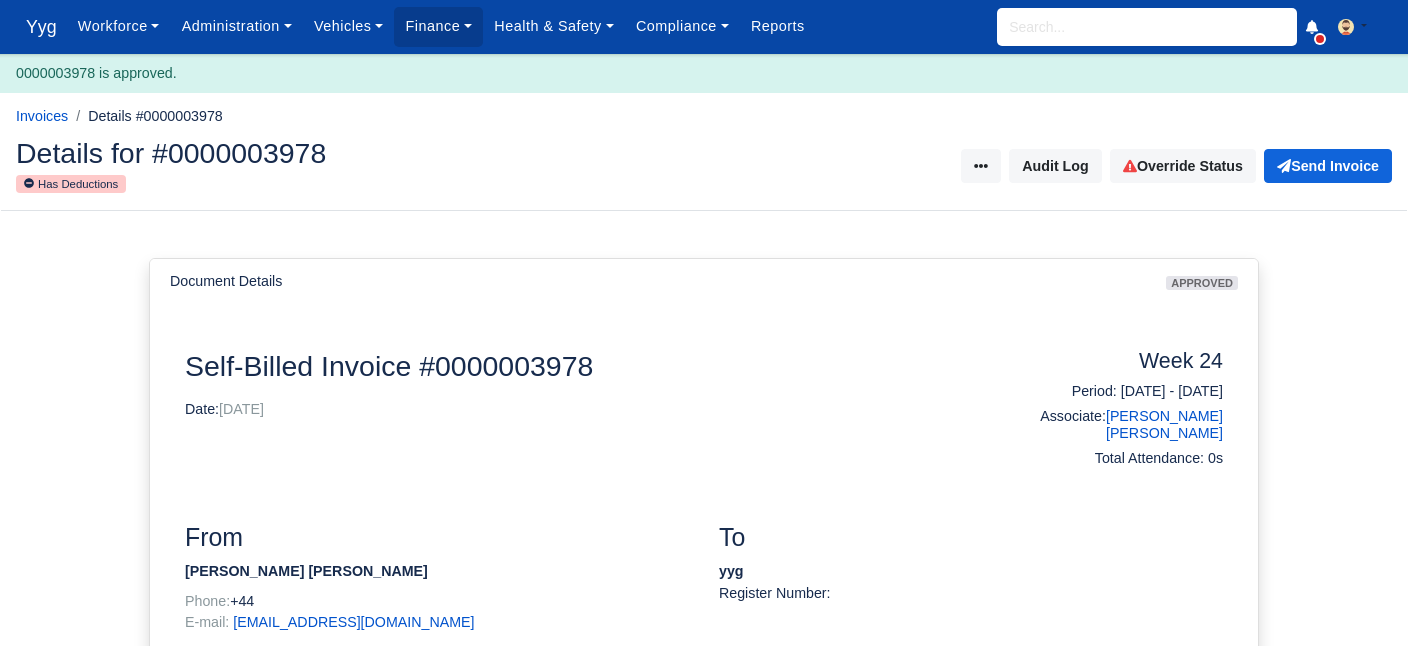 scroll, scrollTop: 0, scrollLeft: 0, axis: both 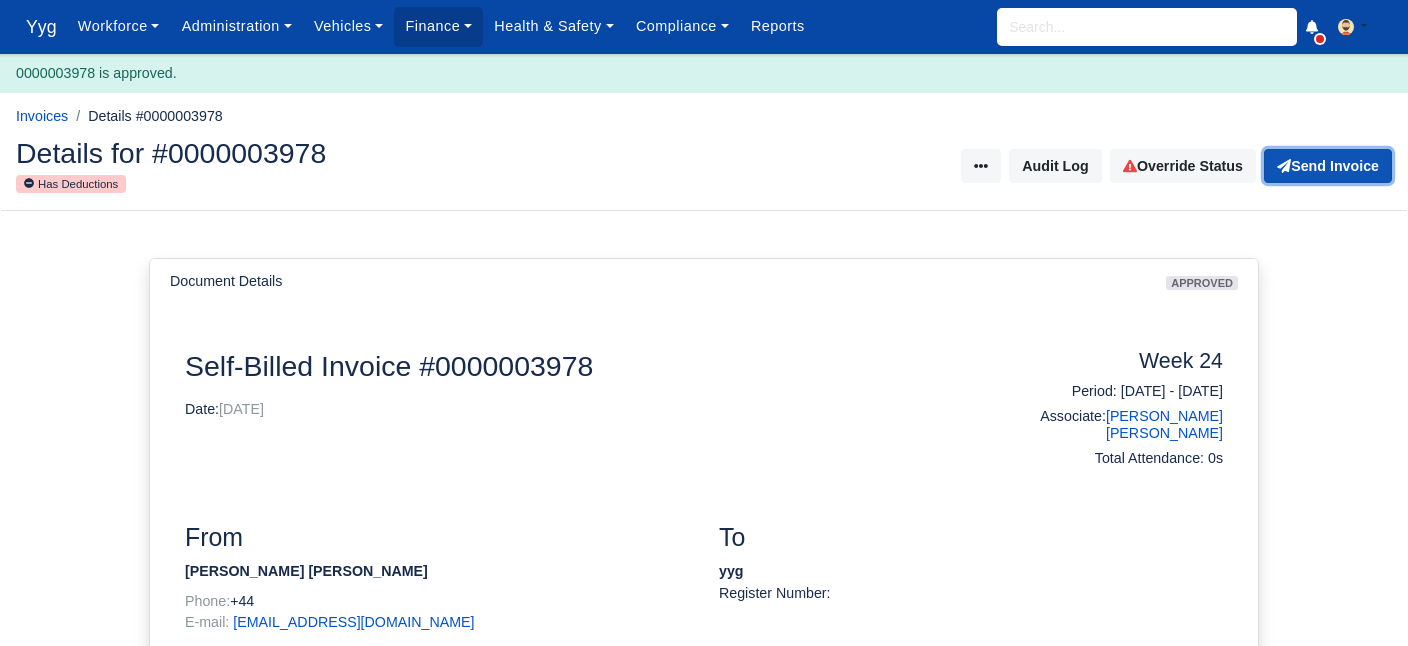 click on "Send Invoice" at bounding box center [1328, 166] 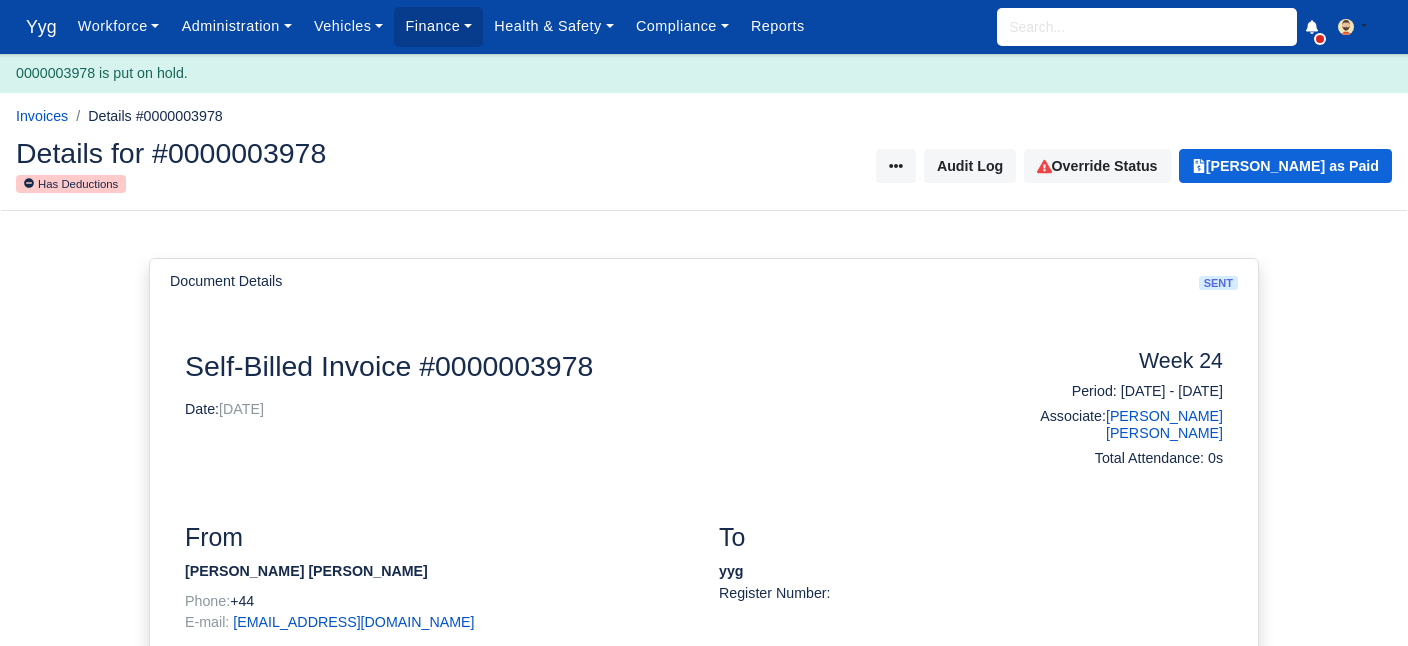 scroll, scrollTop: 0, scrollLeft: 0, axis: both 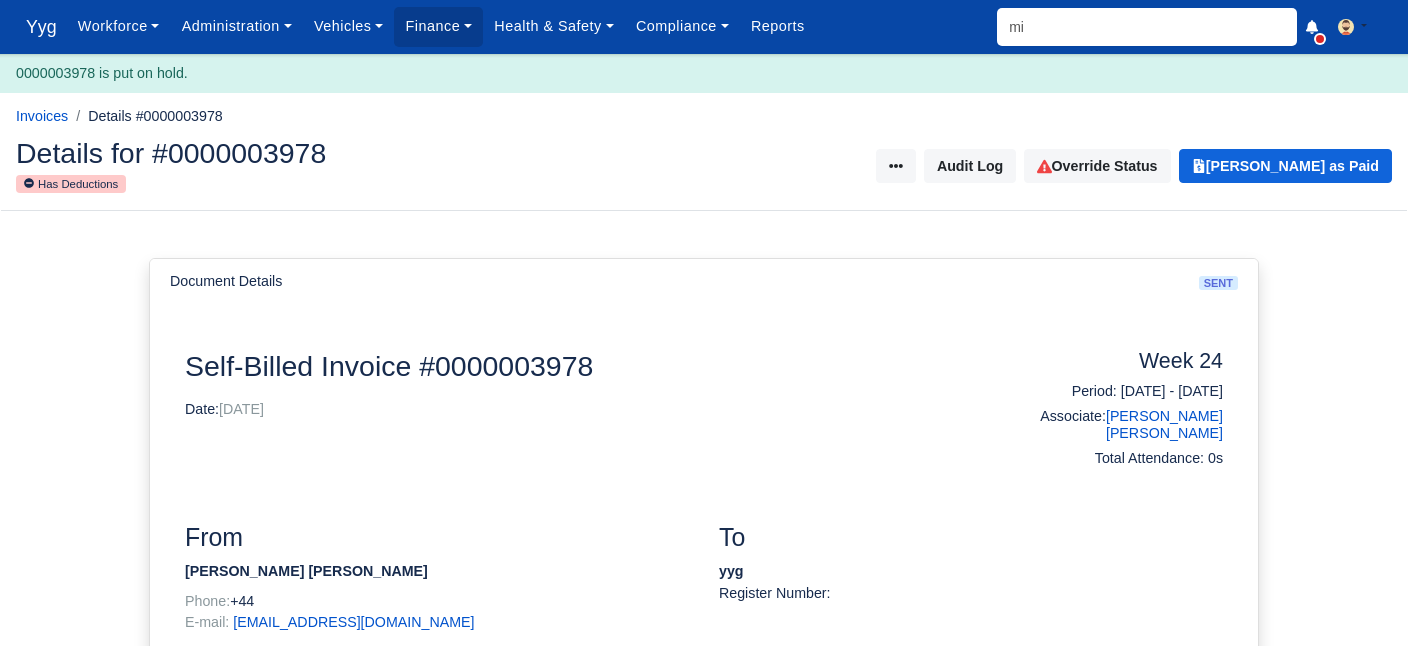 type on "mih" 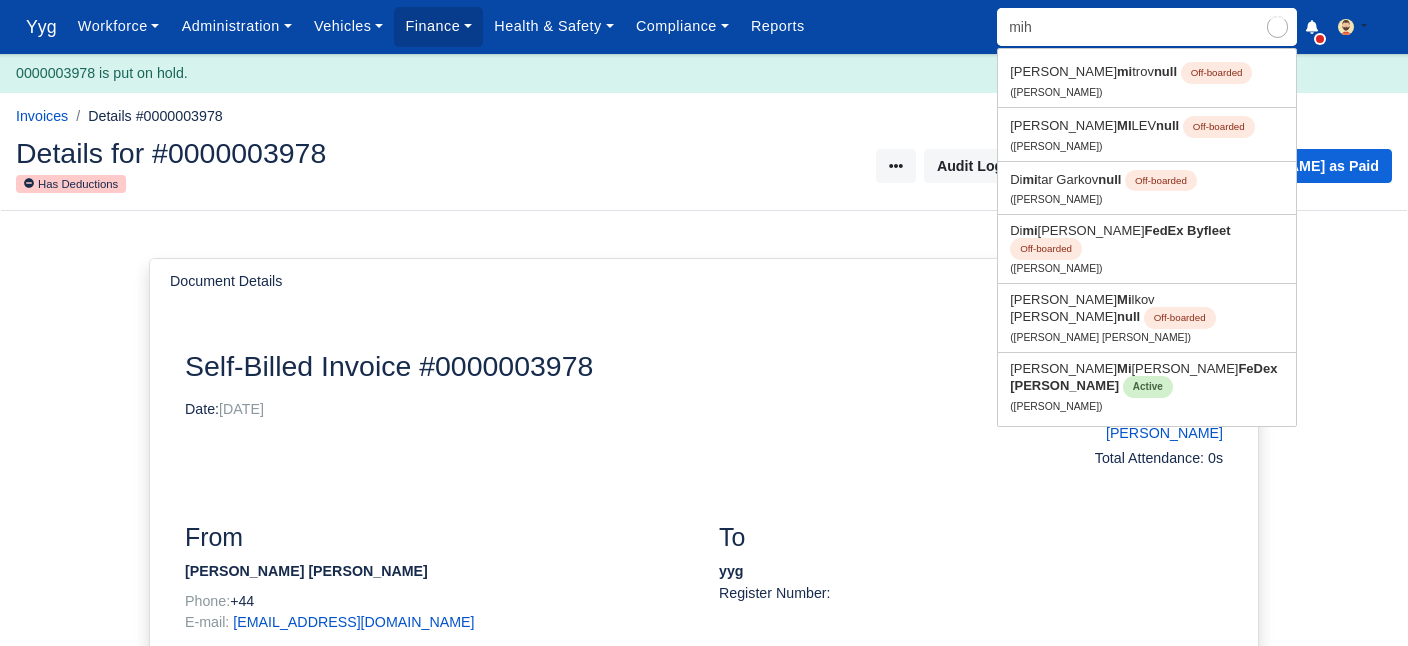 type on "[PERSON_NAME]" 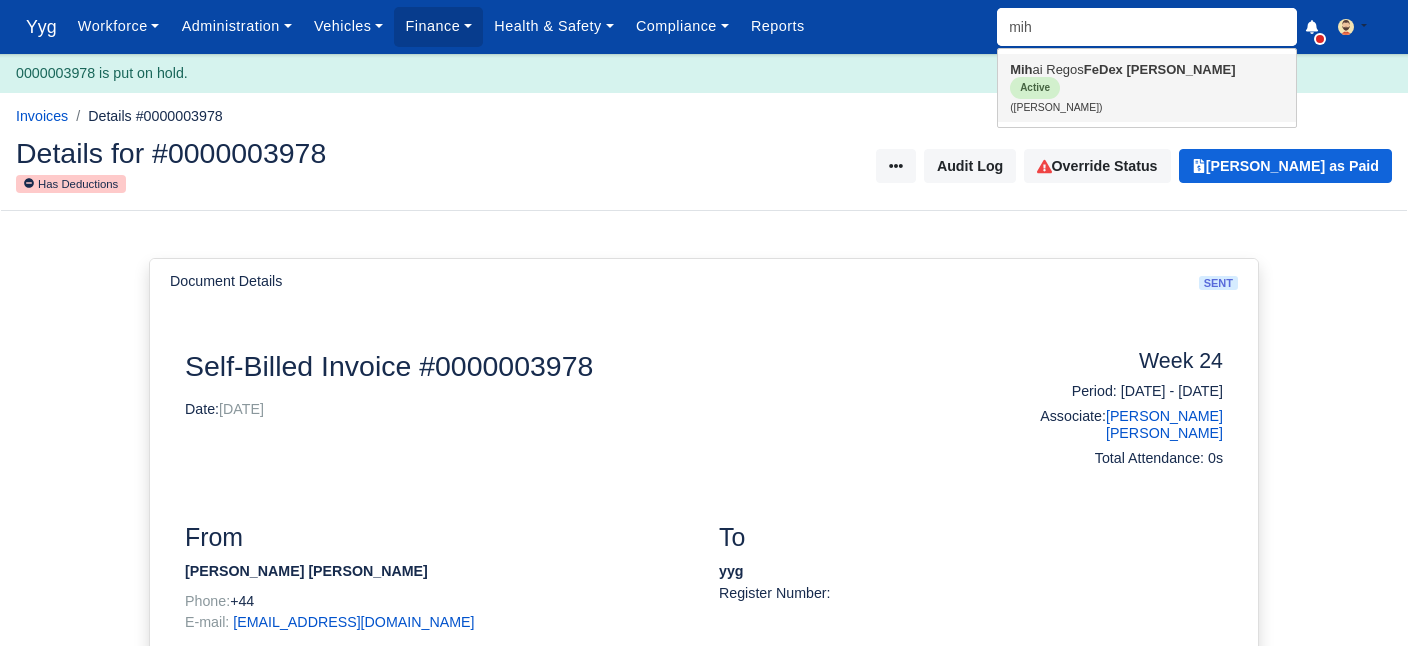 click on "FeDex [PERSON_NAME]" at bounding box center (1160, 69) 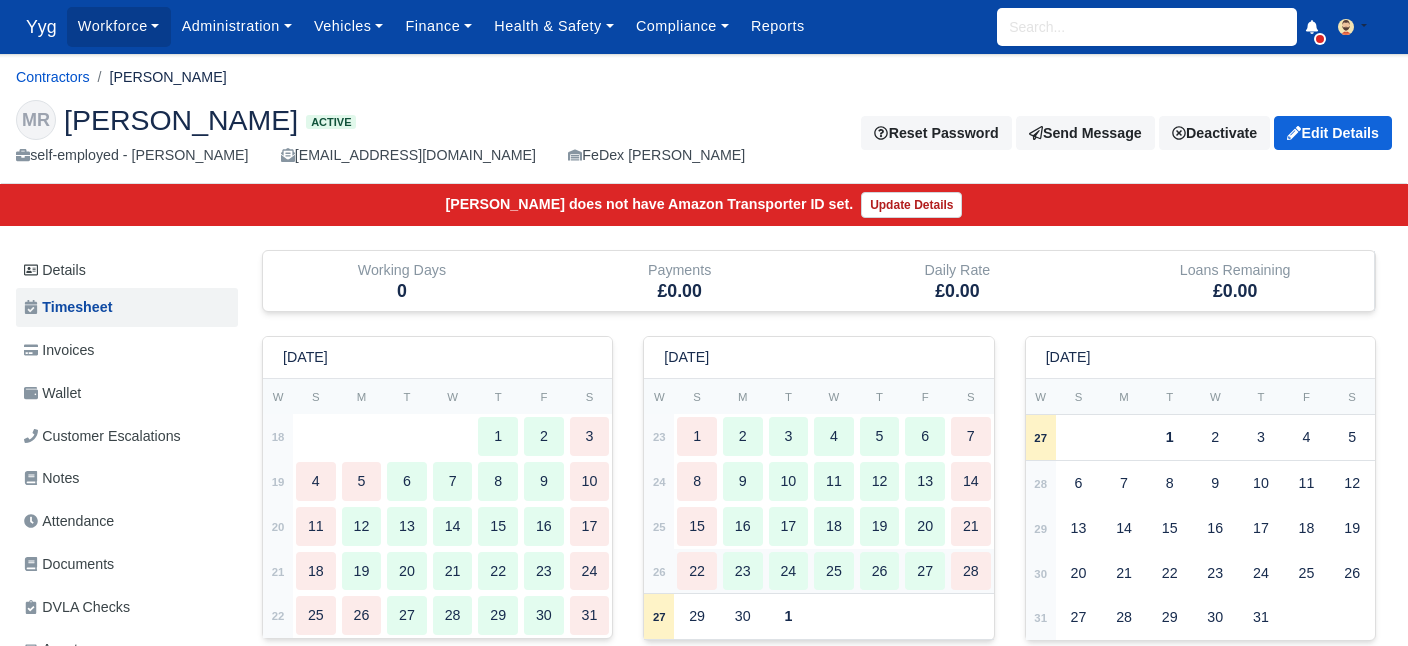 scroll, scrollTop: 0, scrollLeft: 0, axis: both 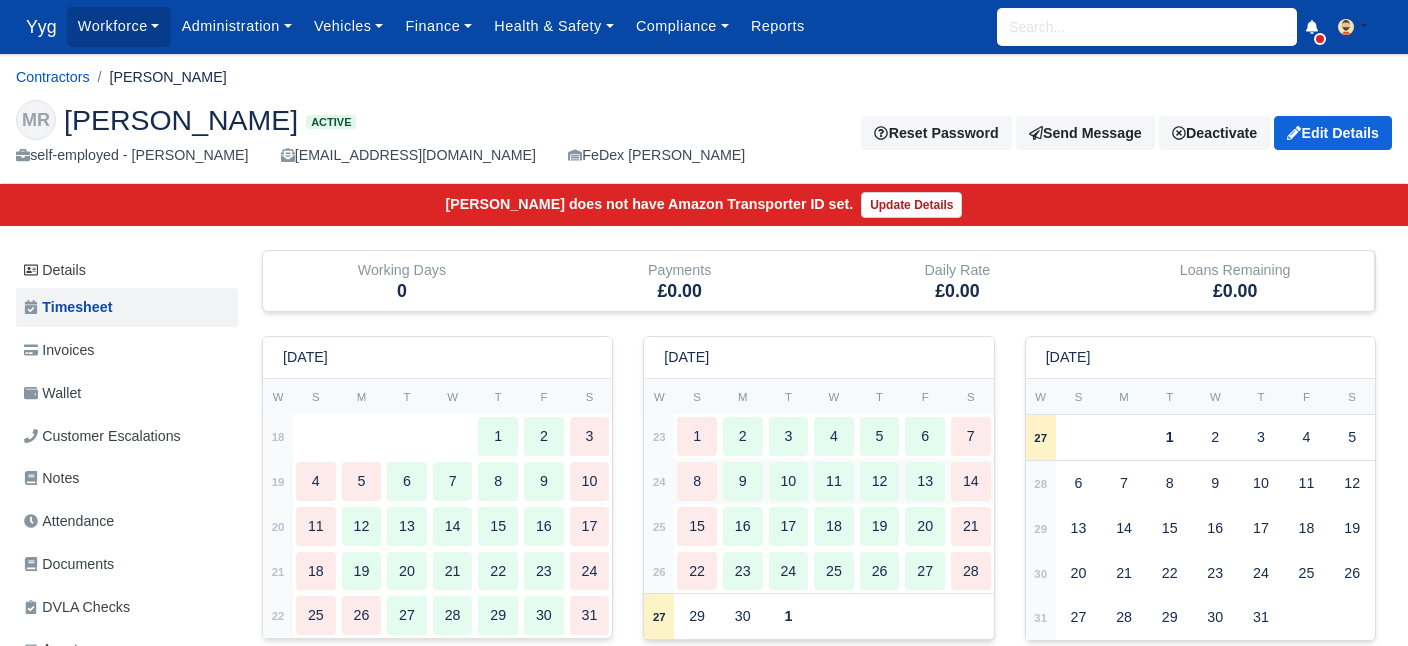 click on "8" at bounding box center (697, 481) 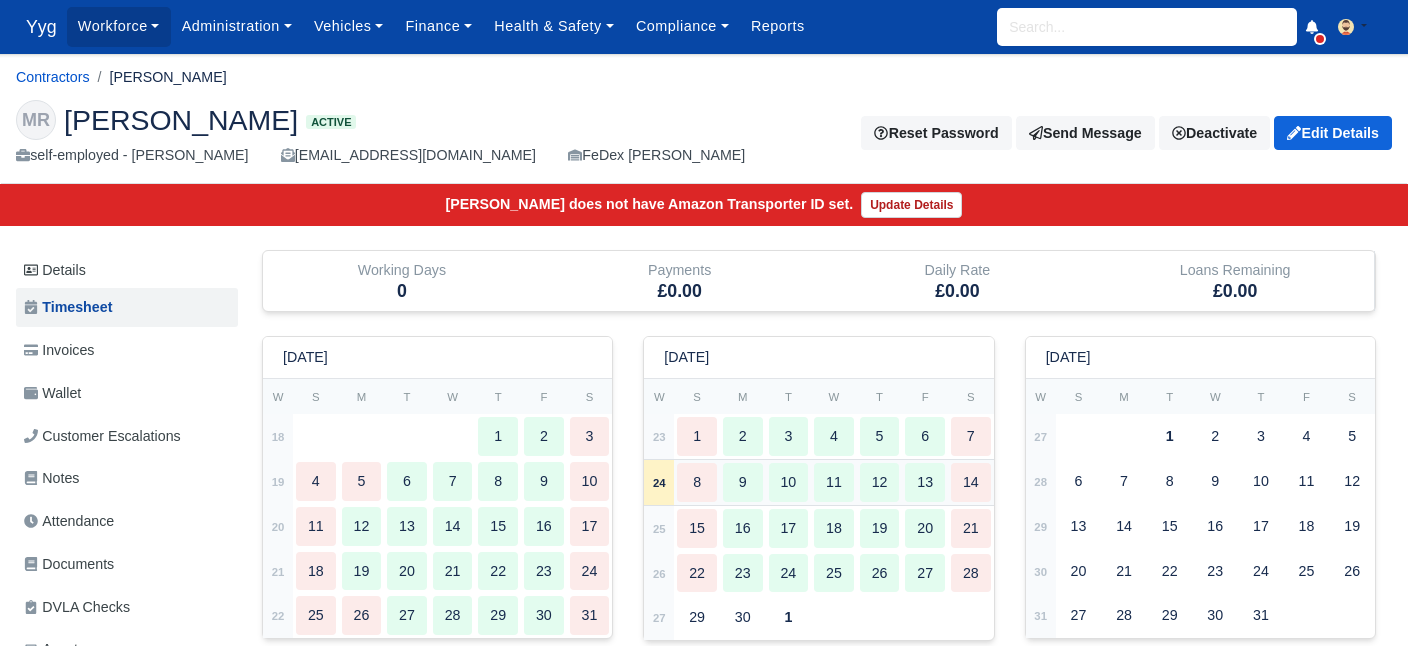 type 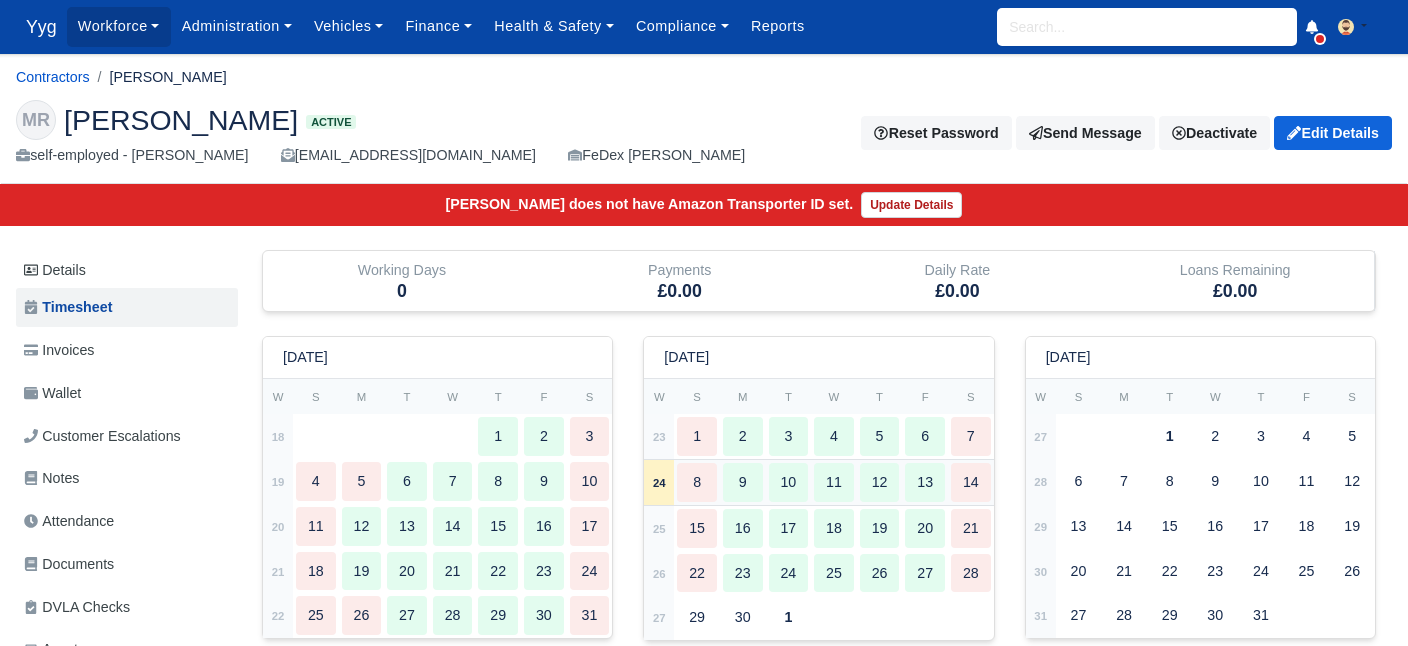 type 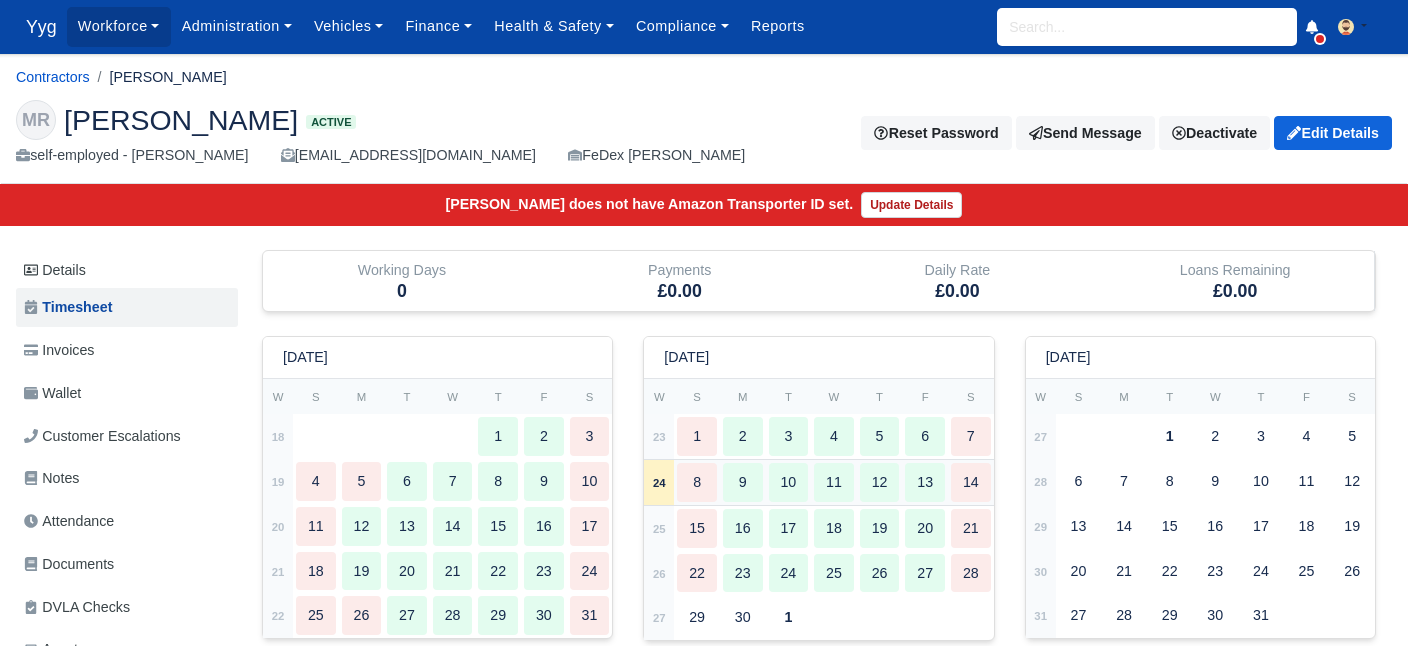 type 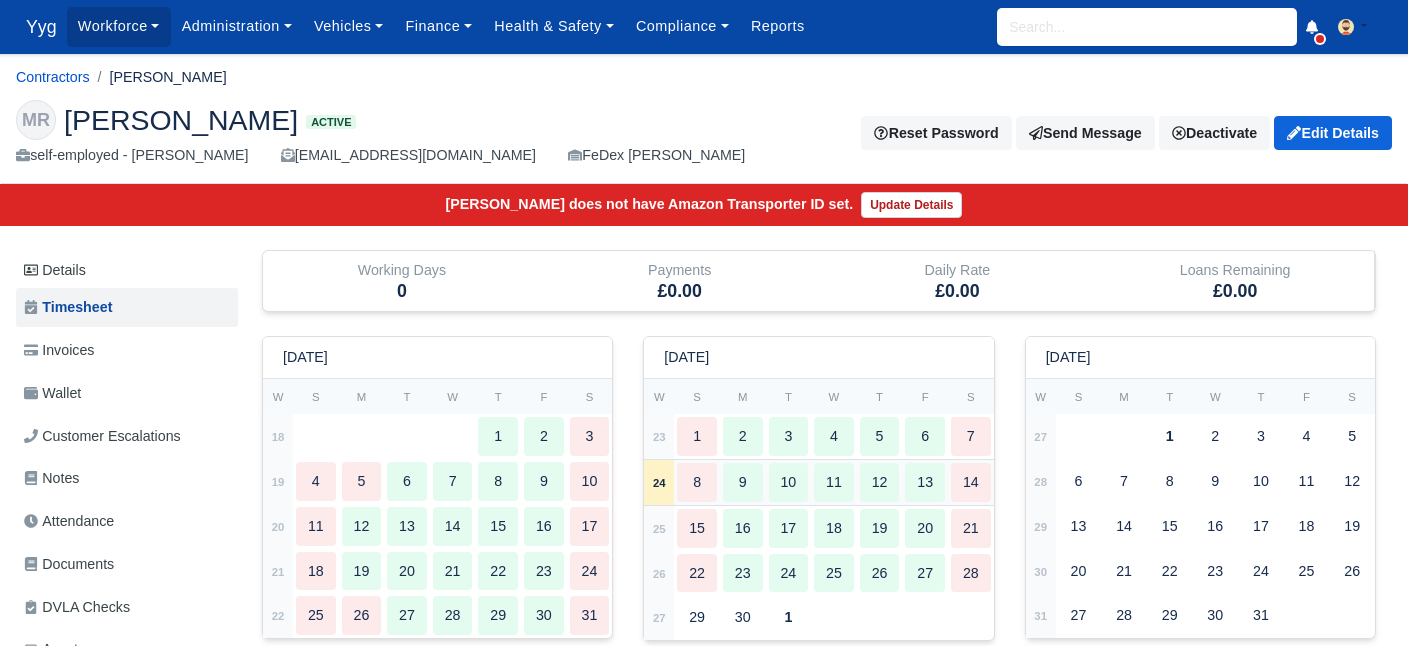 type 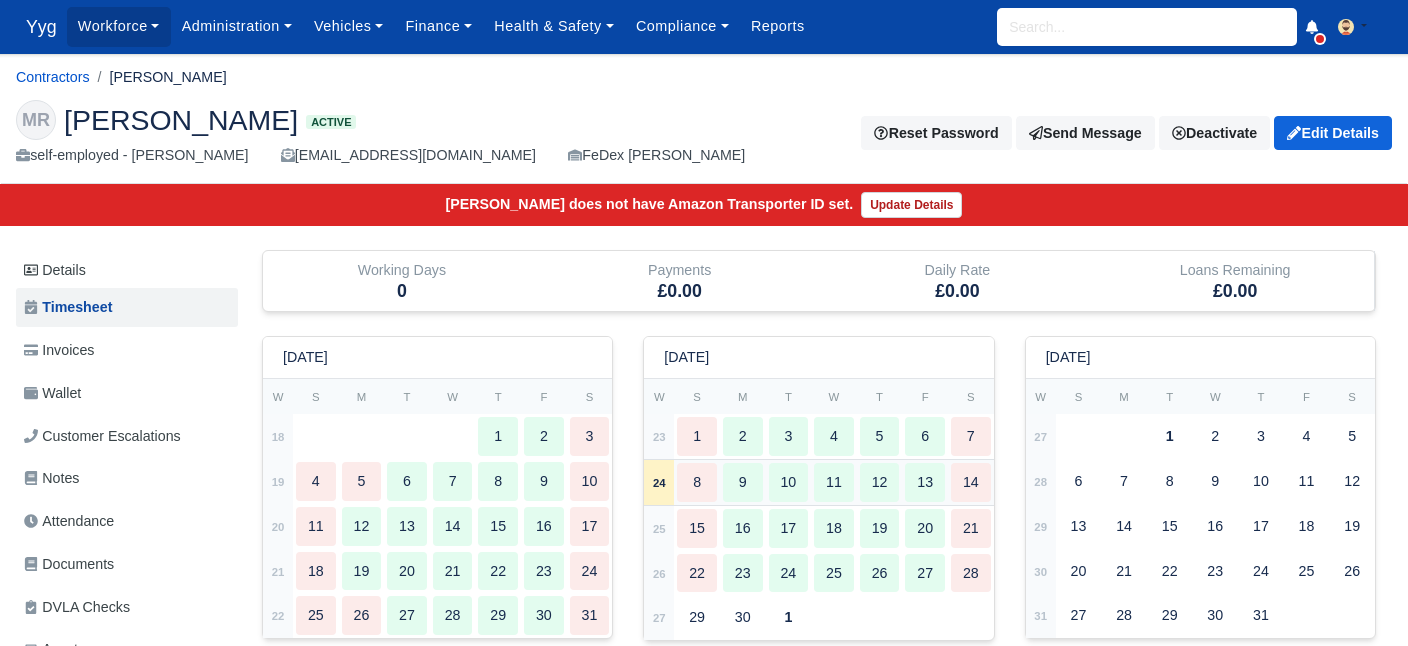 type 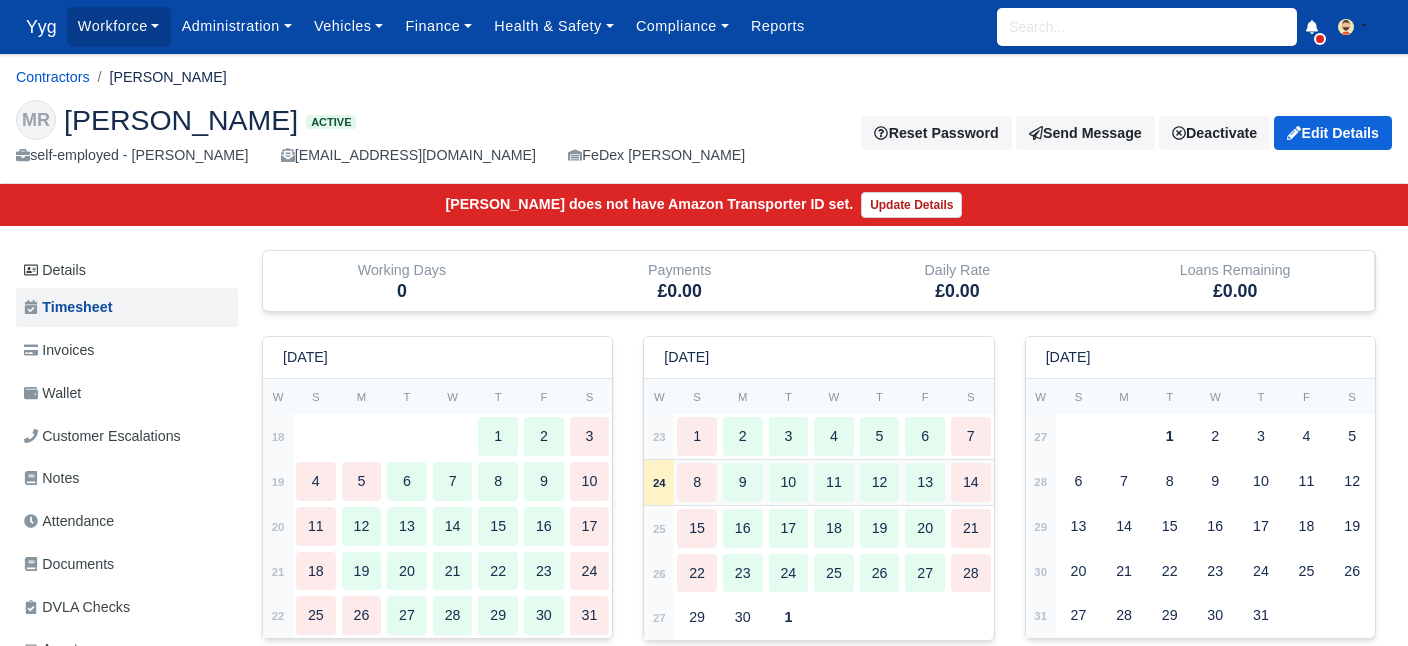 type 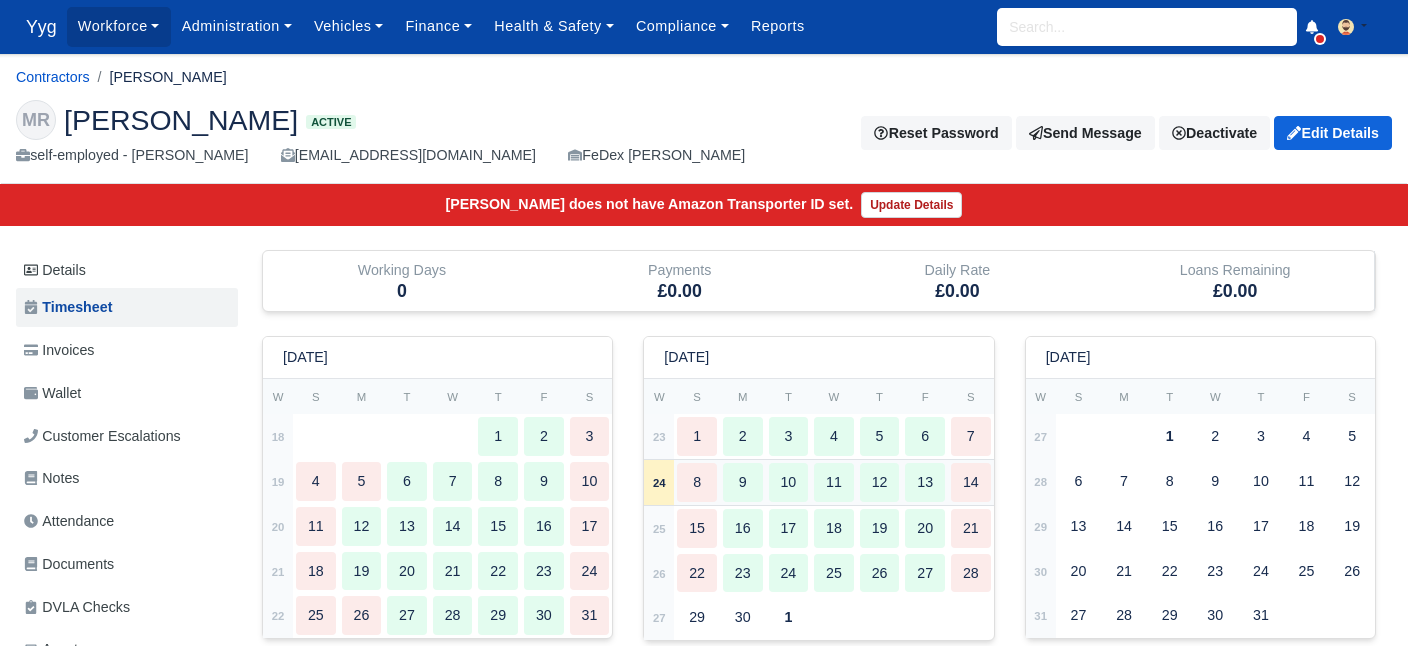 type 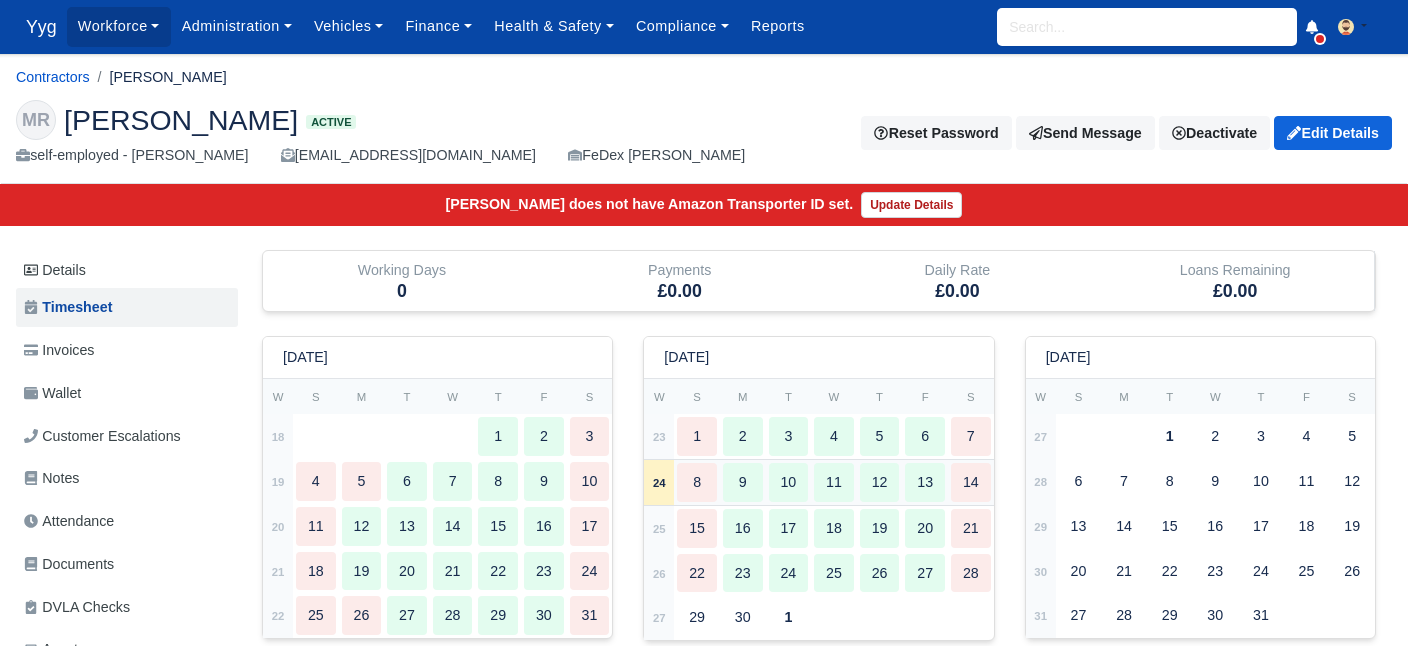 type 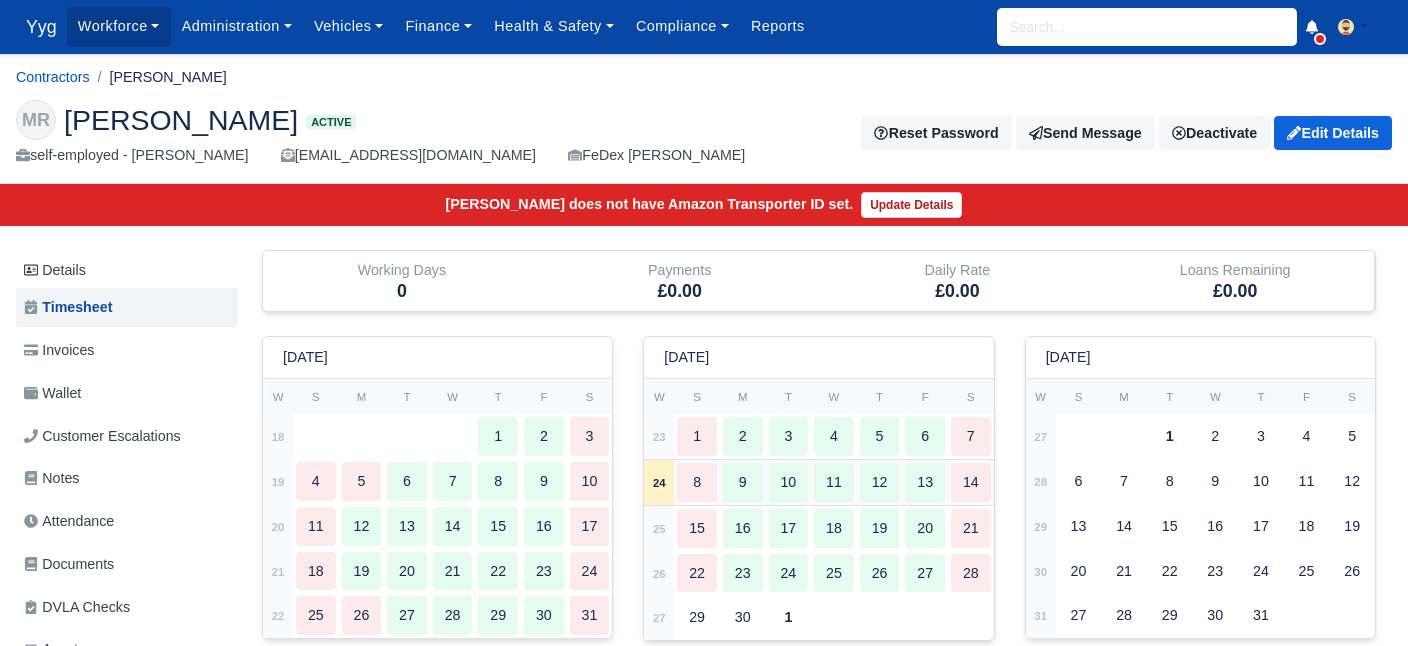 type 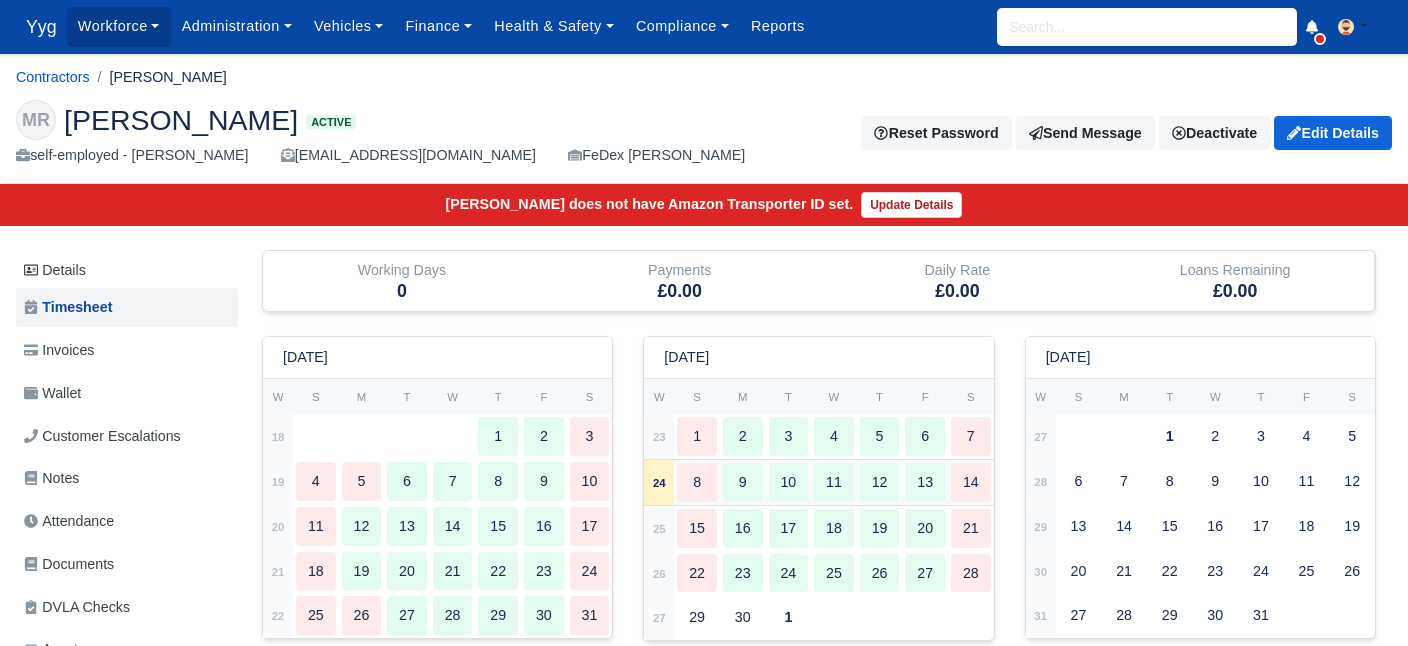type 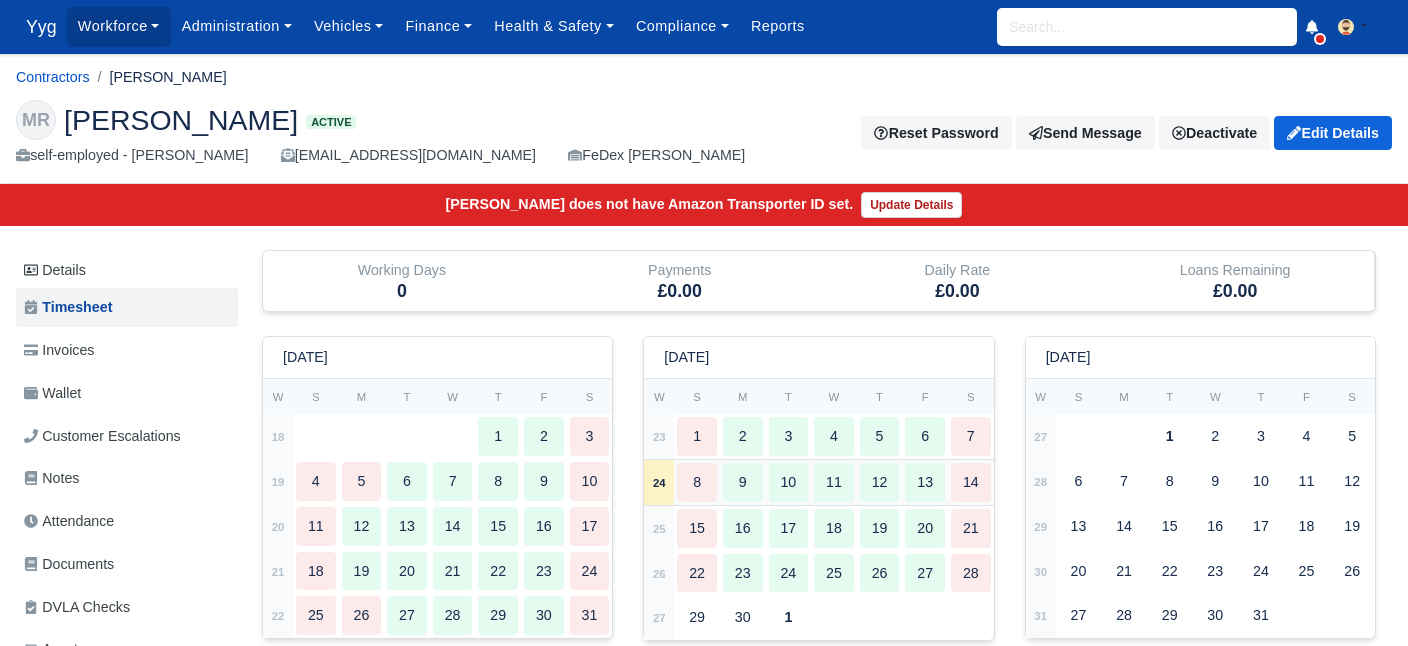 type 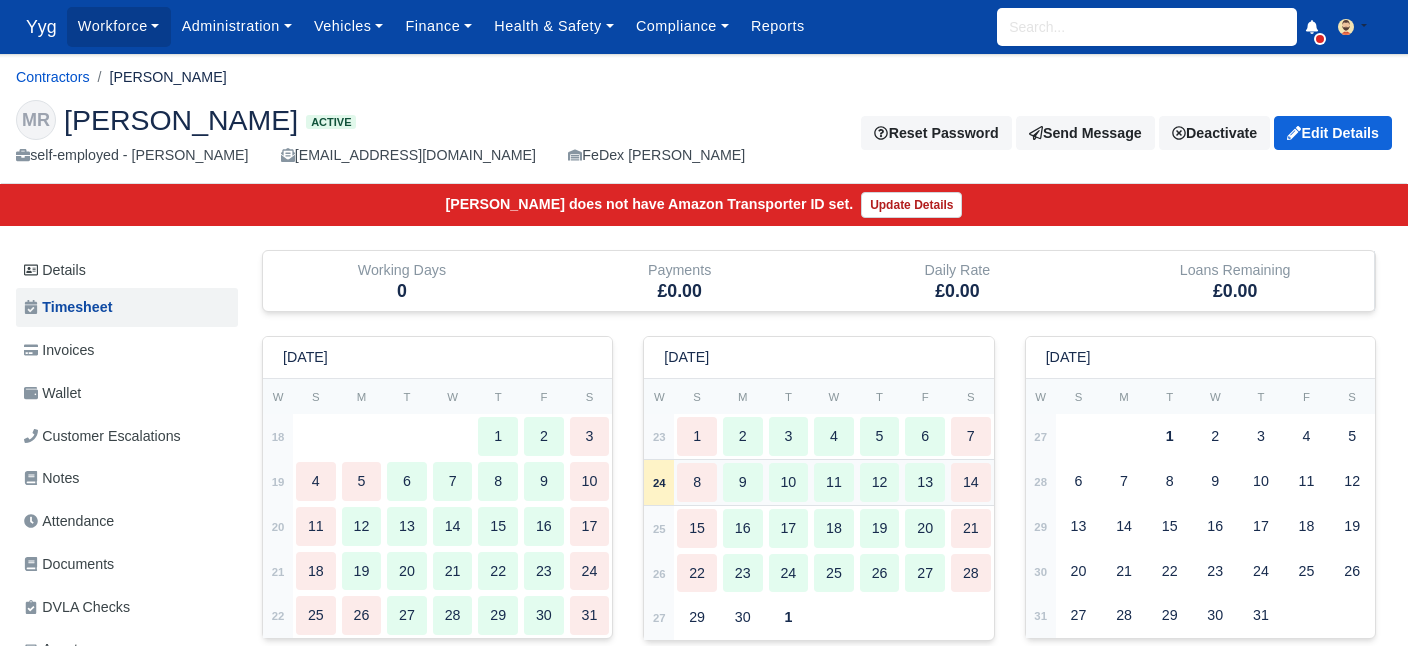 type 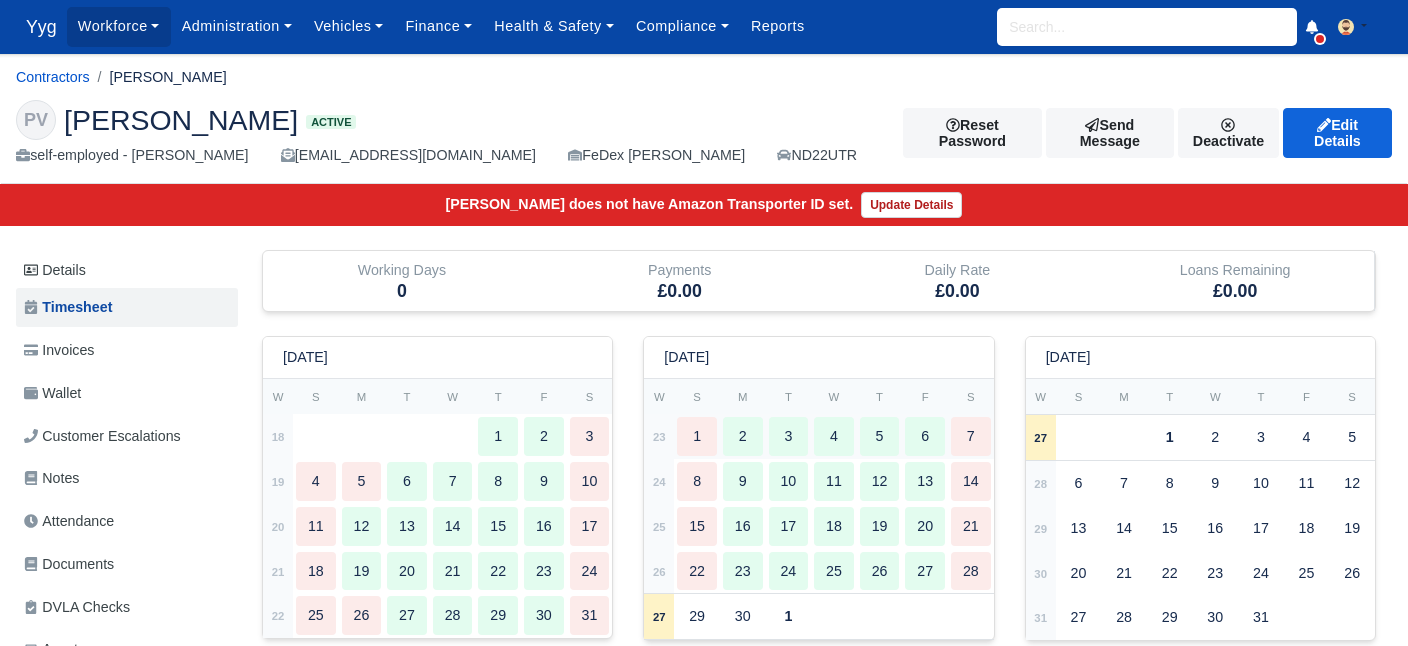 scroll, scrollTop: 0, scrollLeft: 0, axis: both 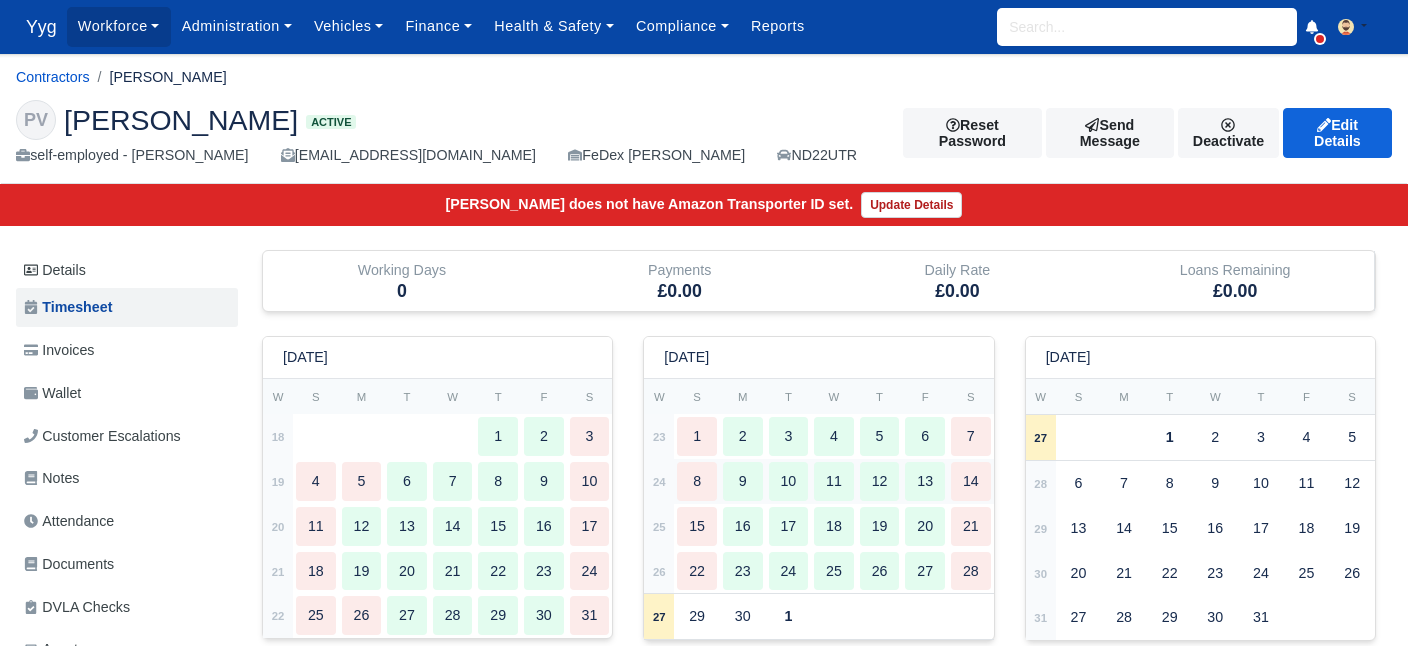 click on "24" at bounding box center [659, 481] 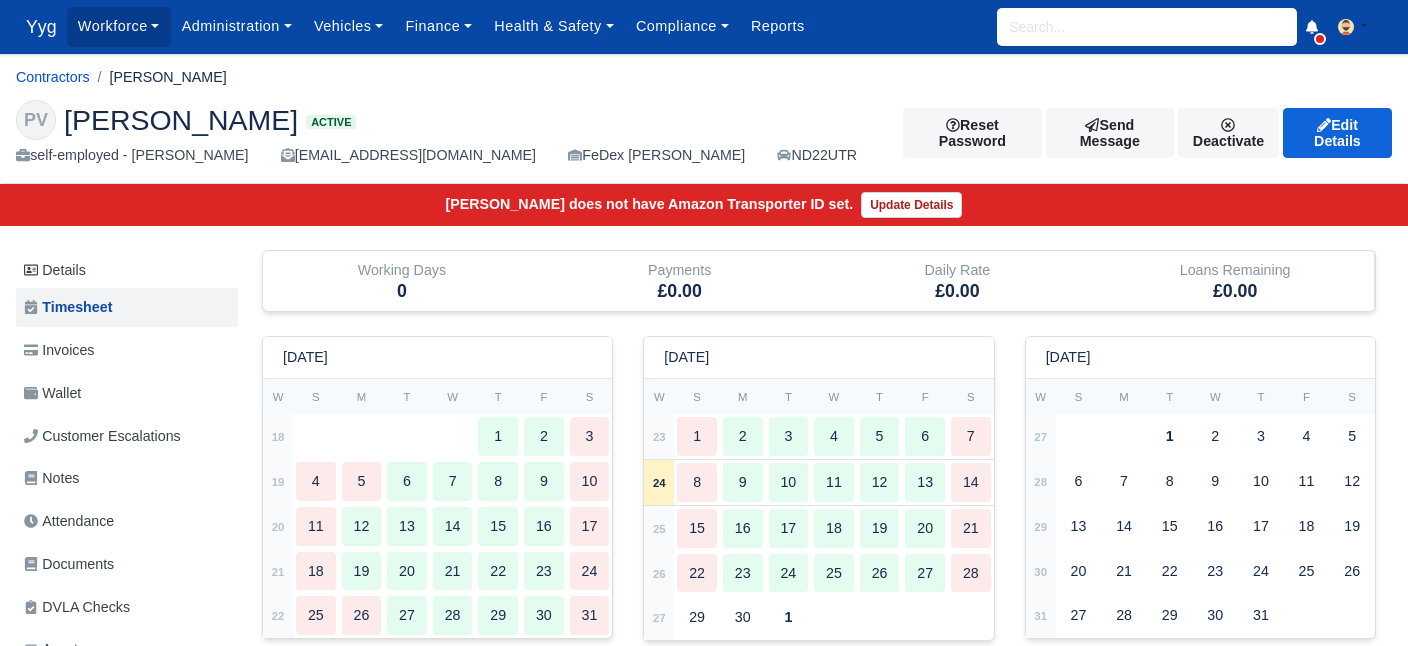 type 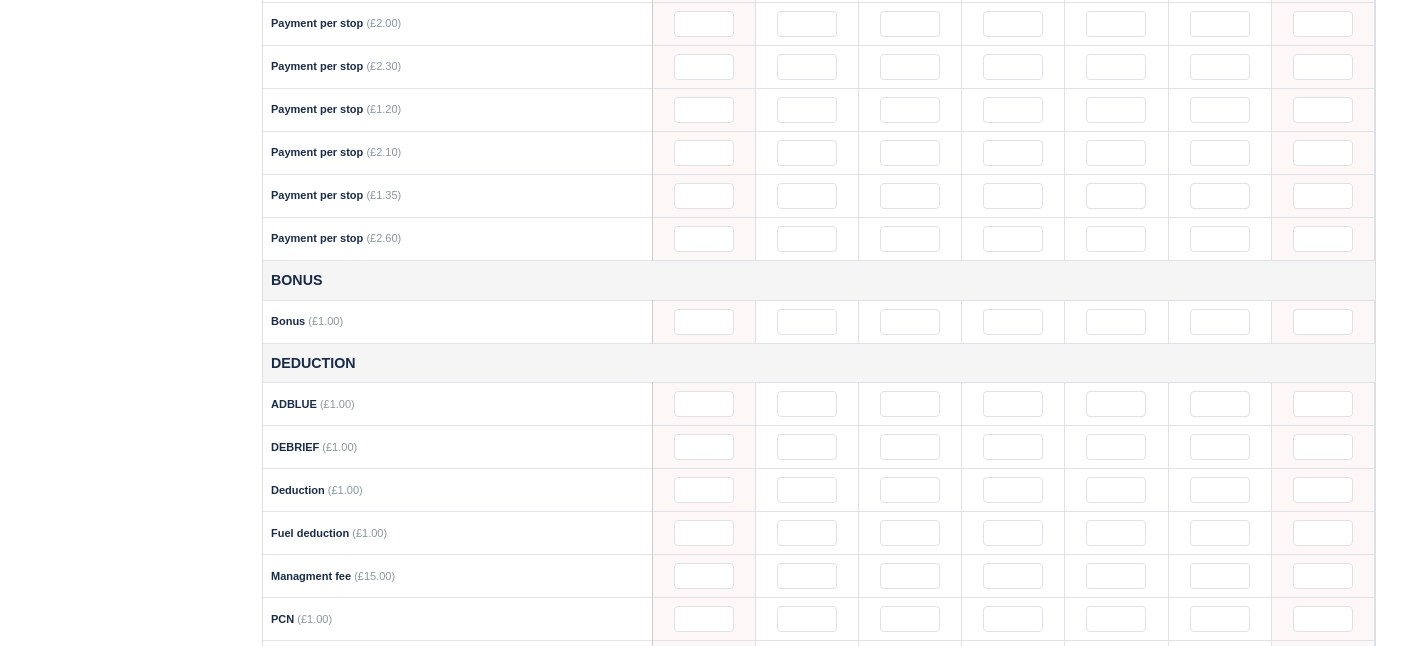 scroll, scrollTop: 1654, scrollLeft: 0, axis: vertical 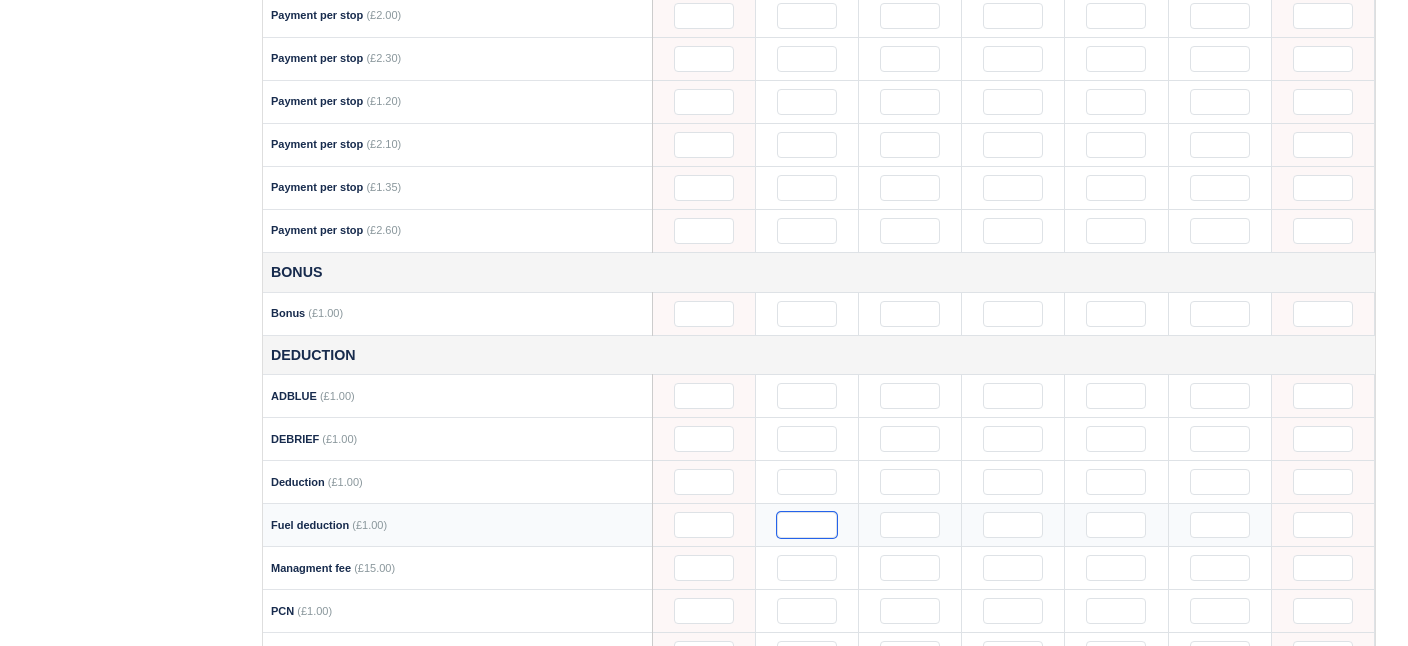 click at bounding box center (807, 525) 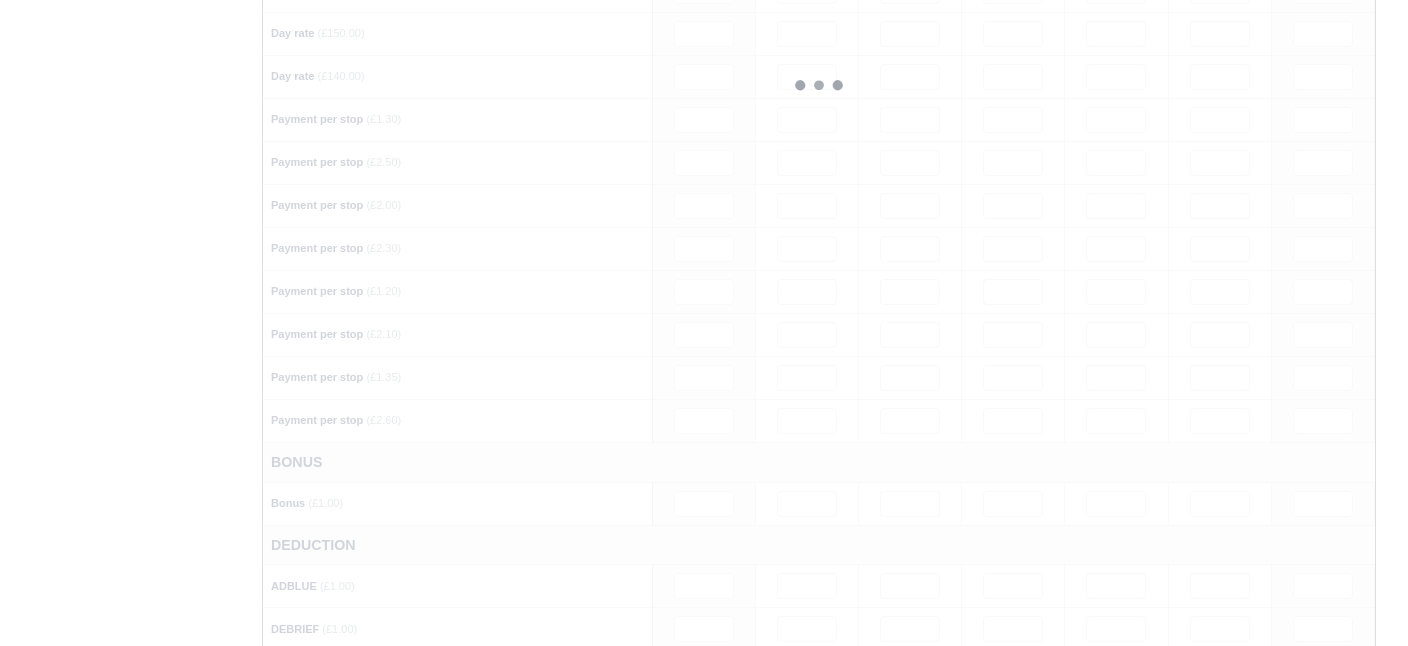 scroll, scrollTop: 1652, scrollLeft: 0, axis: vertical 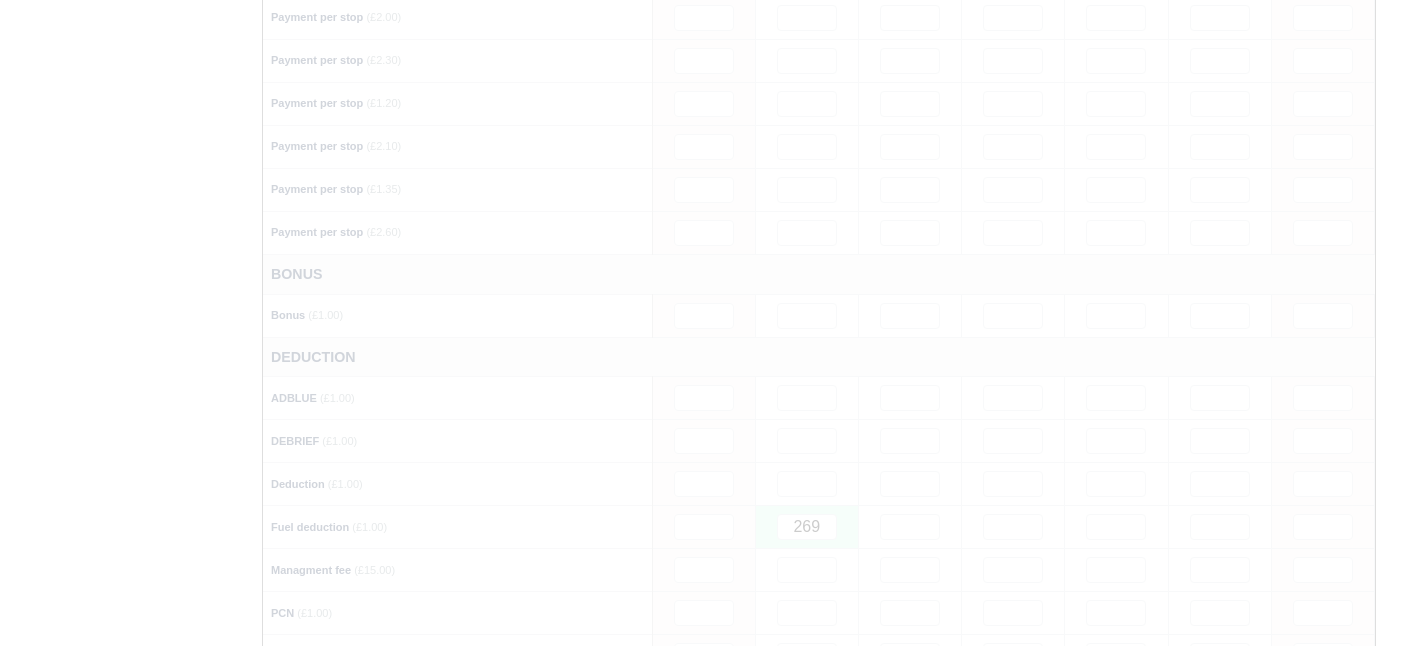click on "Working Days
1
Payments
-£2.00
Daily Rate
£0.00
Loans Remaining
£0.00
[DATE]
W
S
M
T
W
T
F
S
18" at bounding box center [819, -340] 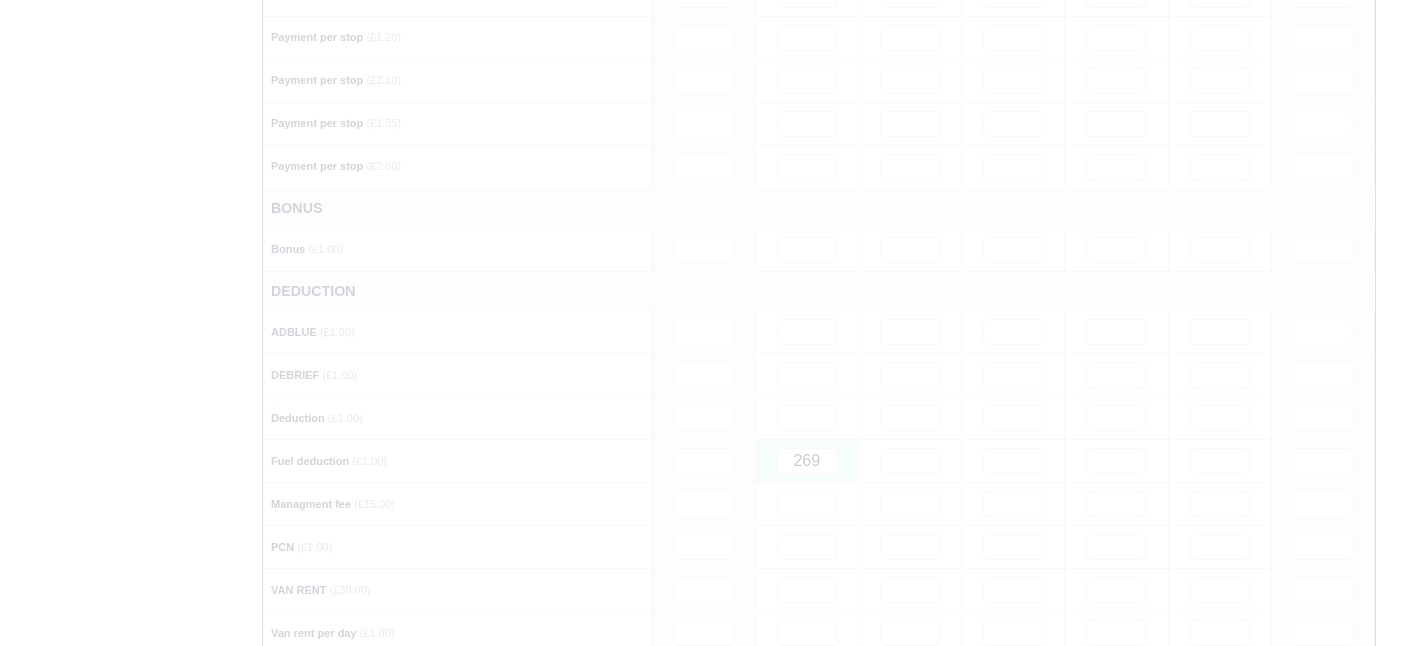 scroll, scrollTop: 1721, scrollLeft: 0, axis: vertical 